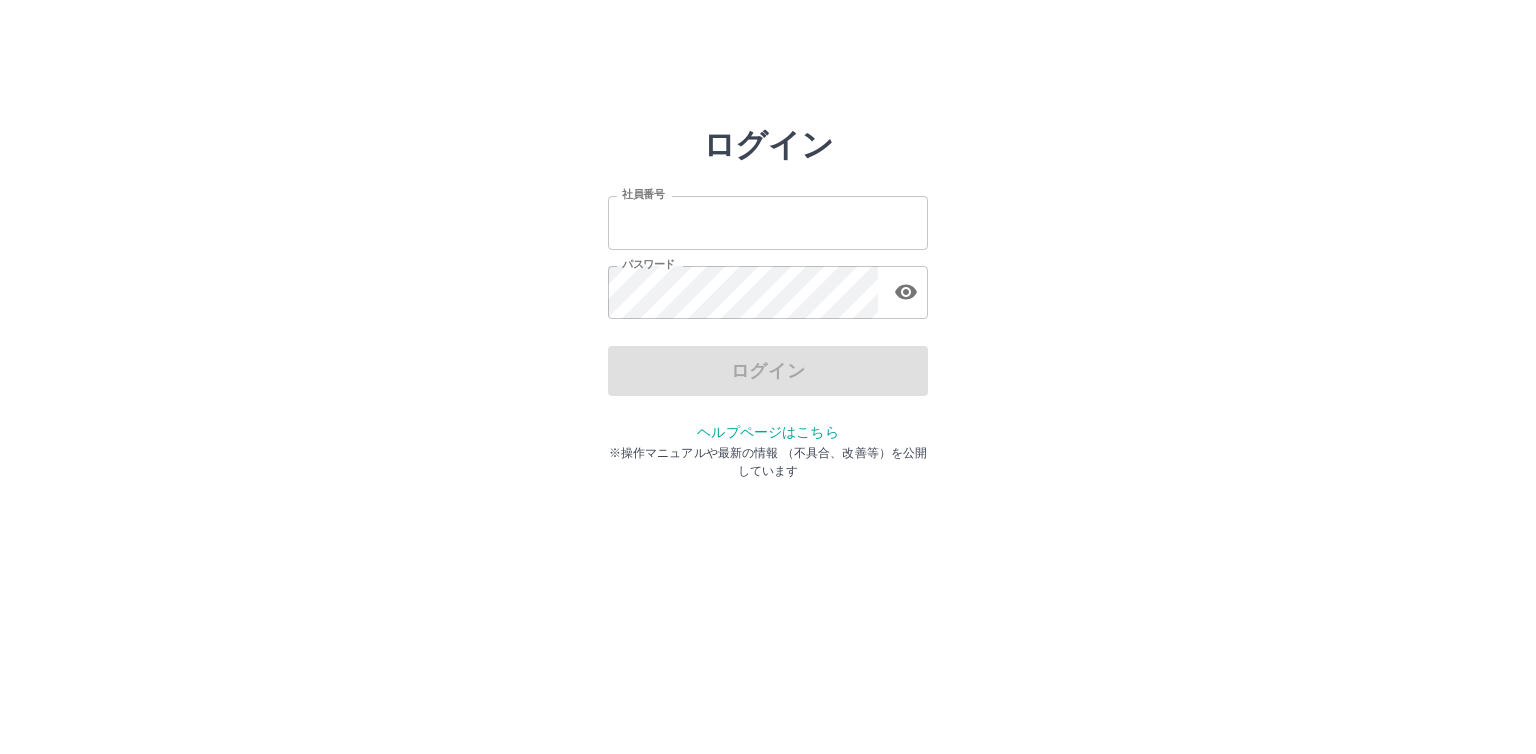 scroll, scrollTop: 0, scrollLeft: 0, axis: both 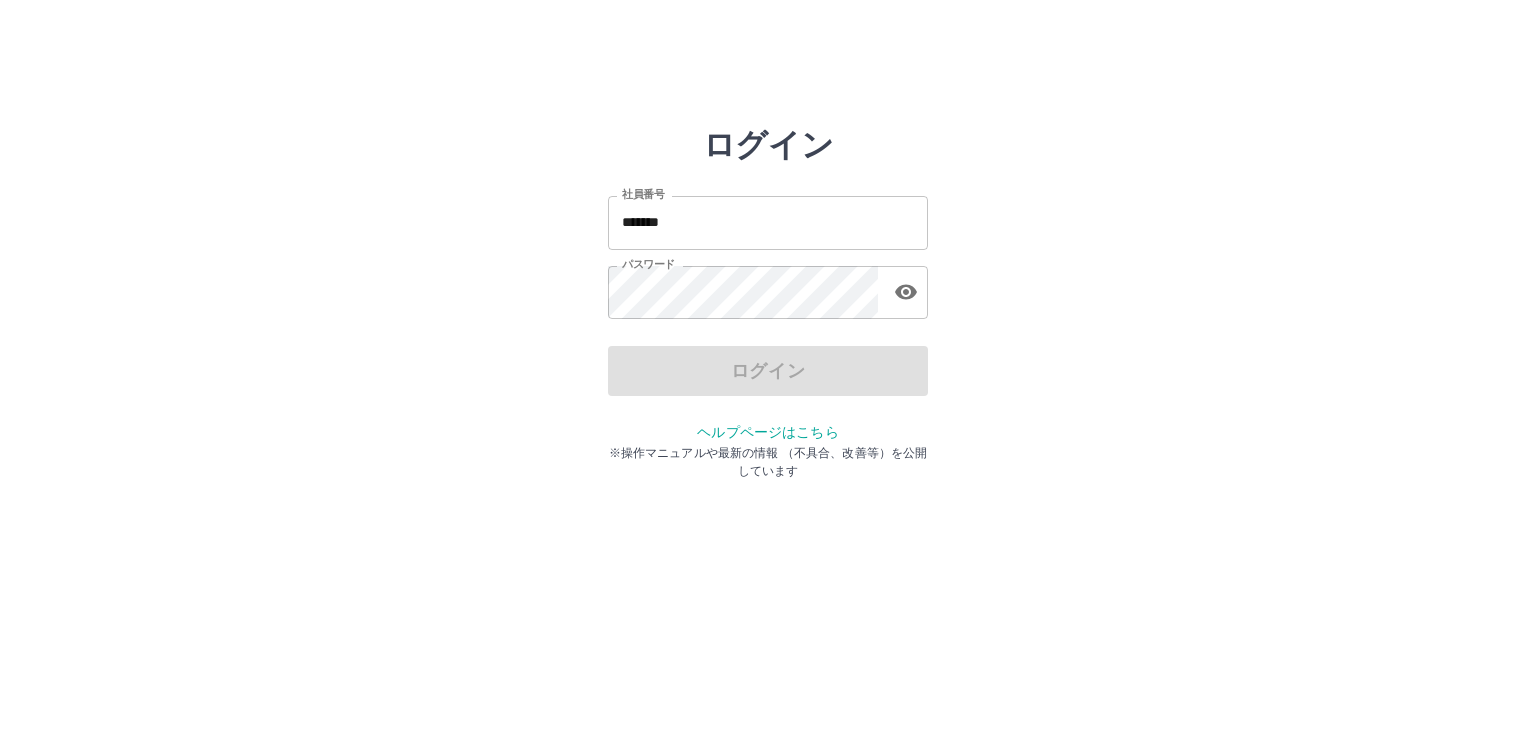 click on "ログイン" at bounding box center [768, 371] 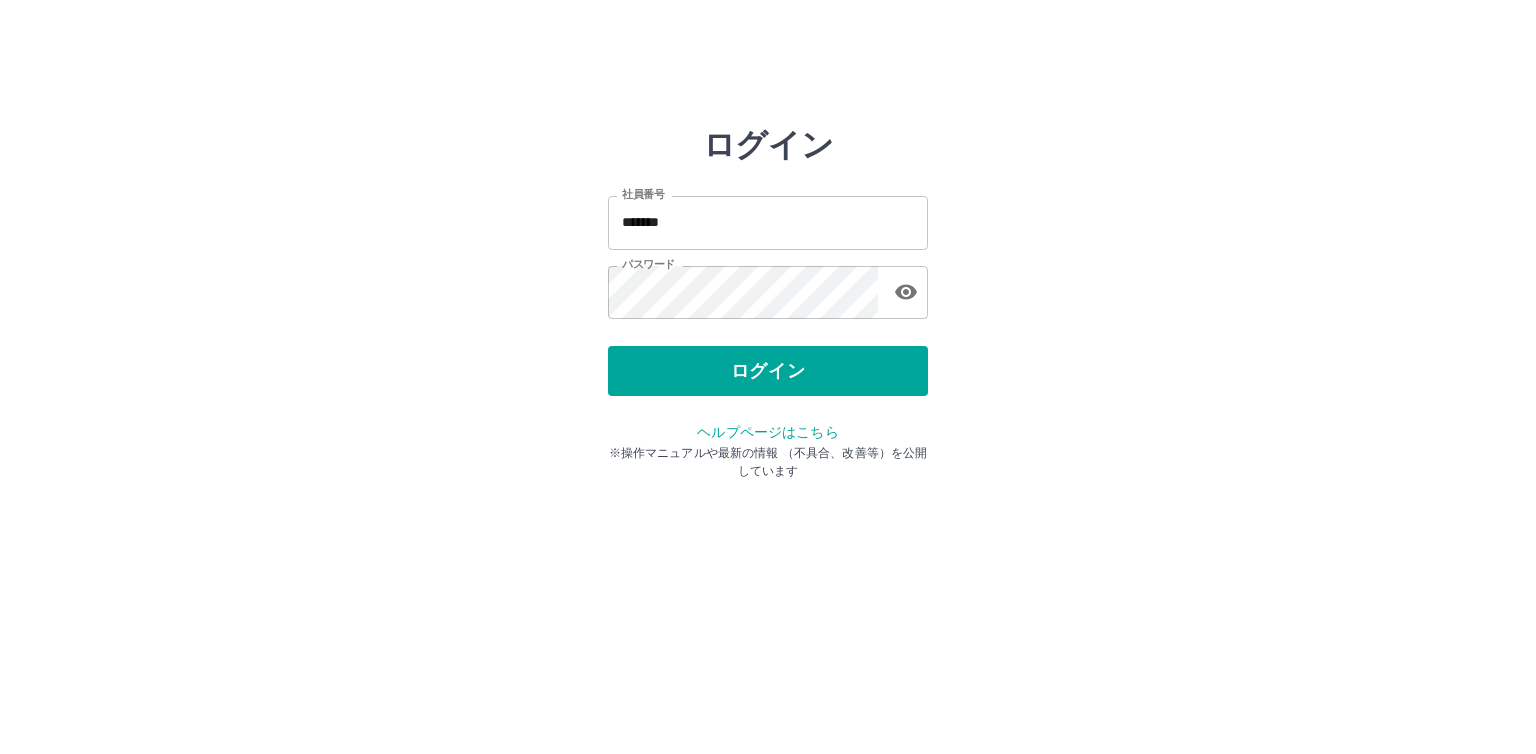 click on "ログイン" at bounding box center (768, 371) 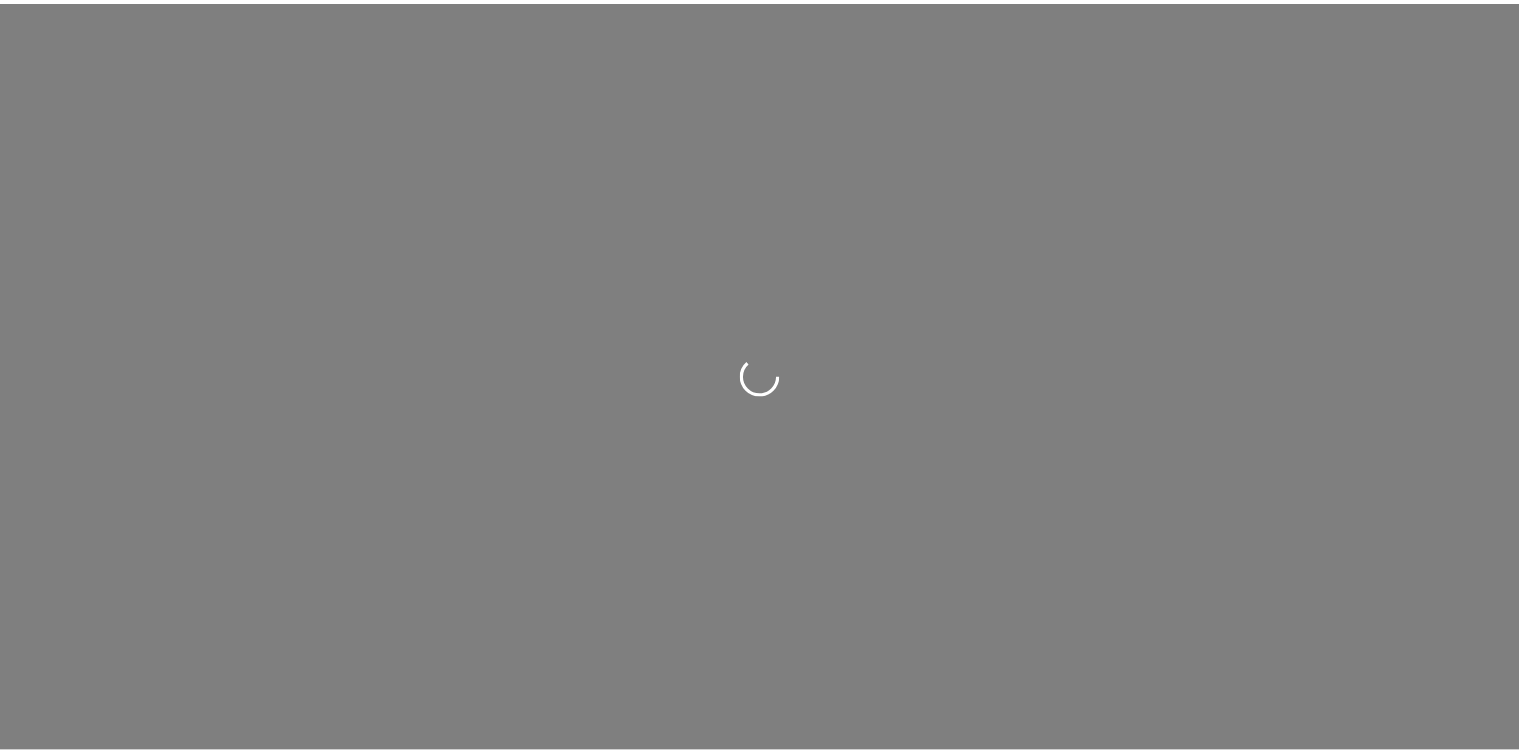 scroll, scrollTop: 0, scrollLeft: 0, axis: both 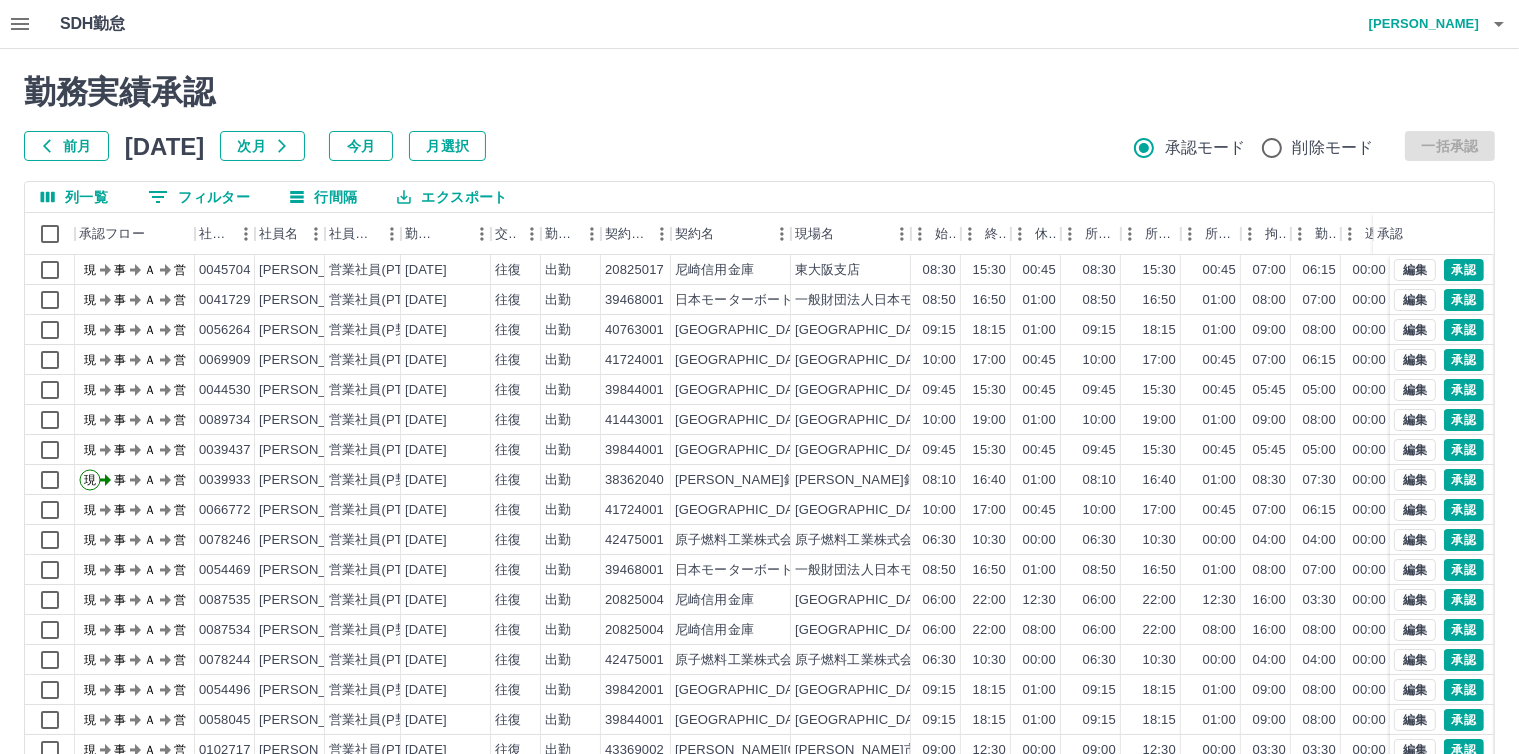 click on "勤務実績承認" at bounding box center [759, 92] 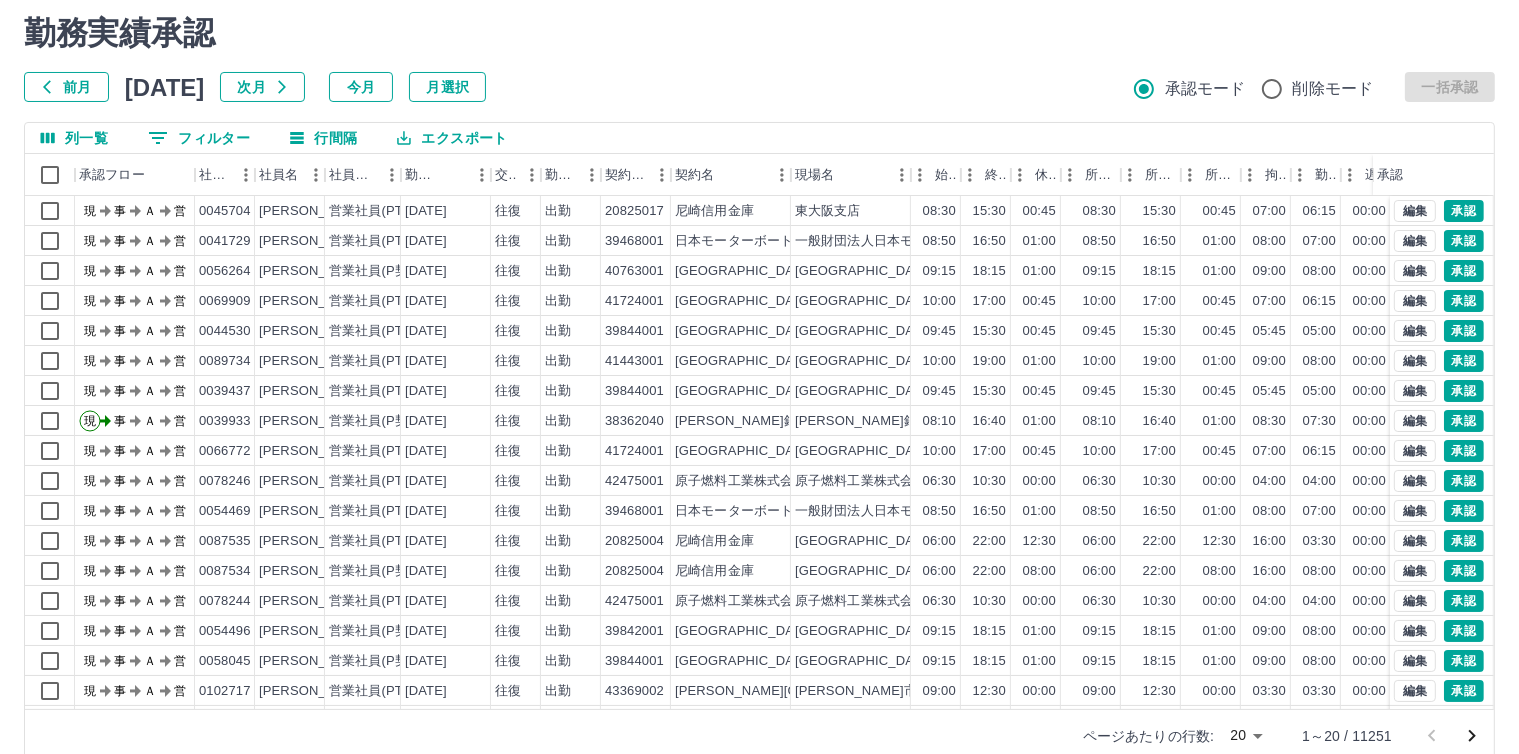 scroll, scrollTop: 92, scrollLeft: 0, axis: vertical 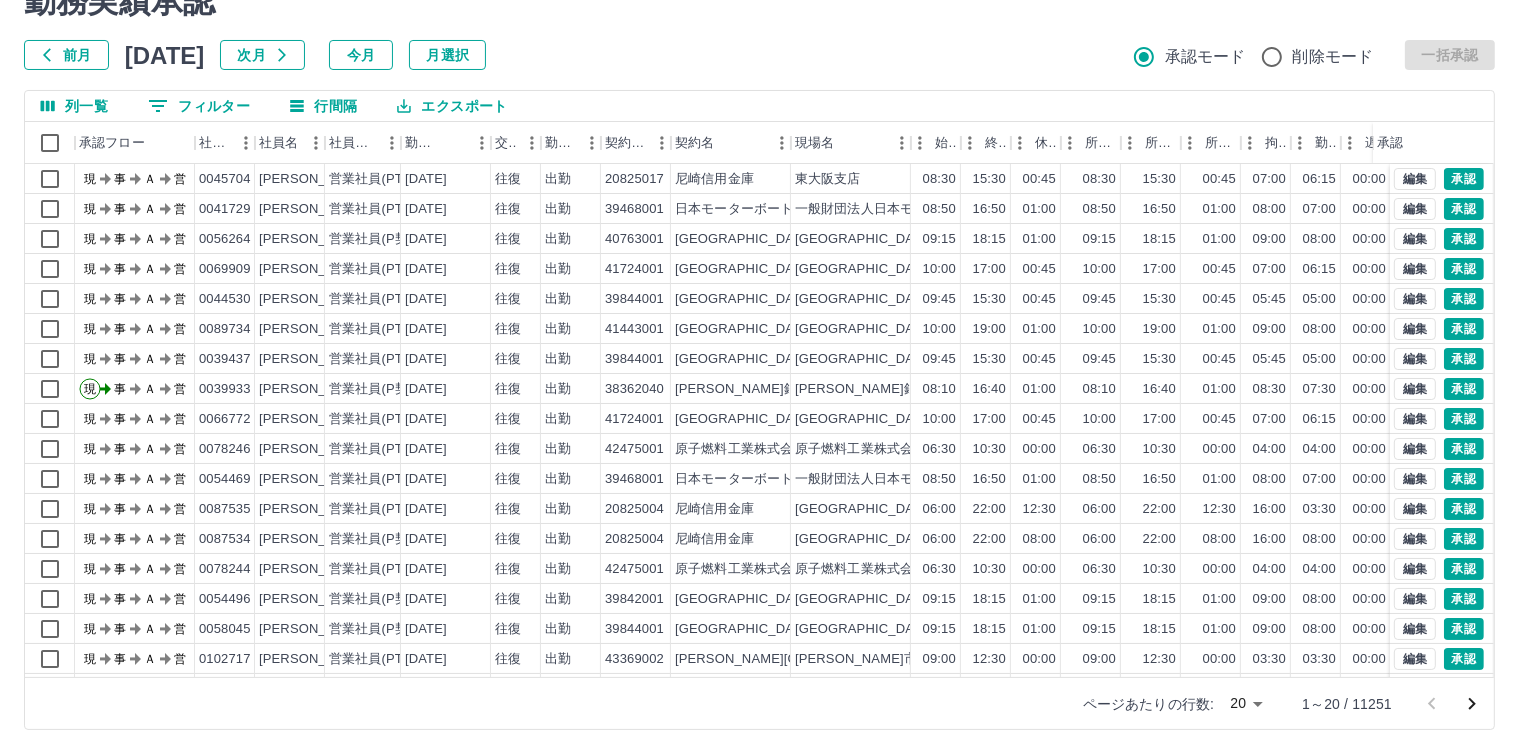 click on "SDH勤怠 [PERSON_NAME] 勤務実績承認 前月 [DATE] 次月 今月 月選択 承認モード 削除モード 一括承認 列一覧 0 フィルター 行間隔 エクスポート 承認フロー 社員番号 社員名 社員区分 勤務日 交通費 勤務区分 契約コード 契約名 現場名 始業 終業 休憩 所定開始 所定終業 所定休憩 拘束 勤務 遅刻等 コメント ステータス 承認 現 事 Ａ 営 0045704 [PERSON_NAME] 営業社員(PT契約) [DATE] 往復 出勤 20825017 尼崎信用金庫 [GEOGRAPHIC_DATA]支店 08:30 15:30 00:45 08:30 15:30 00:45 07:00 06:15 00:00 現場責任者承認待 現 事 Ａ 営 0041729 [PERSON_NAME] 営業社員(PT契約) [DATE] 往復 出勤 [FINANCIAL_ID] 日本モーターボート競走会 一般財団法人日本モーターボート競走会　尼崎支部　[PERSON_NAME]寮 08:50 16:50 01:00 08:50 16:50 01:00 08:00 07:00 00:00 現場責任者承認待 現 事 Ａ 営 0056264 [PERSON_NAME] 営業社員(P契約) [DATE] 往復 出勤 20" at bounding box center (759, 331) 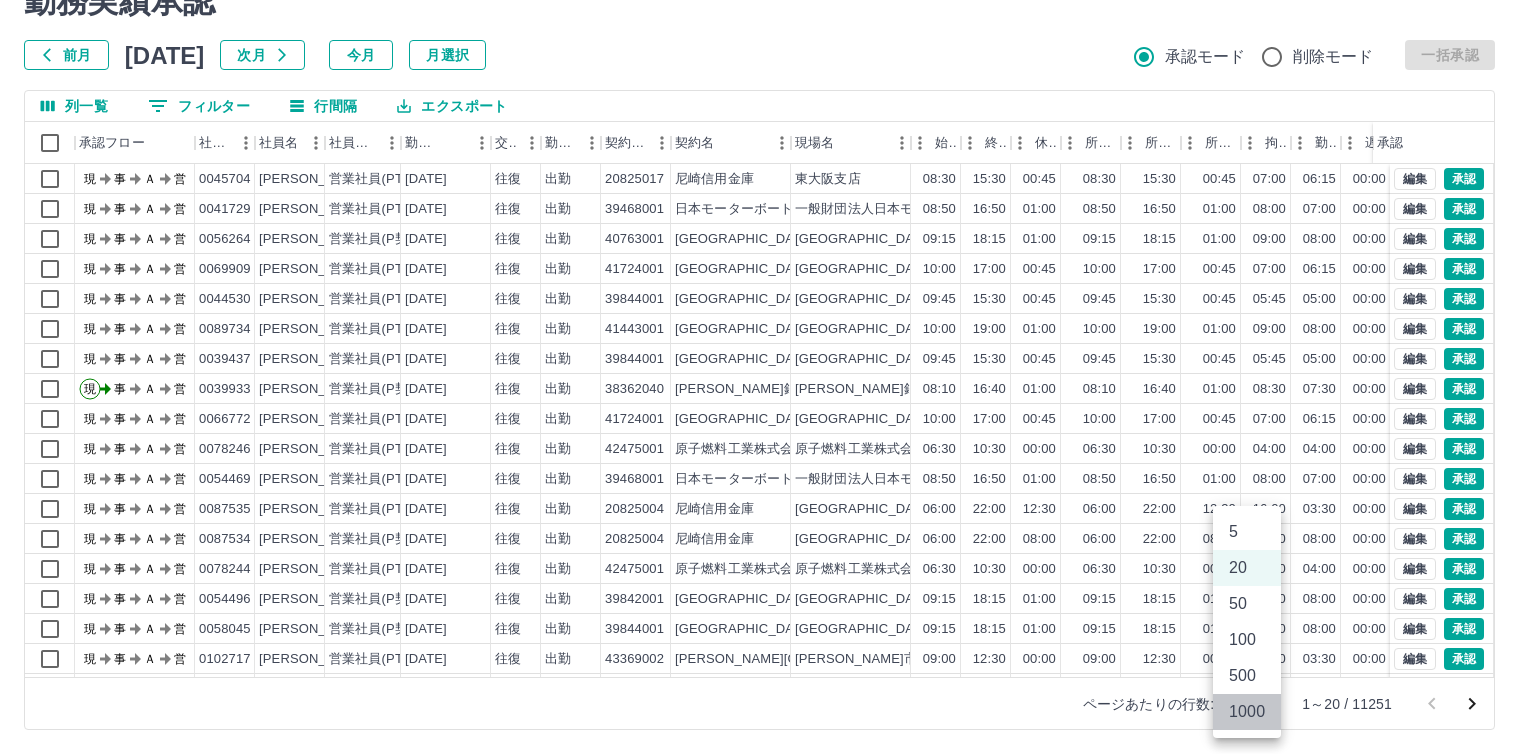 click on "1000" at bounding box center [1247, 712] 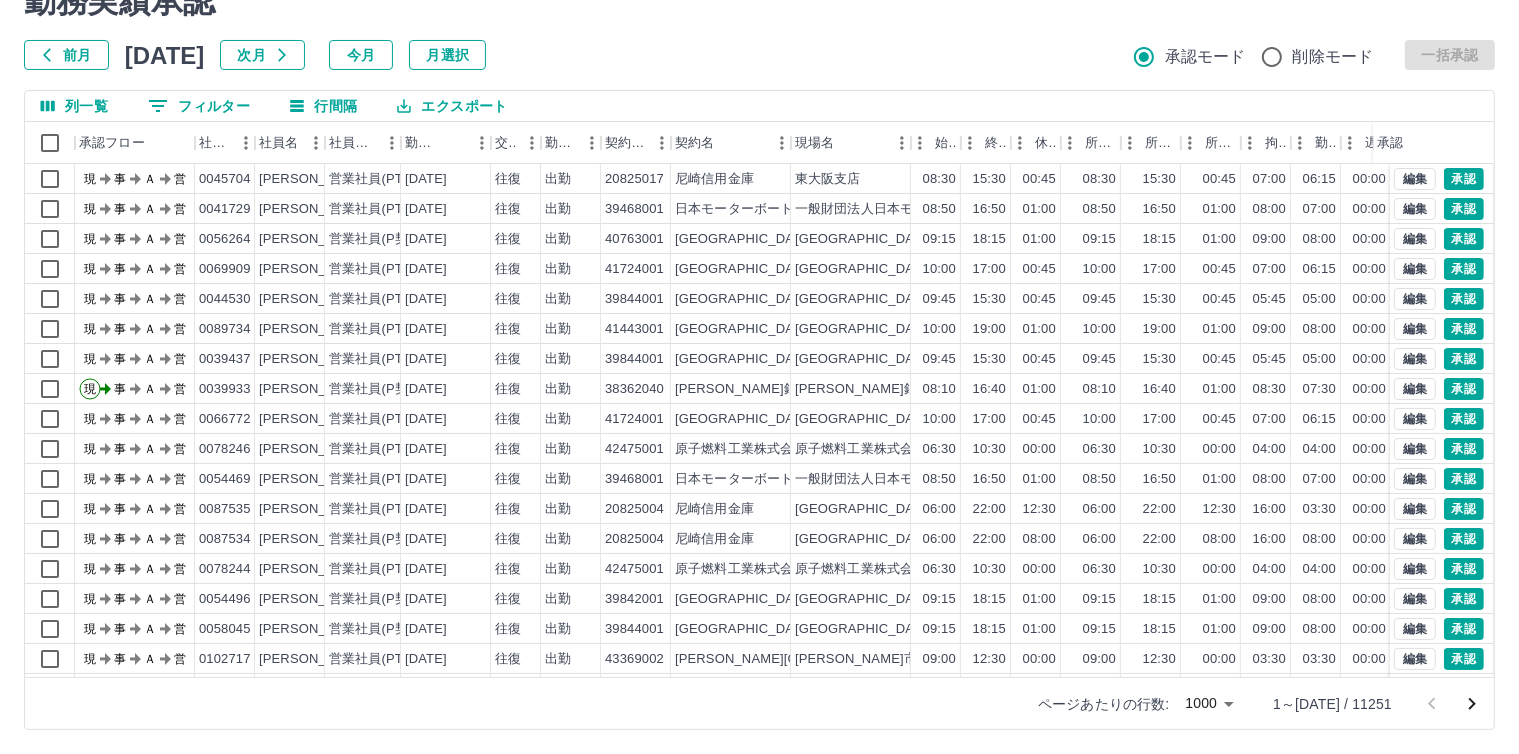 click on "0 フィルター" at bounding box center [199, 106] 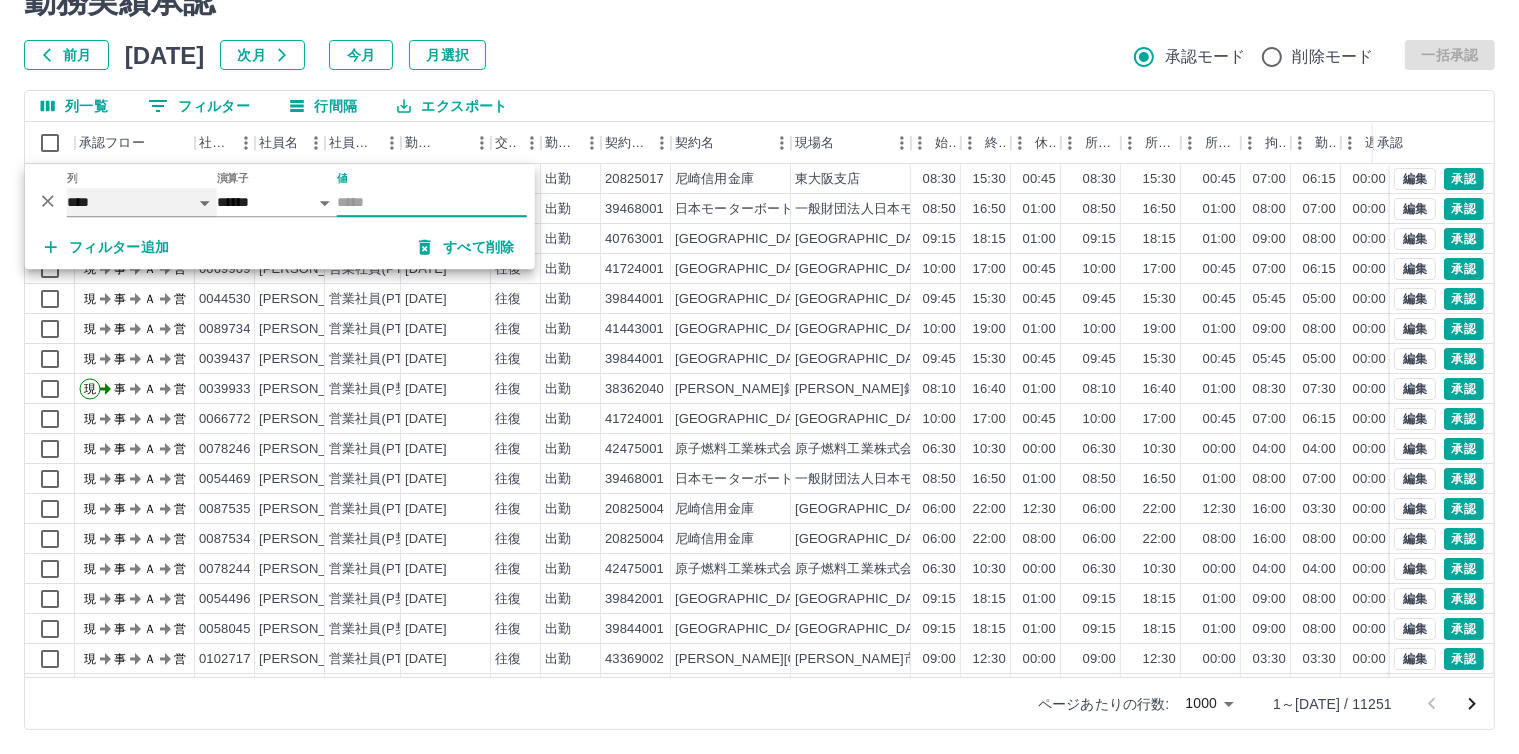 click on "**** *** **** *** *** **** ***** *** *** ** ** ** **** **** **** ** ** *** **** *****" at bounding box center [142, 202] 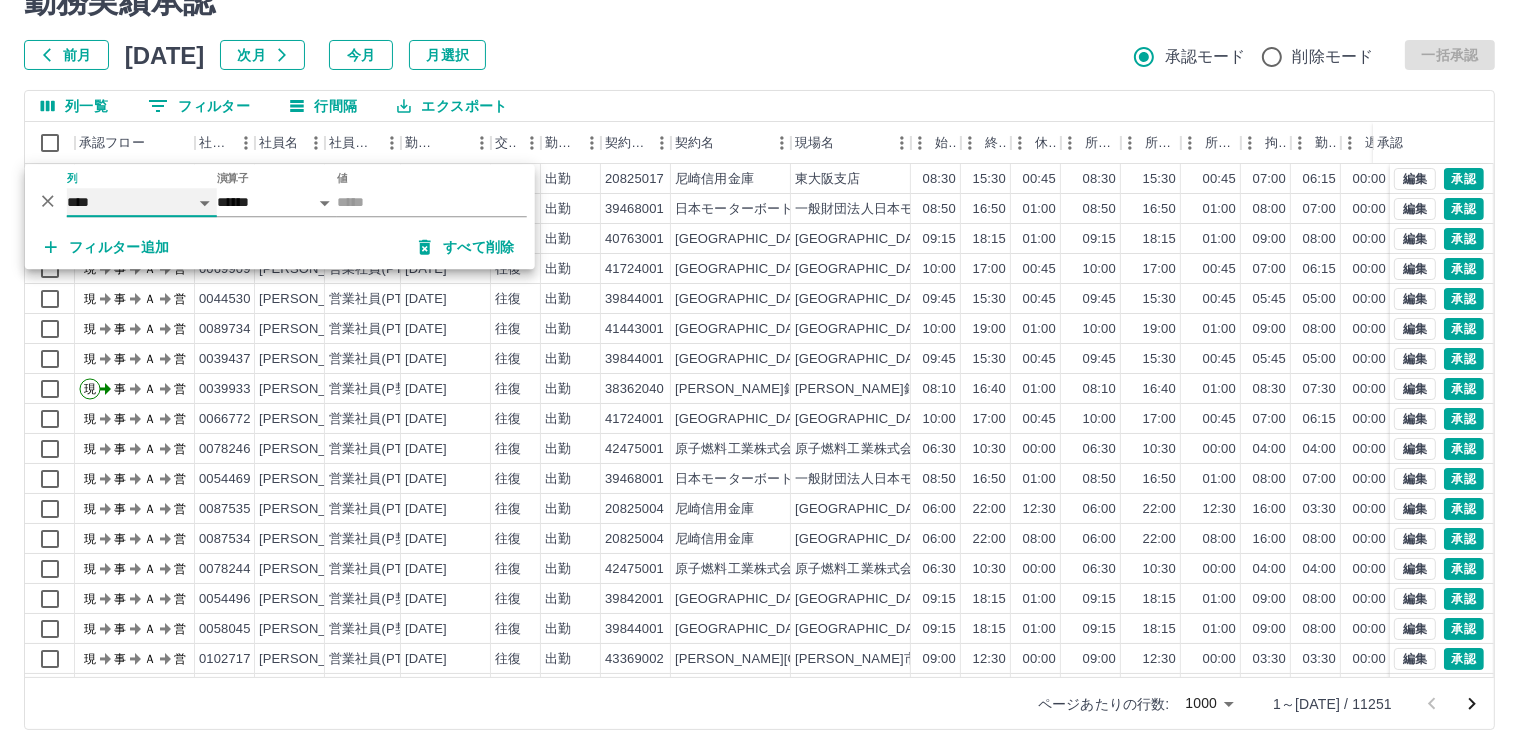 click on "**** *** **** *** *** **** ***** *** *** ** ** ** **** **** **** ** ** *** **** *****" at bounding box center (142, 202) 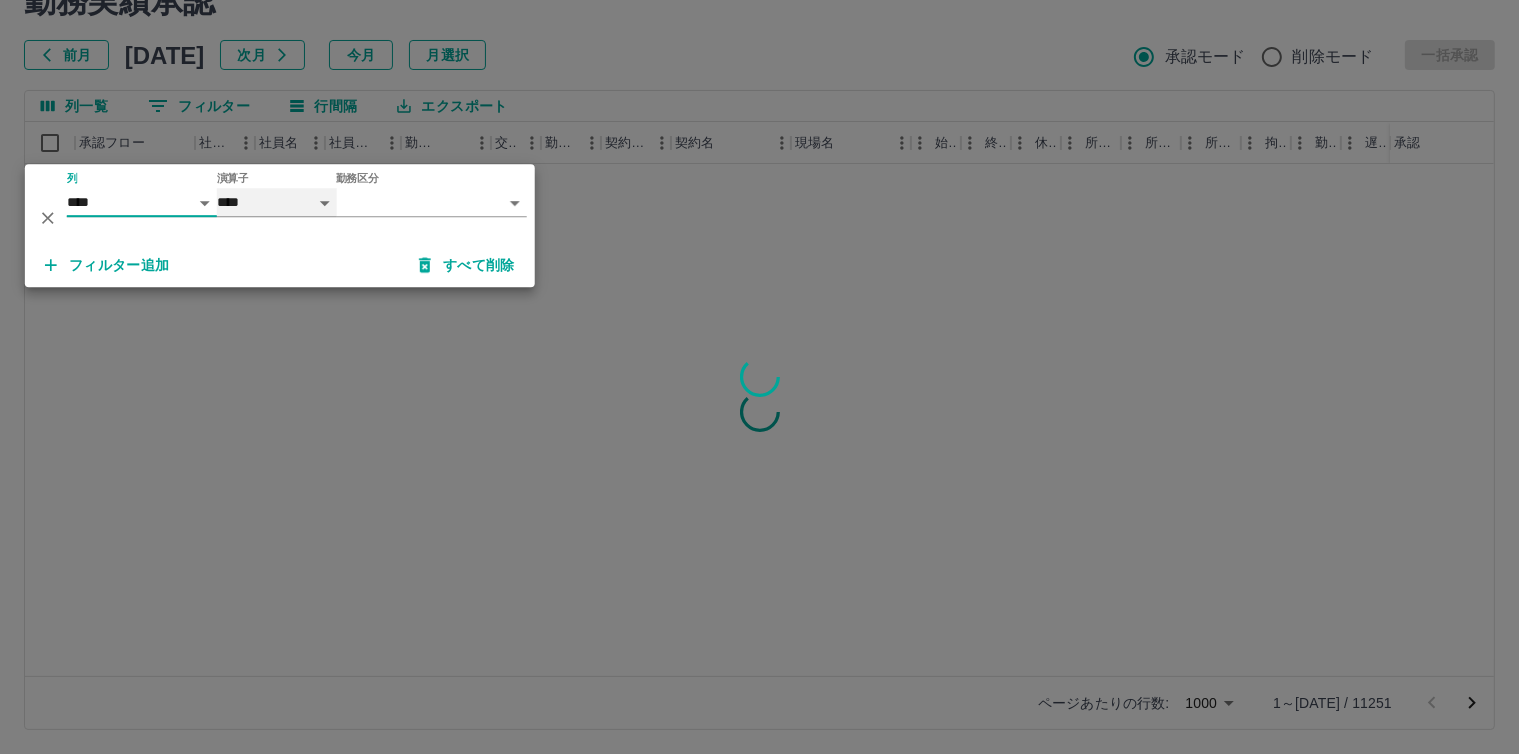 click on "**** ******" at bounding box center (277, 202) 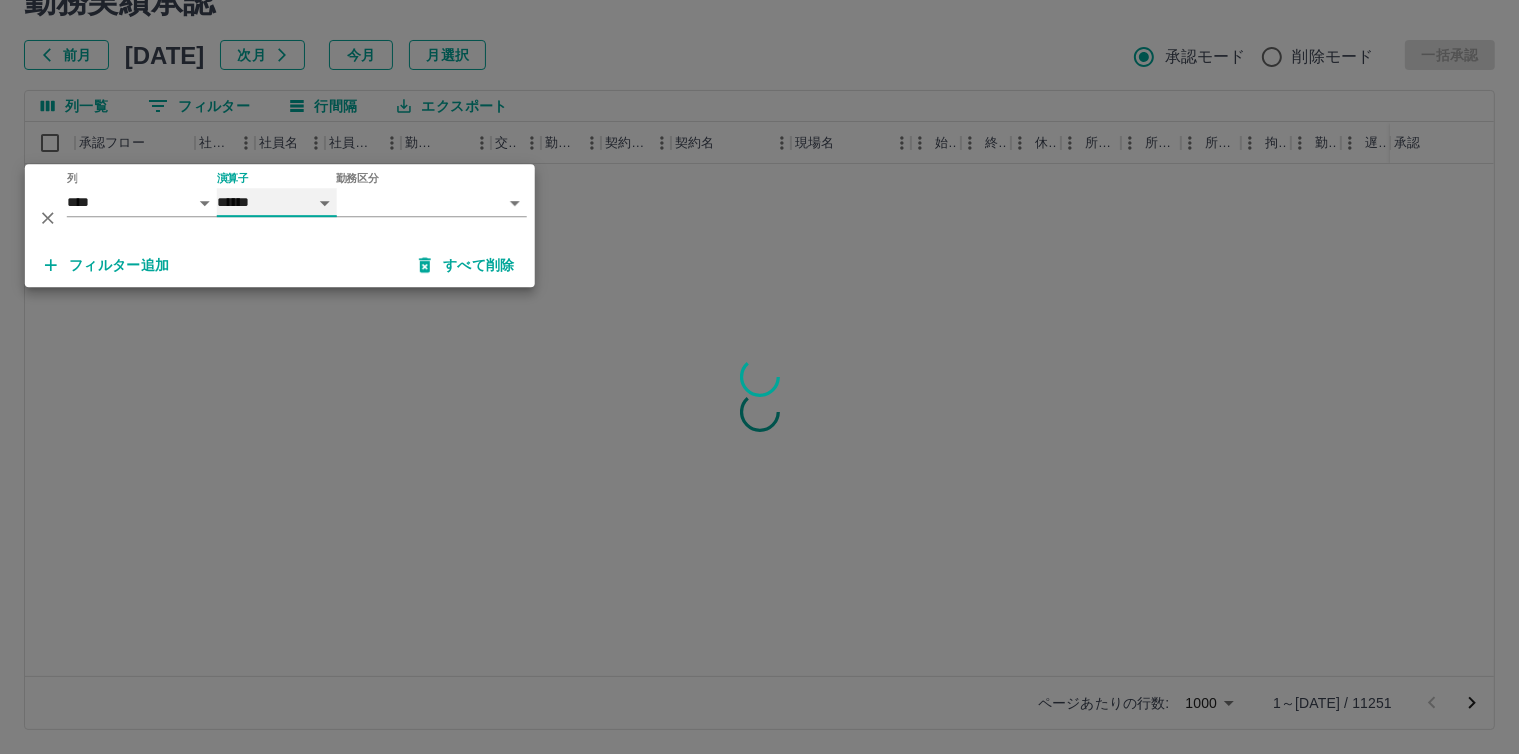 click on "**** ******" at bounding box center [277, 202] 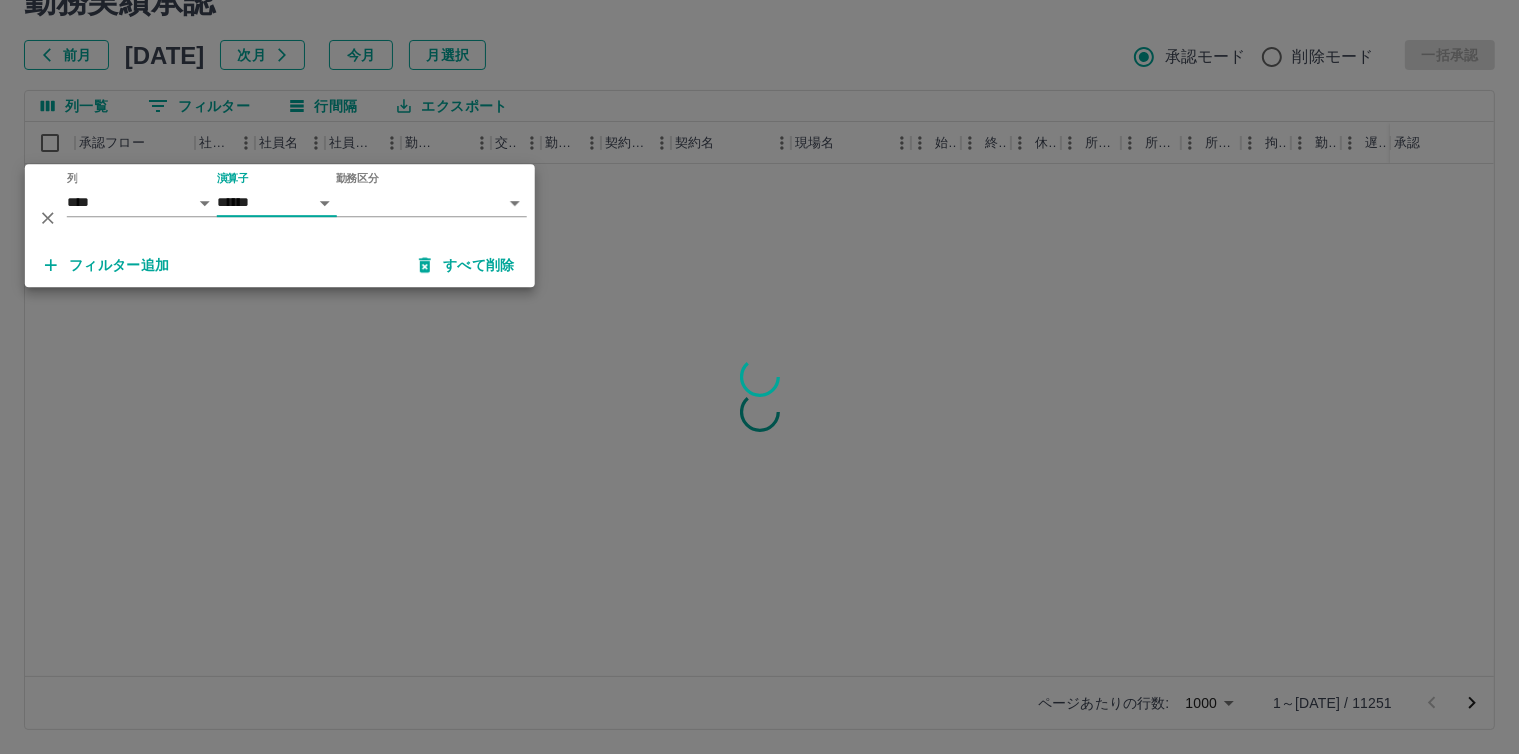 click on "SDH勤怠 [PERSON_NAME] 勤務実績承認 前月 [DATE] 次月 今月 月選択 承認モード 削除モード 一括承認 列一覧 0 フィルター 行間隔 エクスポート 承認フロー 社員番号 社員名 社員区分 勤務日 交通費 勤務区分 契約コード 契約名 現場名 始業 終業 休憩 所定開始 所定終業 所定休憩 拘束 勤務 遅刻等 コメント ステータス 承認 ページあたりの行数: [DATE] **** 1～[DATE] / 11251 SDH勤怠 *** ** 列 **** *** **** *** *** **** ***** *** *** ** ** ** **** **** **** ** ** *** **** ***** 演算子 **** ****** 勤務区分 ​ ********* フィルター追加 すべて削除" at bounding box center [759, 331] 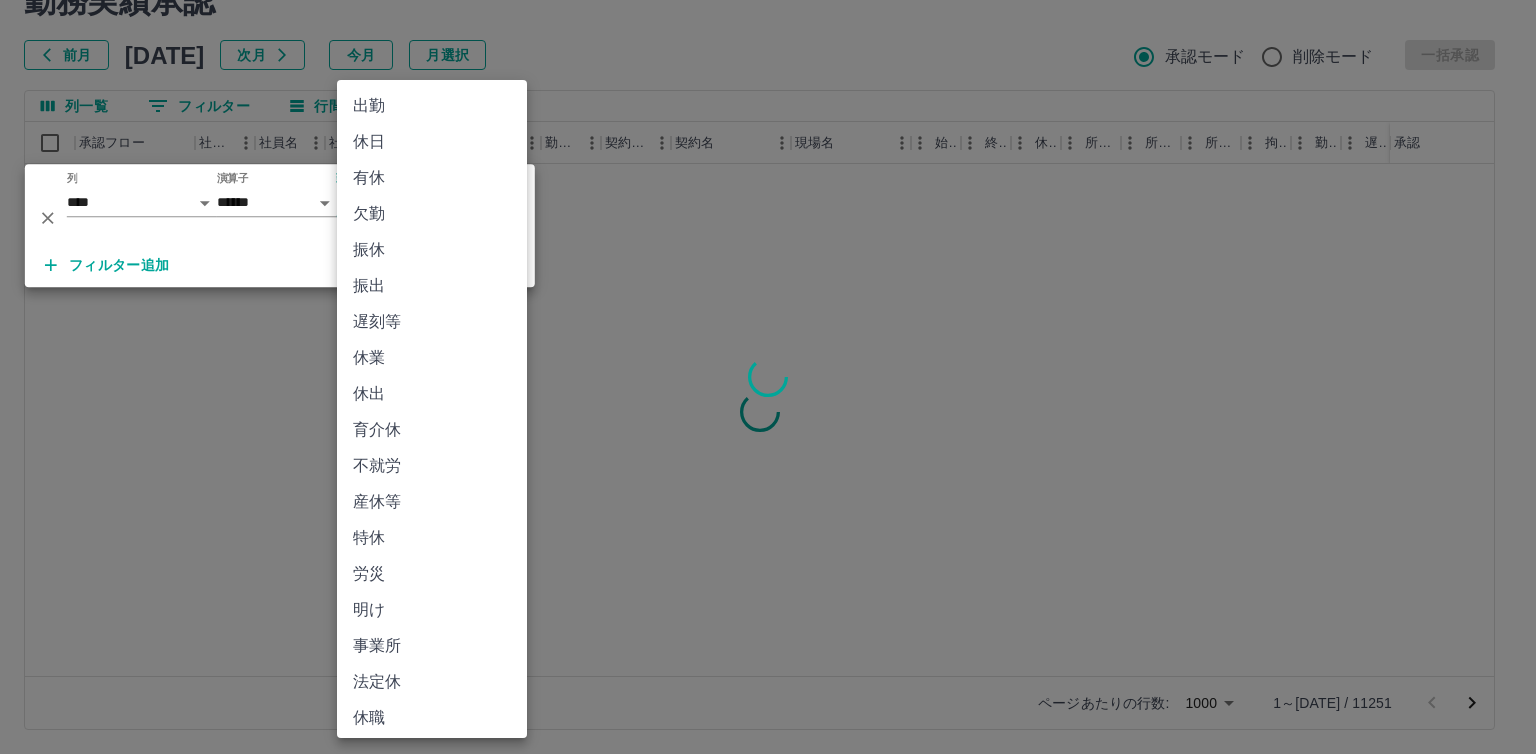 click on "有休" at bounding box center (432, 178) 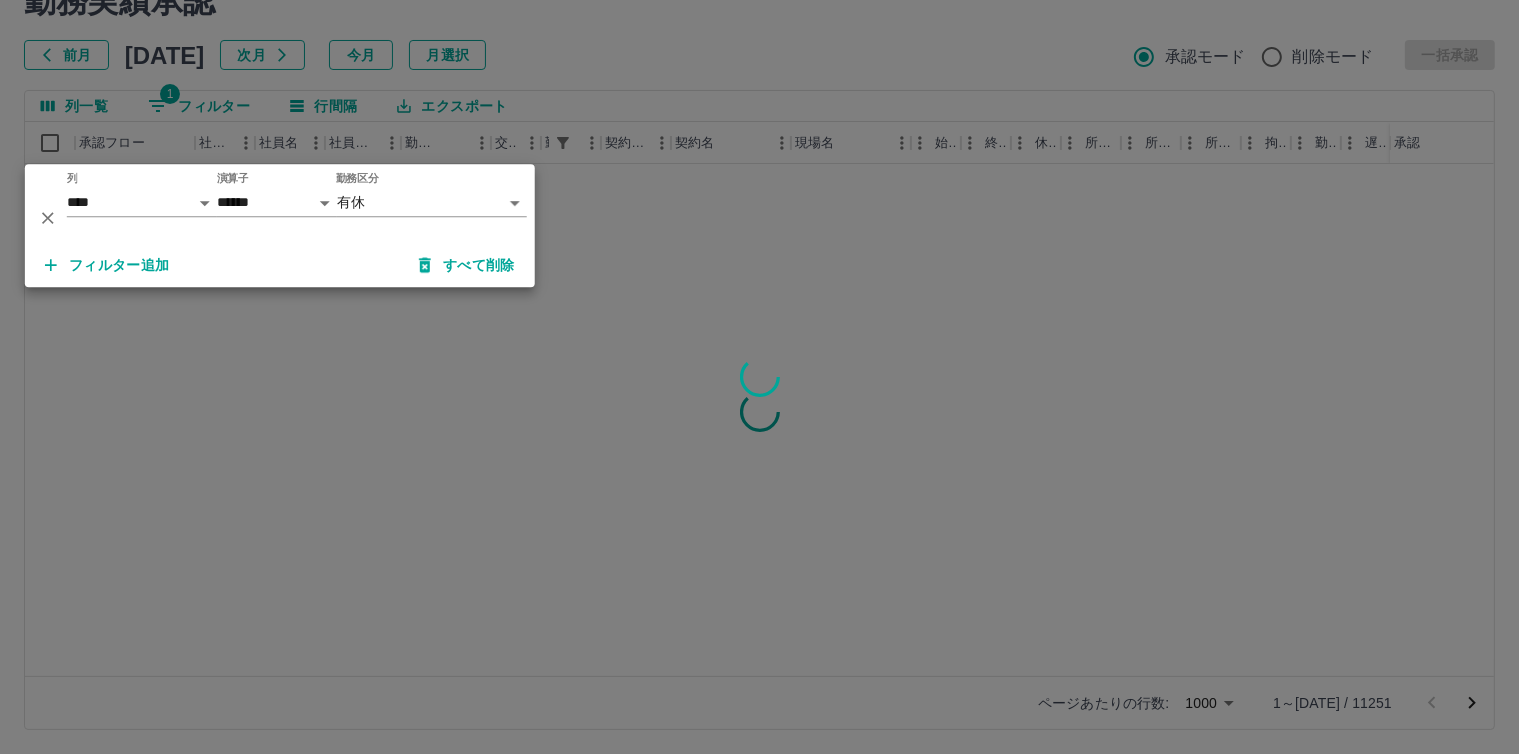 click on "**********" at bounding box center (759, 331) 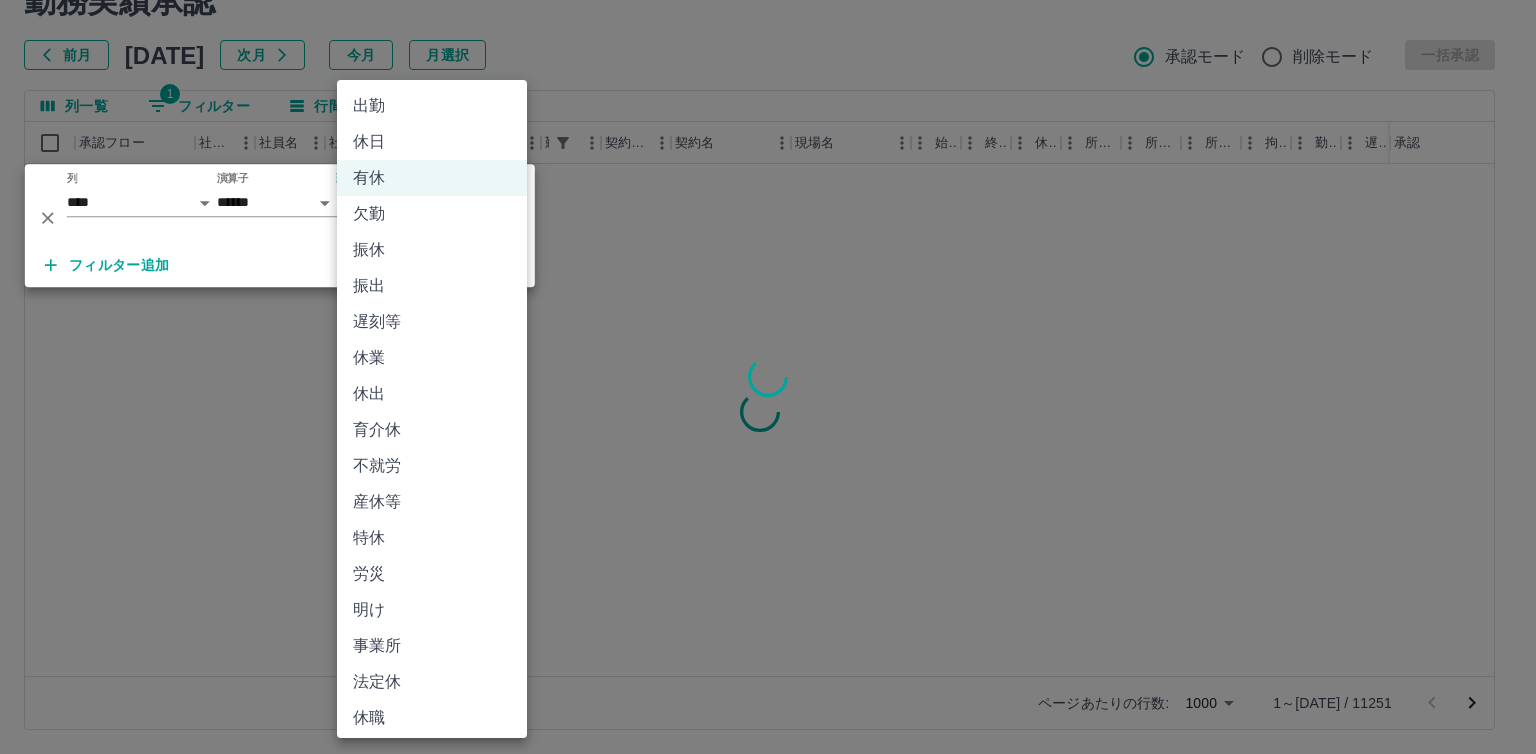click on "休日" at bounding box center (432, 142) 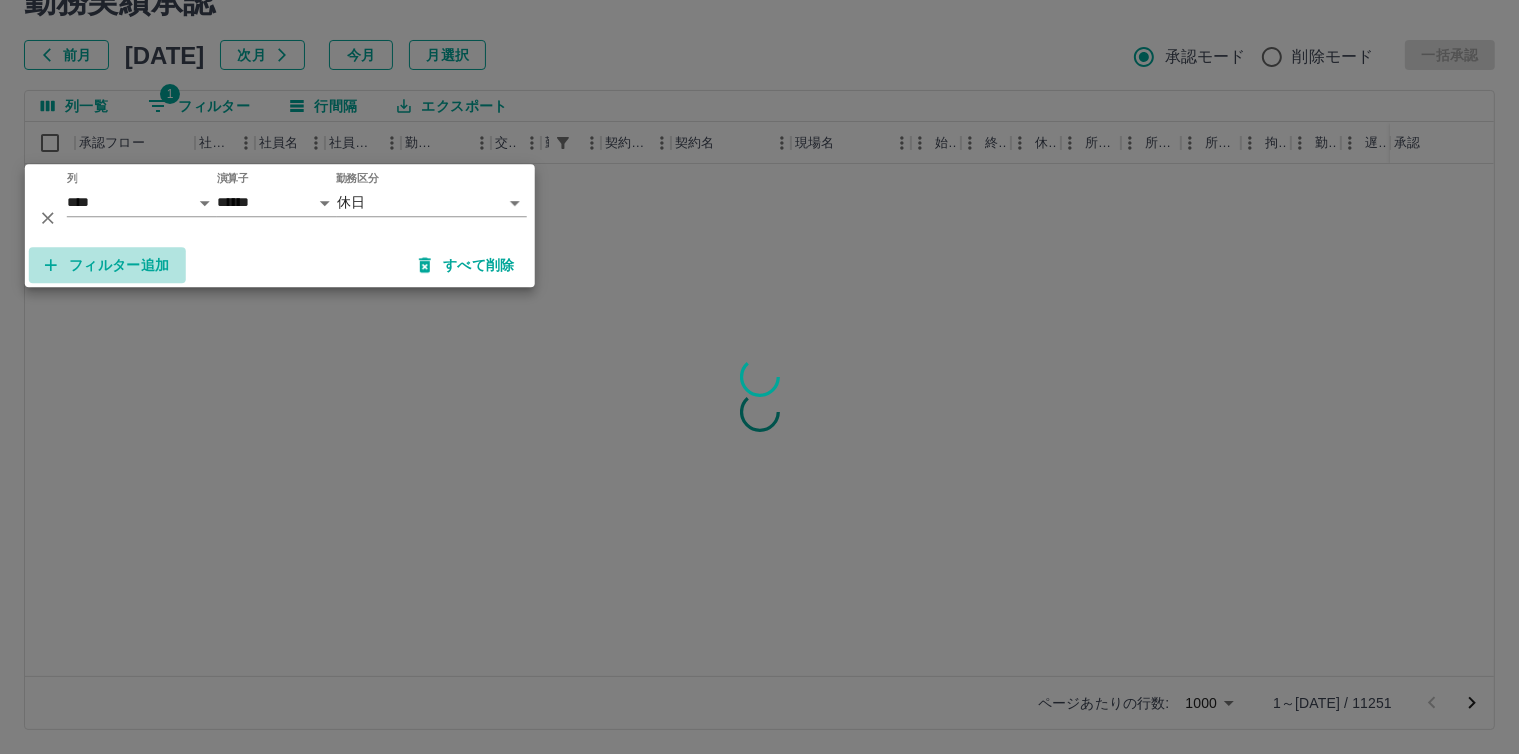 click on "フィルター追加" at bounding box center (107, 265) 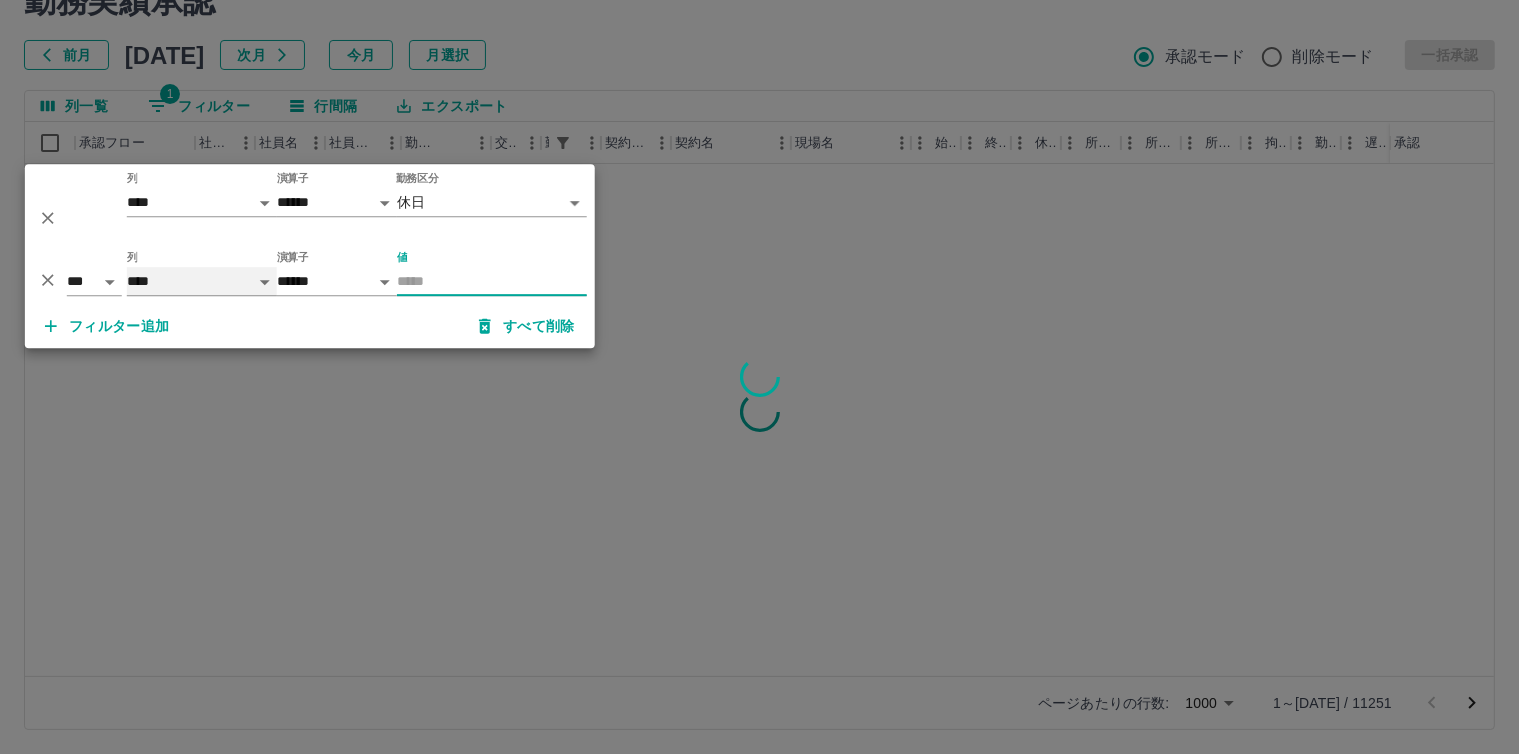 click on "**** *** **** *** *** **** ***** *** *** ** ** ** **** **** **** ** ** *** **** *****" at bounding box center [202, 281] 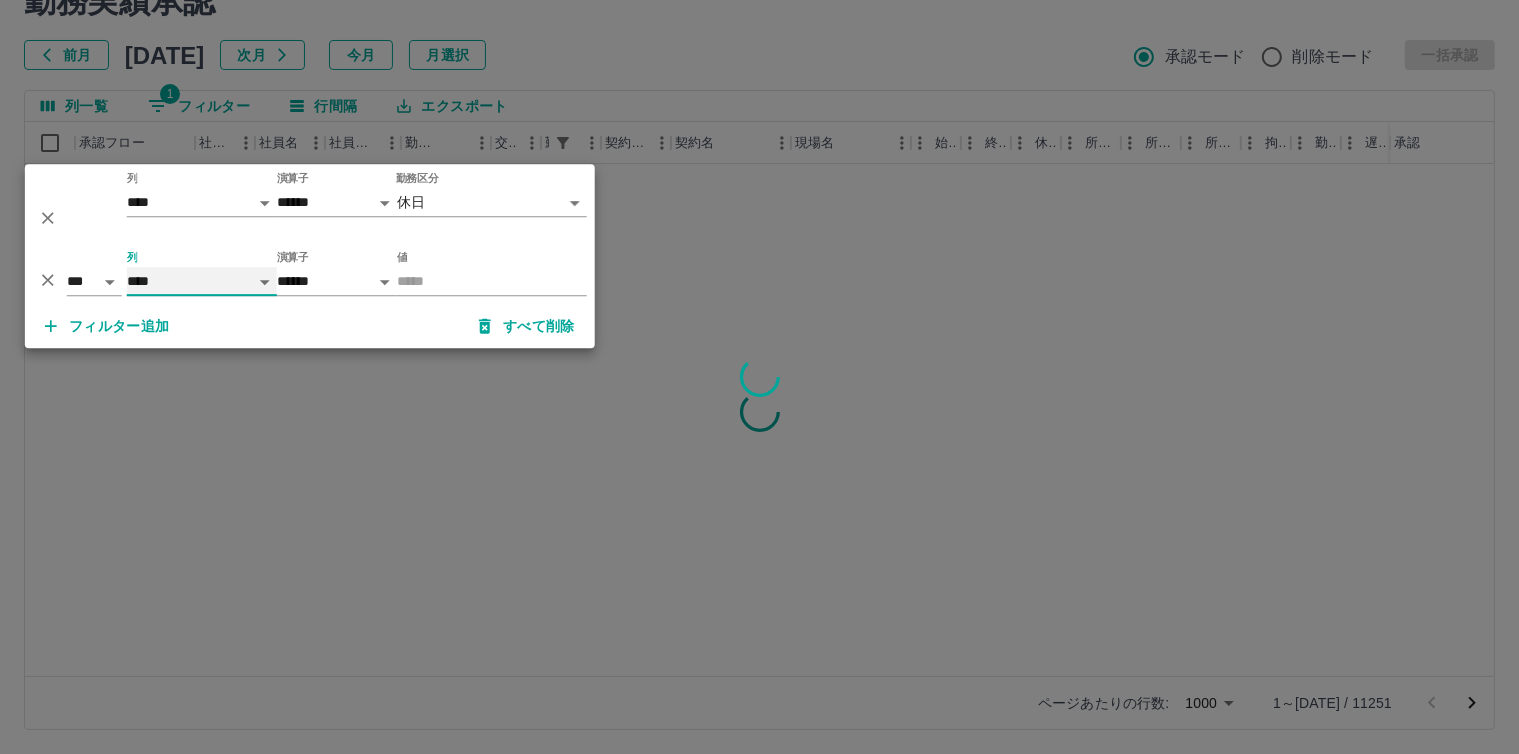 click on "**** *** **** *** *** **** ***** *** *** ** ** ** **** **** **** ** ** *** **** *****" at bounding box center (202, 281) 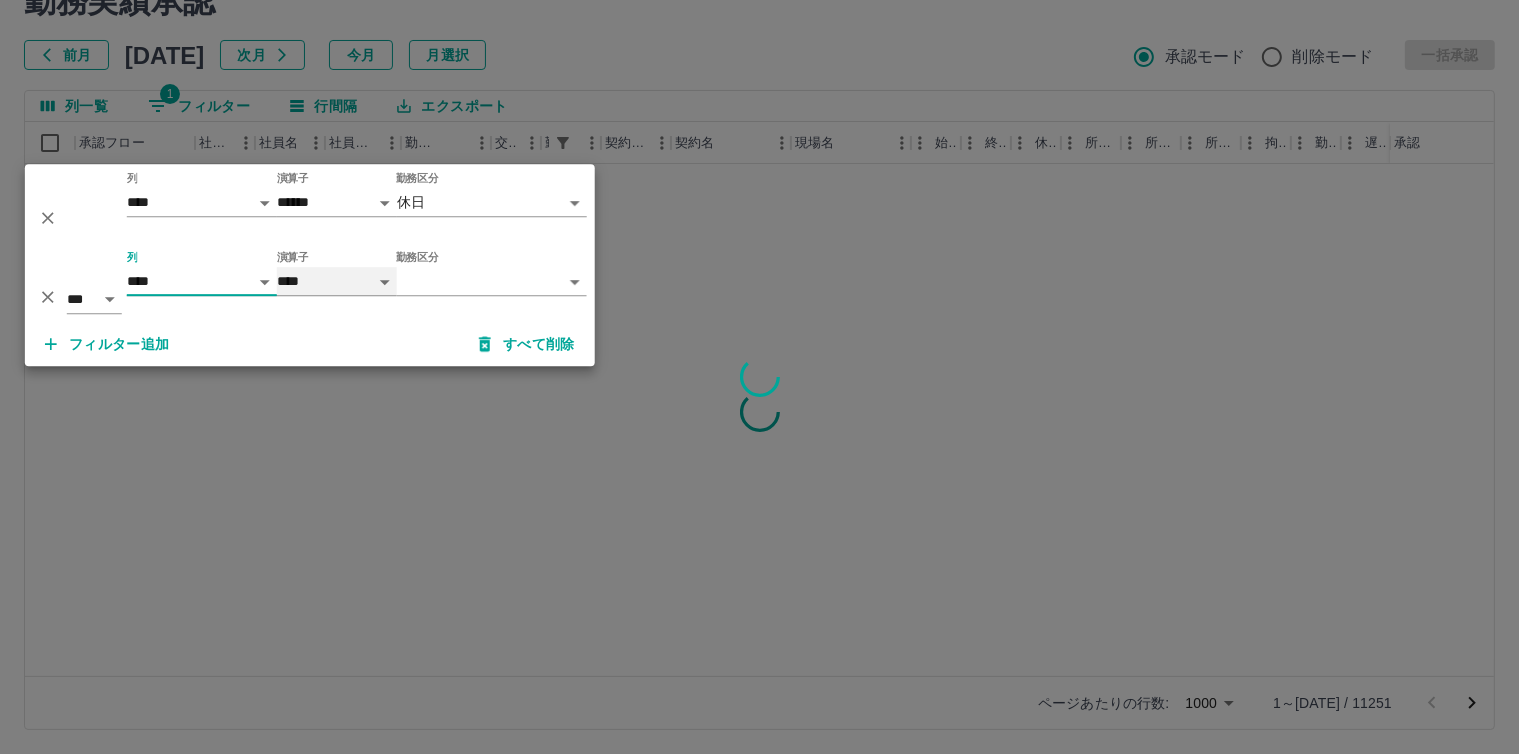 click on "**** ******" at bounding box center [337, 281] 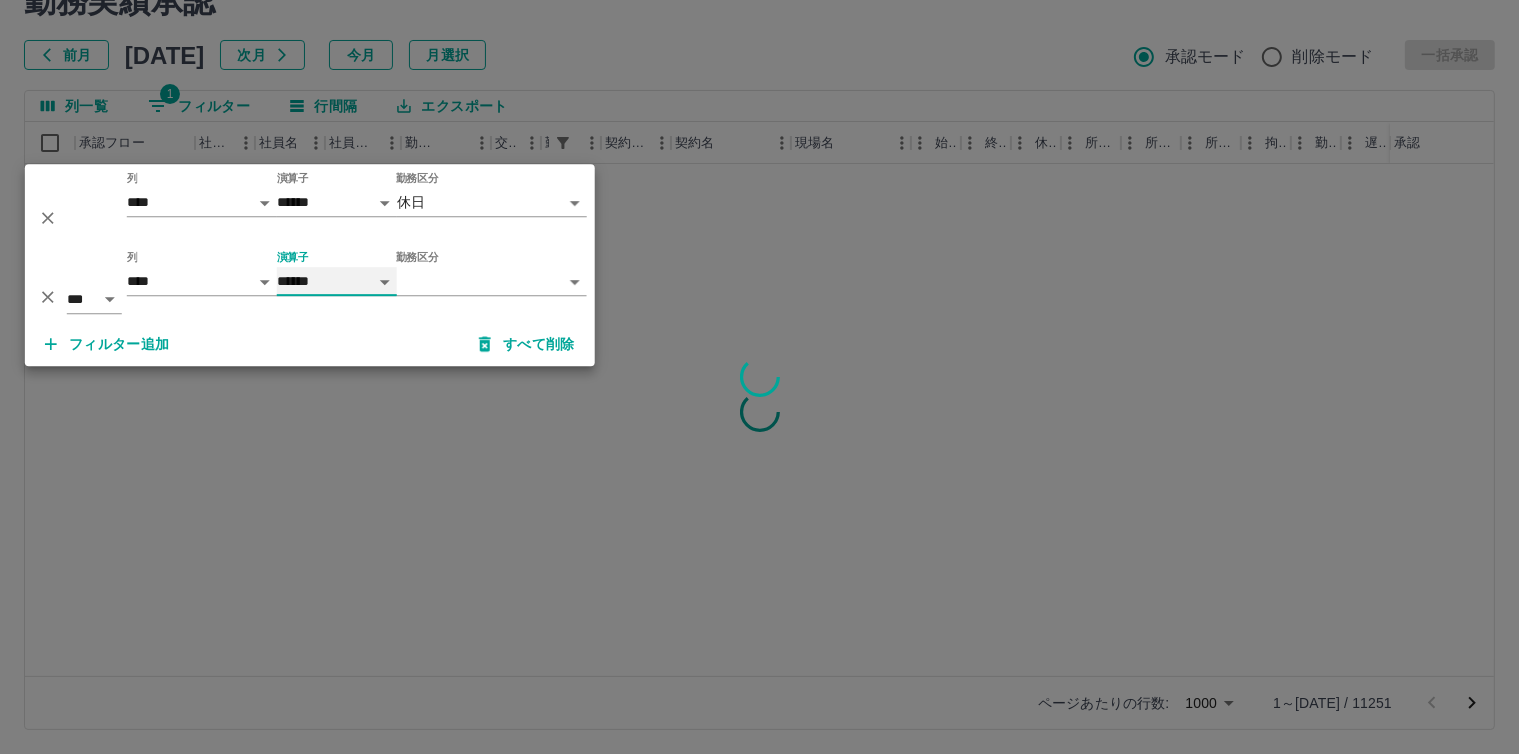 click on "**** ******" at bounding box center [337, 281] 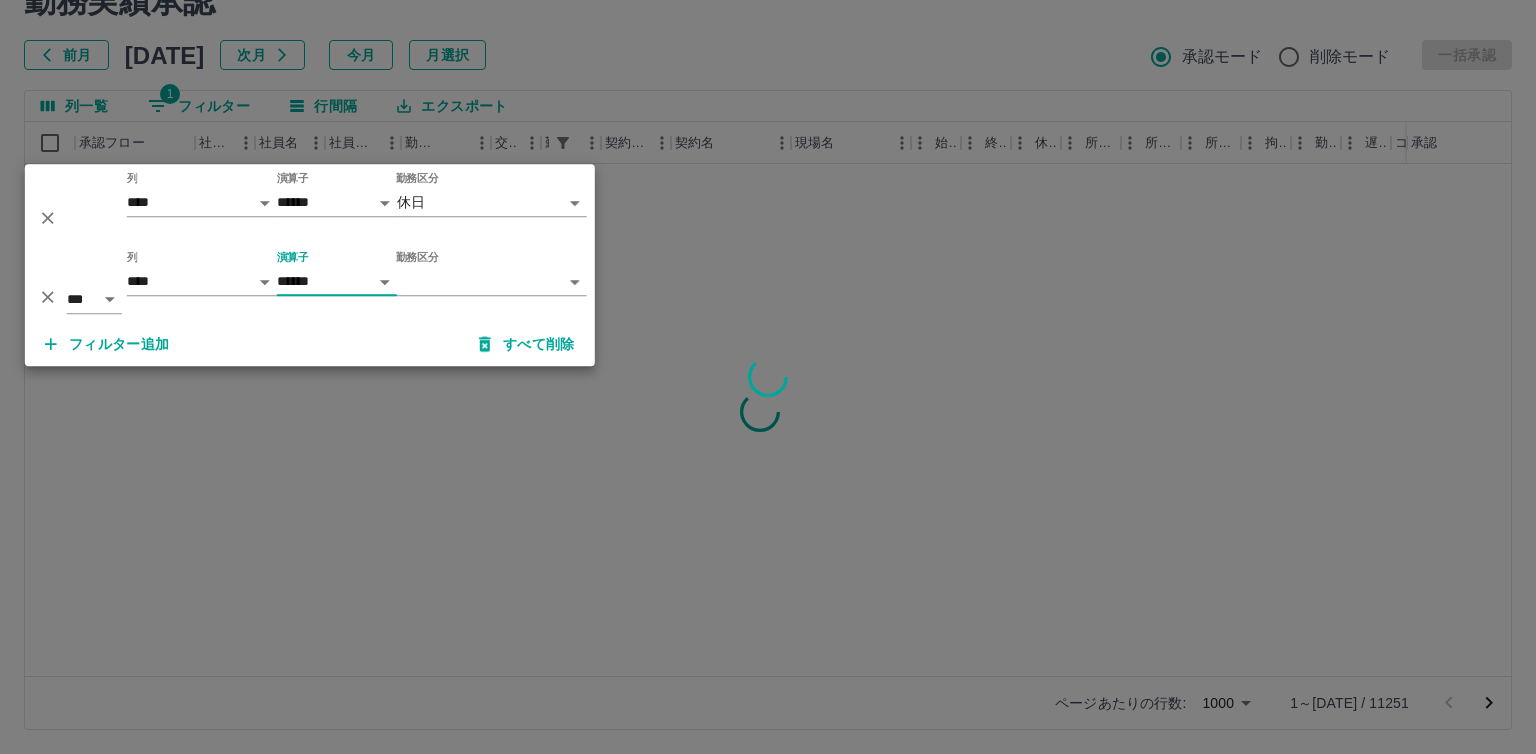 click on "**********" at bounding box center [768, 331] 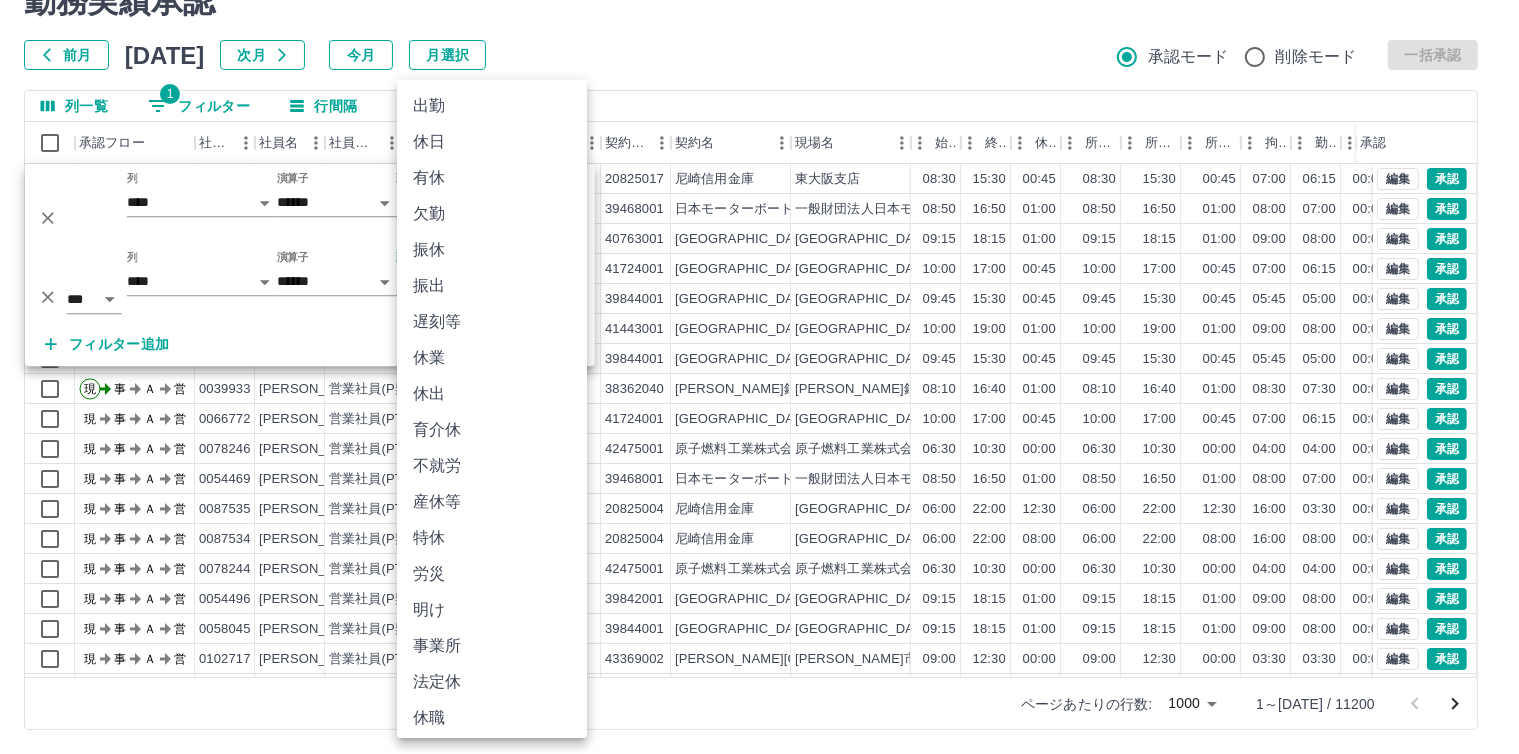 click on "SDH勤怠 [PERSON_NAME] 勤務実績承認 前月 [DATE] 次月 今月 月選択 承認モード 削除モード 一括承認 列一覧 1 フィルター 行間隔 エクスポート 承認フロー 社員番号 社員名 社員区分 勤務日 交通費 勤務区分 契約コード 契約名 現場名 始業 終業 休憩 所定開始 所定終業 所定休憩 拘束 勤務 遅刻等 コメント ステータス 承認 現 事 Ａ 営 0045704 [PERSON_NAME] 営業社員(PT契約) [DATE] 往復 出勤 20825017 尼崎信用金庫 [GEOGRAPHIC_DATA]支店 08:30 15:30 00:45 08:30 15:30 00:45 07:00 06:15 00:00 現場責任者承認待 現 事 Ａ 営 0041729 [PERSON_NAME] 営業社員(PT契約) [DATE] 往復 出勤 [FINANCIAL_ID] 日本モーターボート競走会 一般財団法人日本モーターボート競走会　尼崎支部　[PERSON_NAME]寮 08:50 16:50 01:00 08:50 16:50 01:00 08:00 07:00 00:00 現場責任者承認待 現 事 Ａ 営 0056264 [PERSON_NAME] 営業社員(P契約) [DATE] 往復 出勤 **" at bounding box center (759, 331) 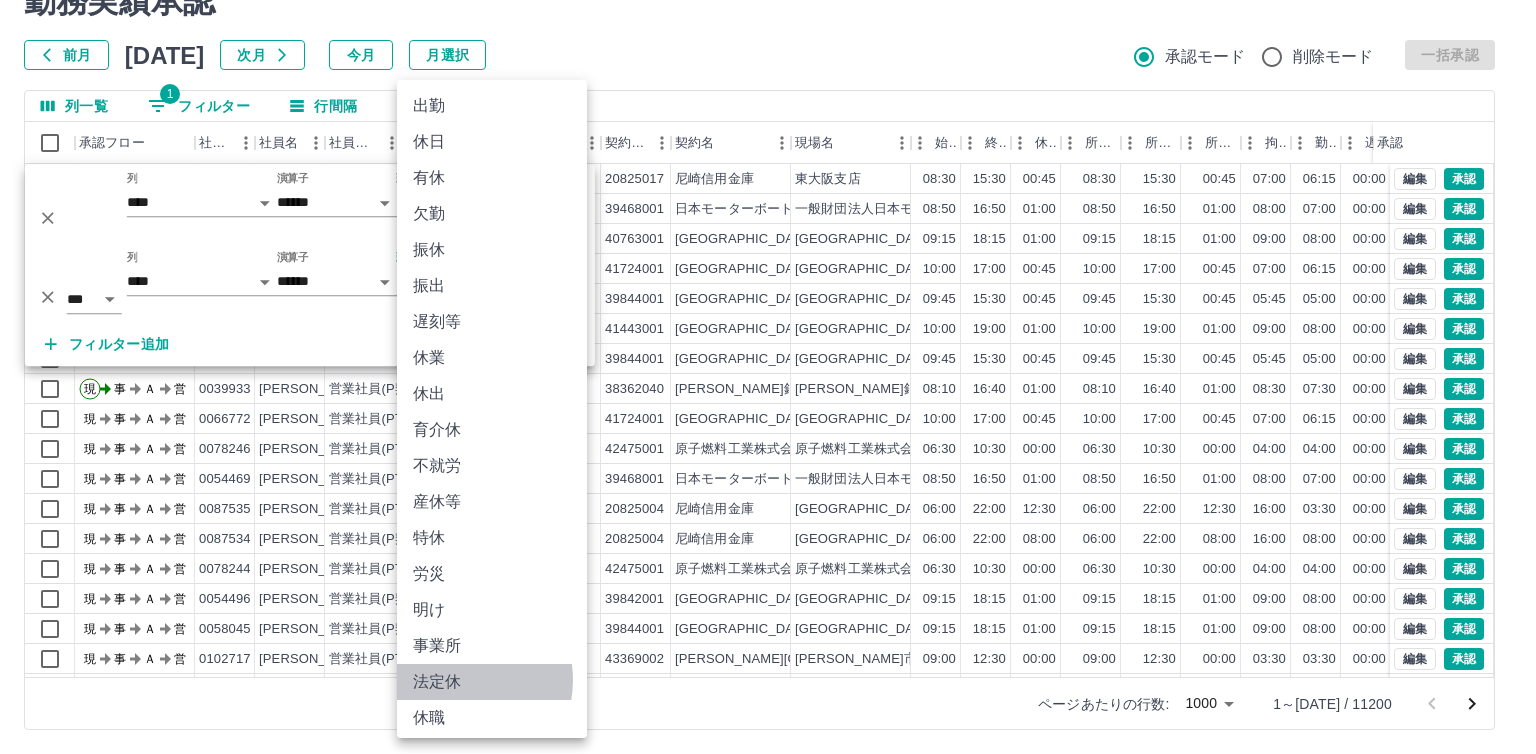 click on "法定休" at bounding box center [492, 682] 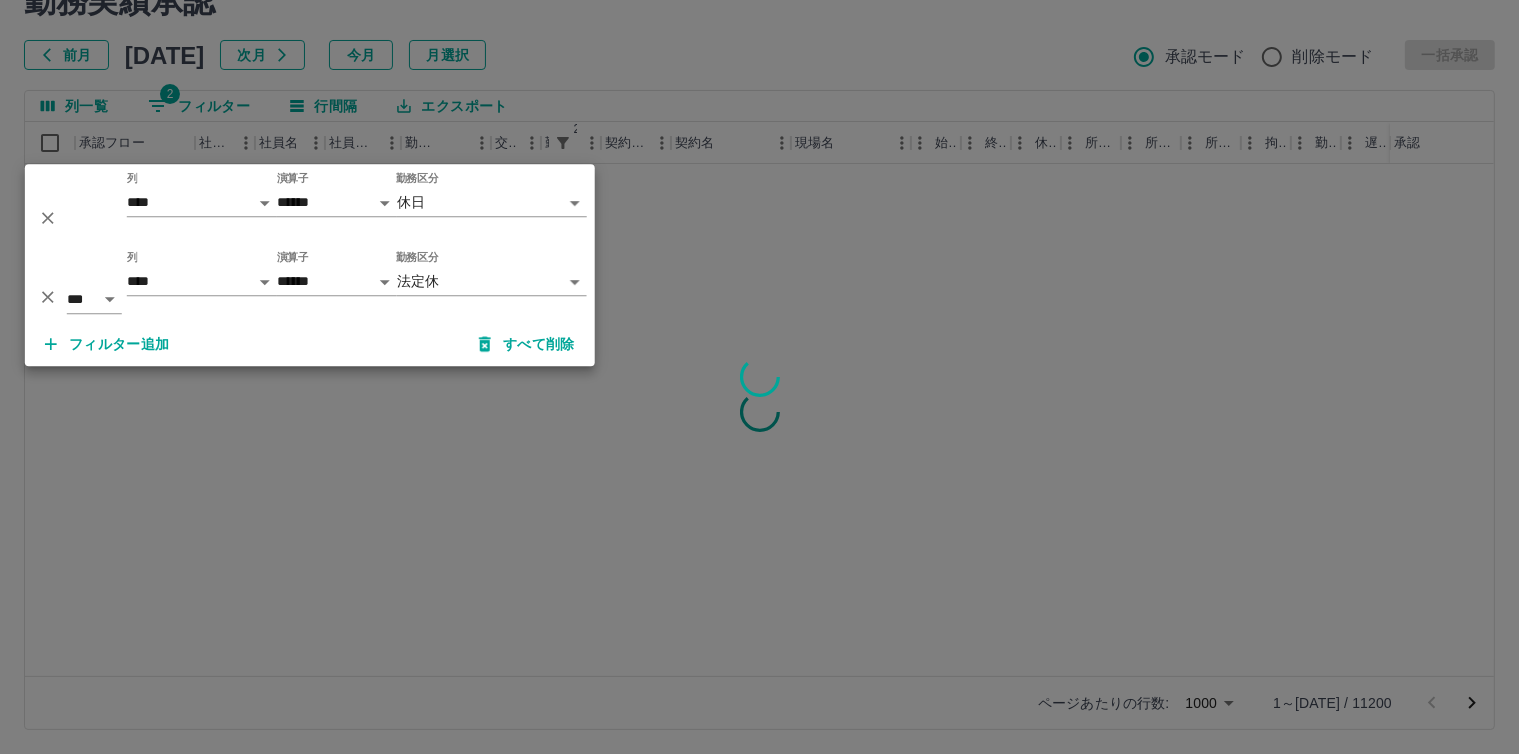 click on "フィルター追加" at bounding box center (107, 344) 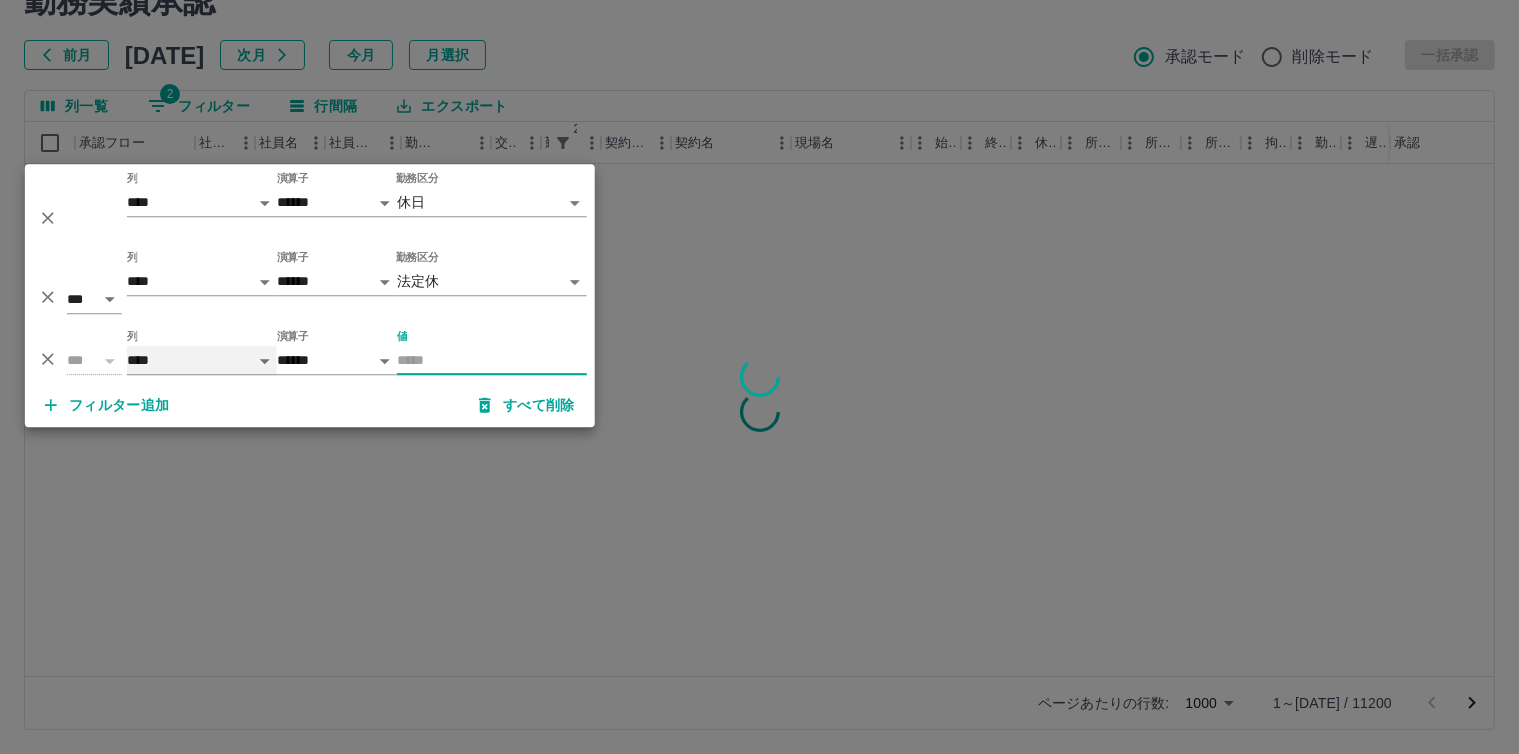click on "**** *** **** *** *** **** ***** *** *** ** ** ** **** **** **** ** ** *** **** *****" at bounding box center [202, 360] 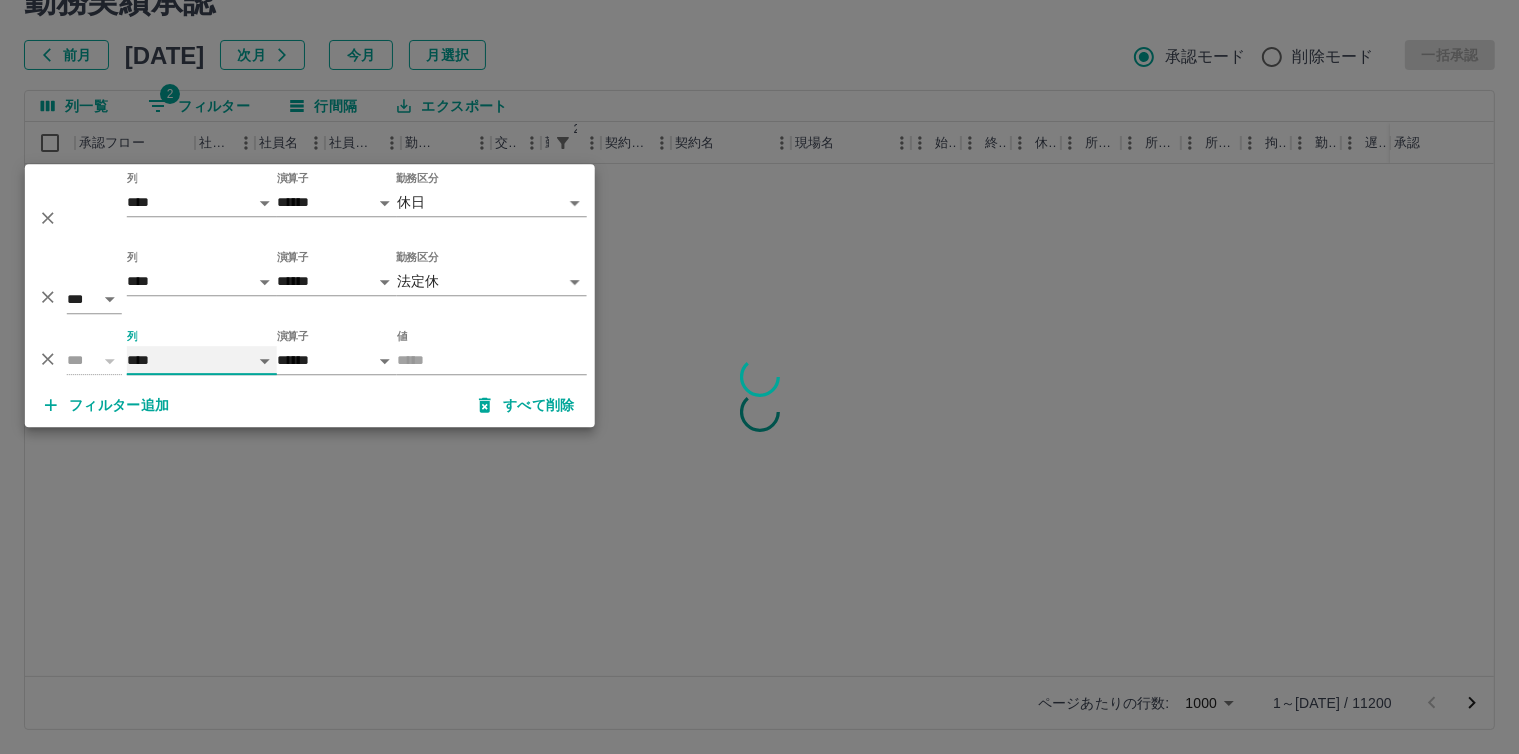 click on "**** *** **** *** *** **** ***** *** *** ** ** ** **** **** **** ** ** *** **** *****" at bounding box center (202, 360) 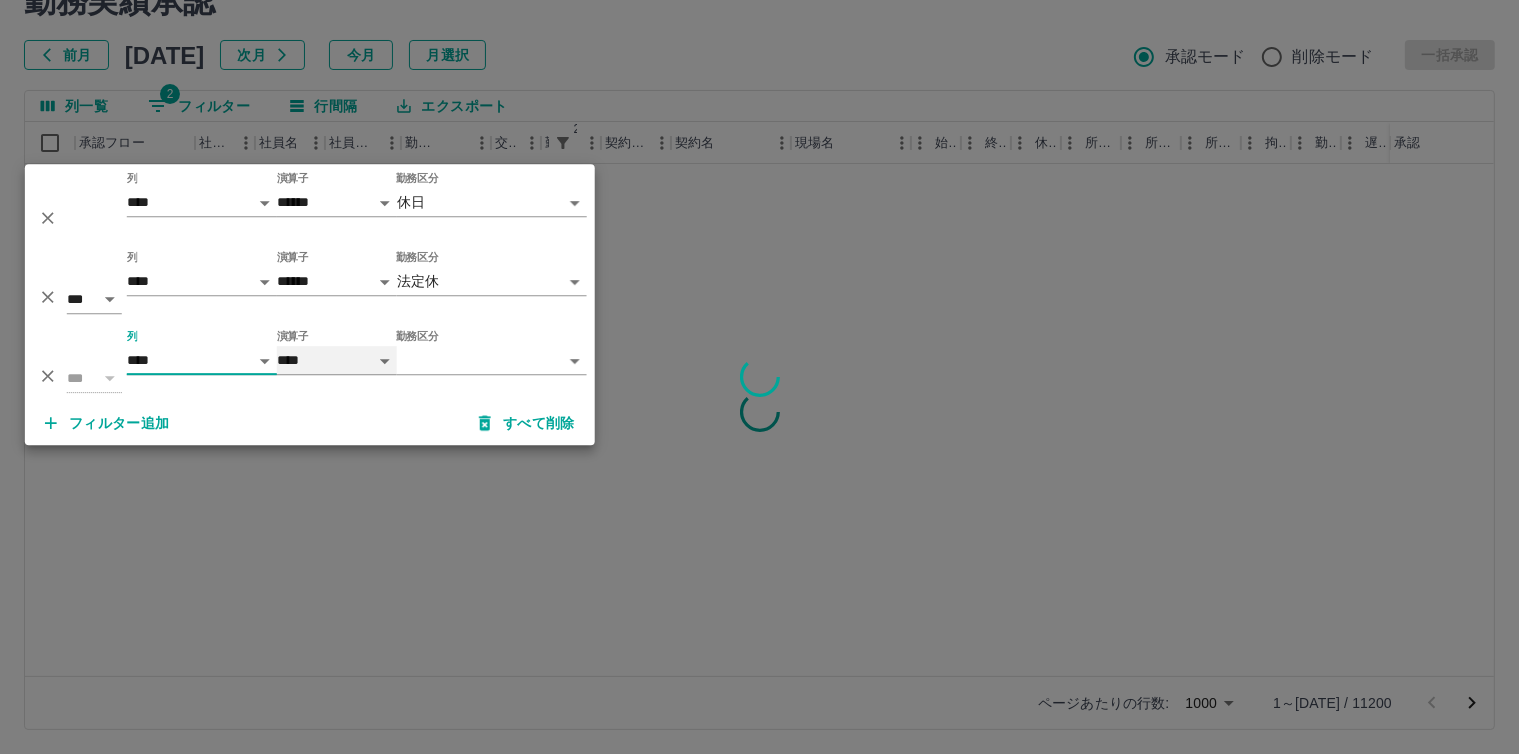 click on "**** ******" at bounding box center (337, 360) 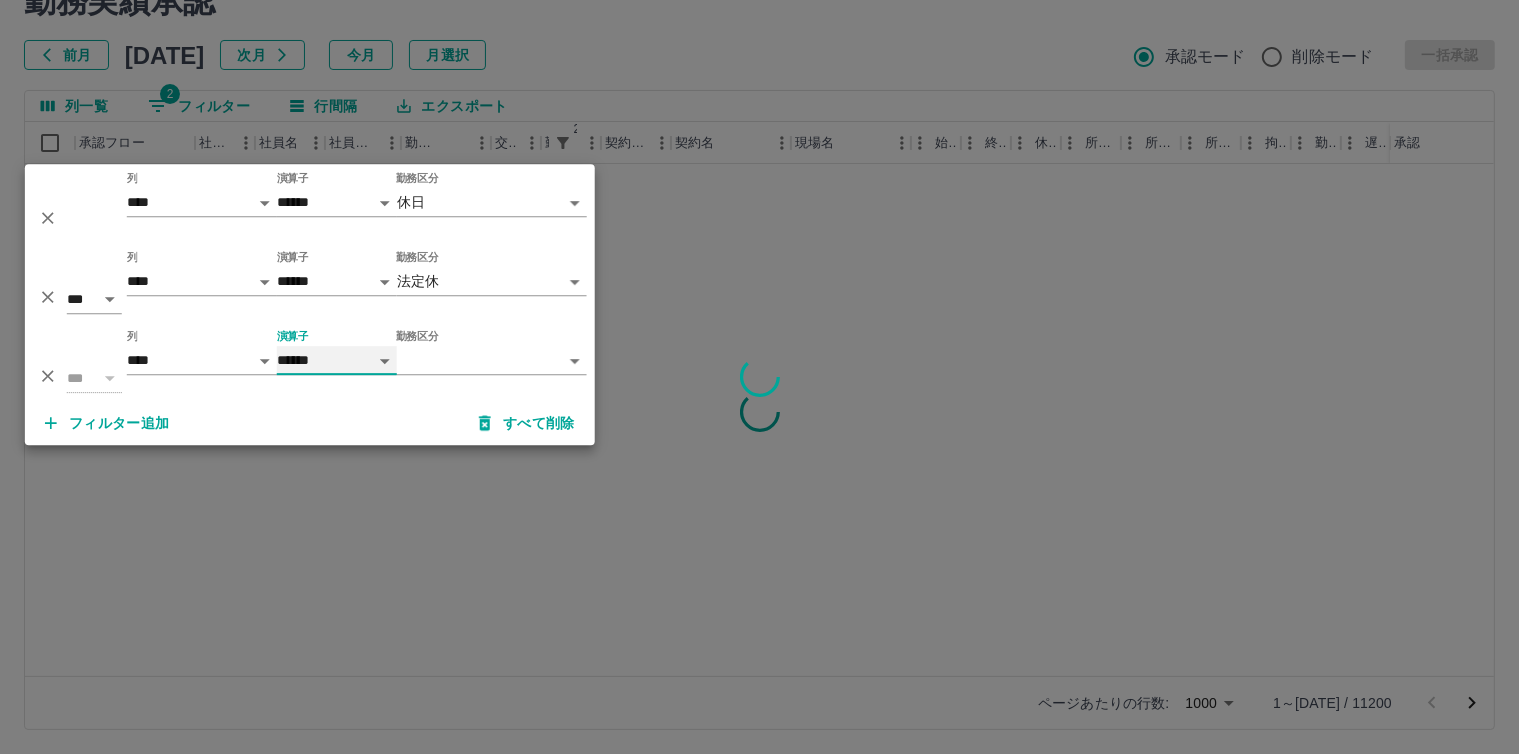 click on "**** ******" at bounding box center (337, 360) 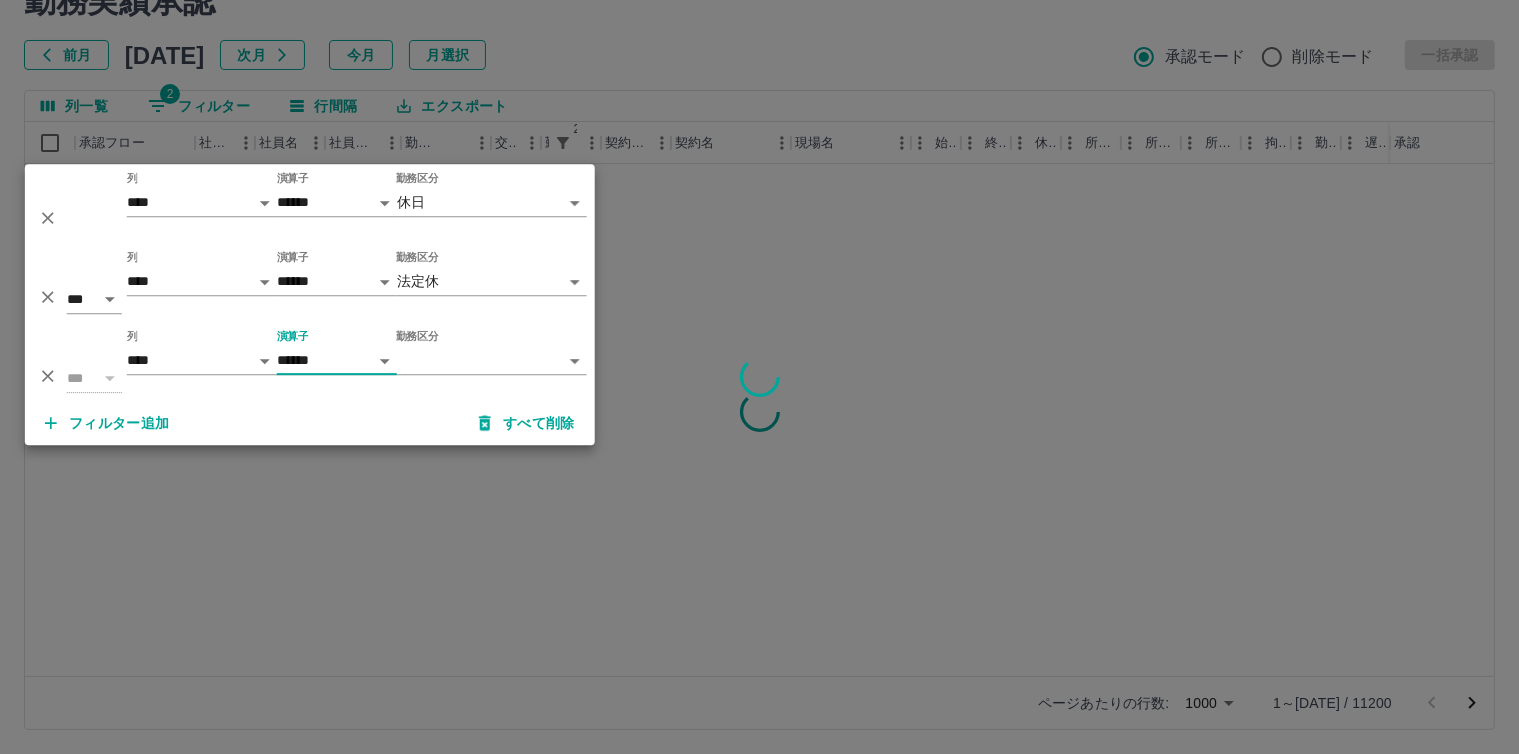 click on "**********" at bounding box center [759, 331] 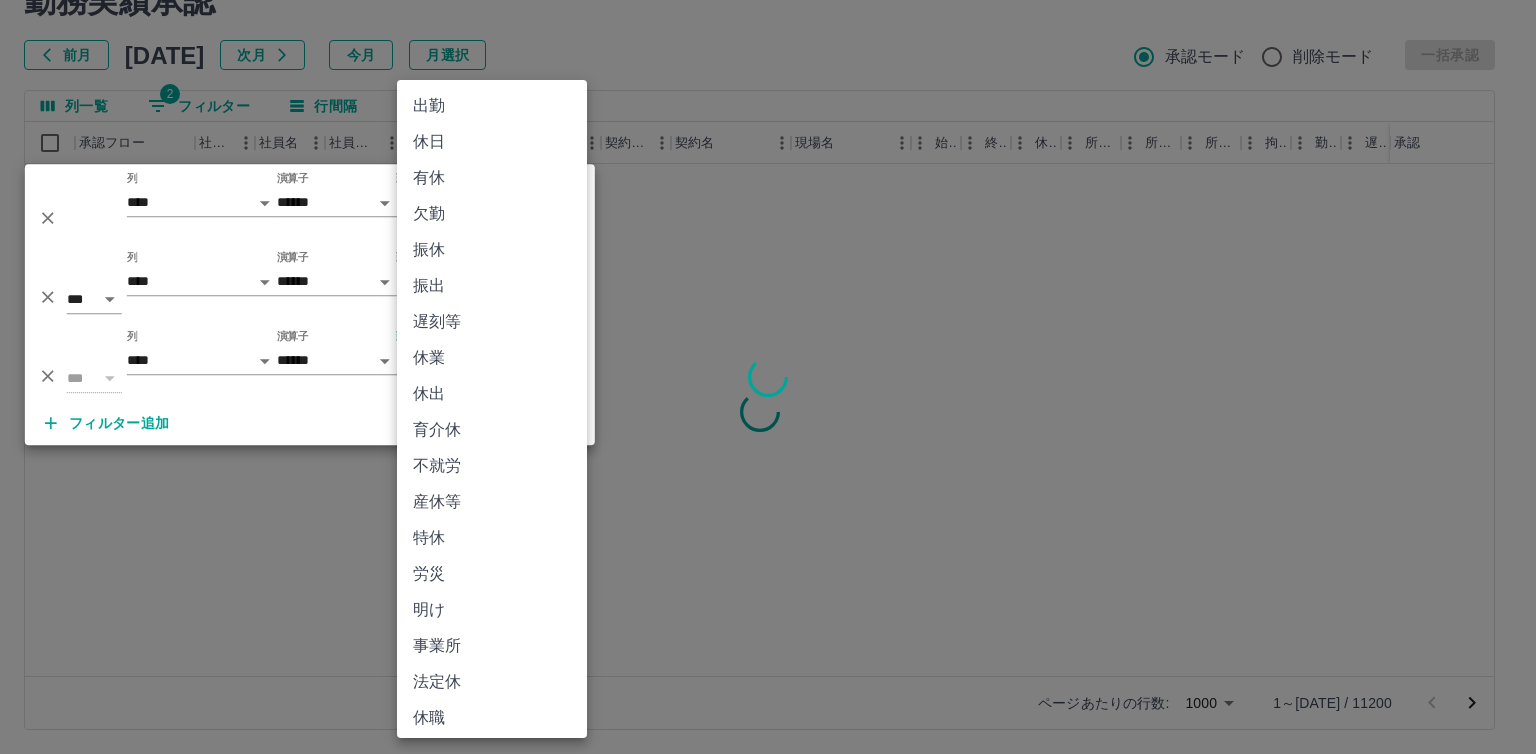 click on "不就労" at bounding box center [492, 466] 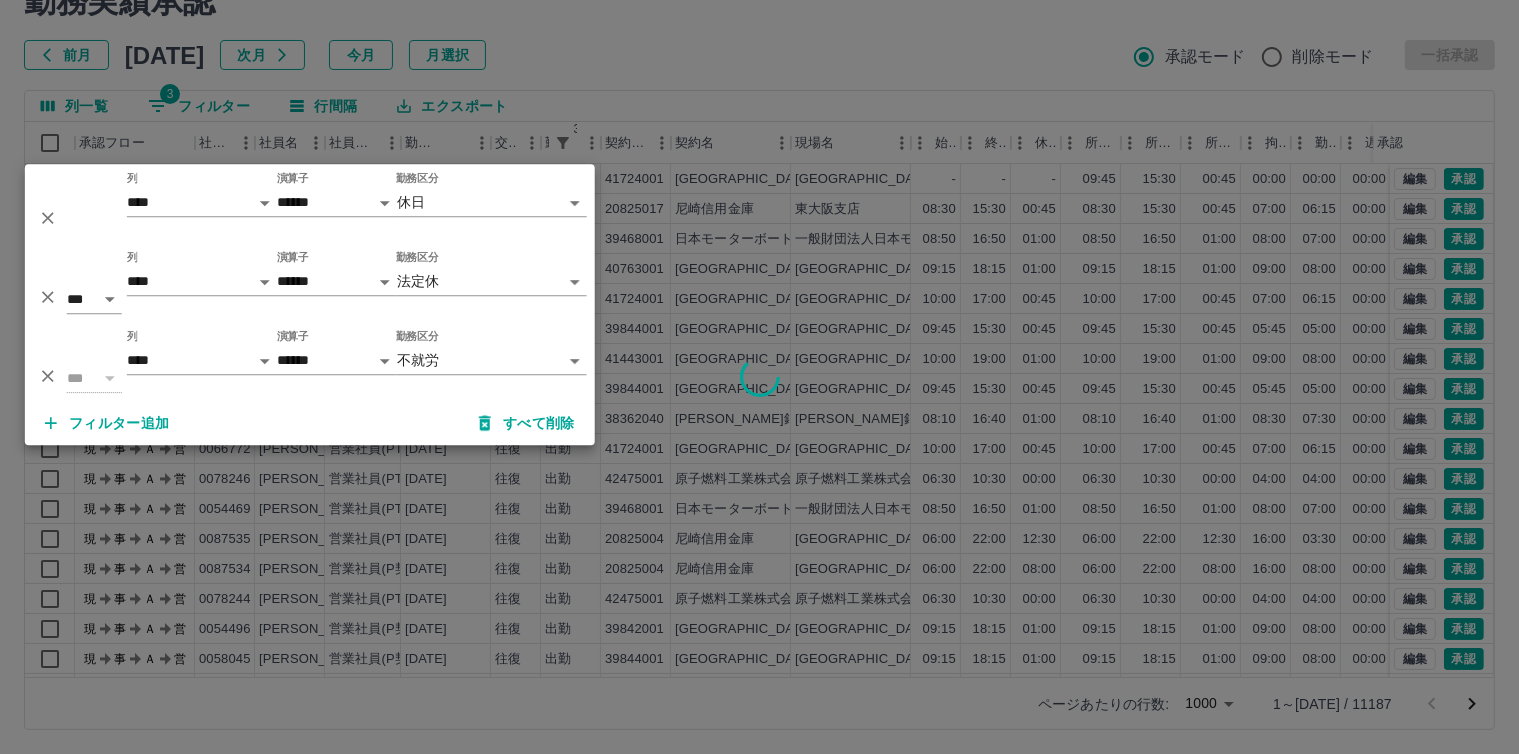 click on "フィルター追加" at bounding box center (107, 423) 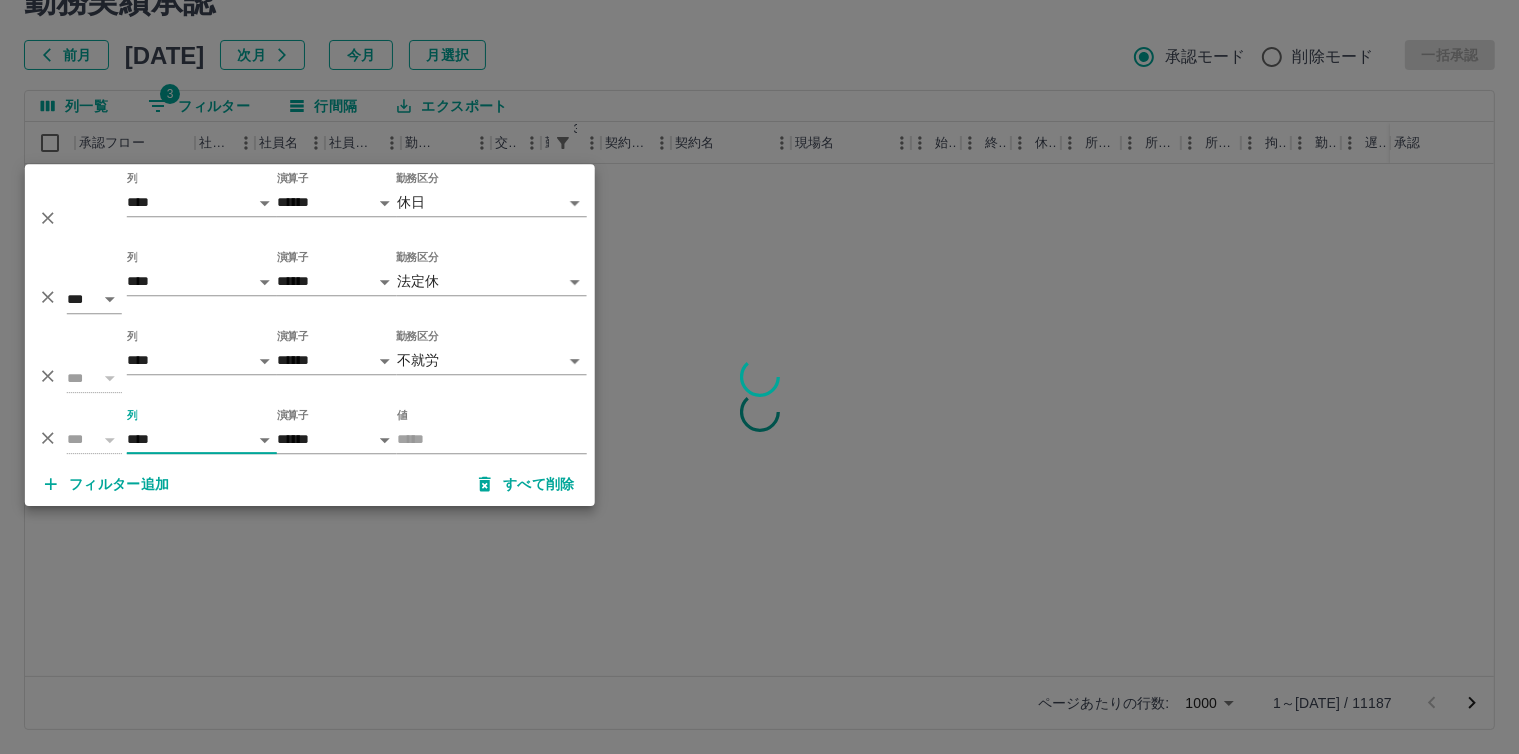 click on "**** *** **** *** *** **** ***** *** *** ** ** ** **** **** **** ** ** *** **** *****" at bounding box center (202, 439) 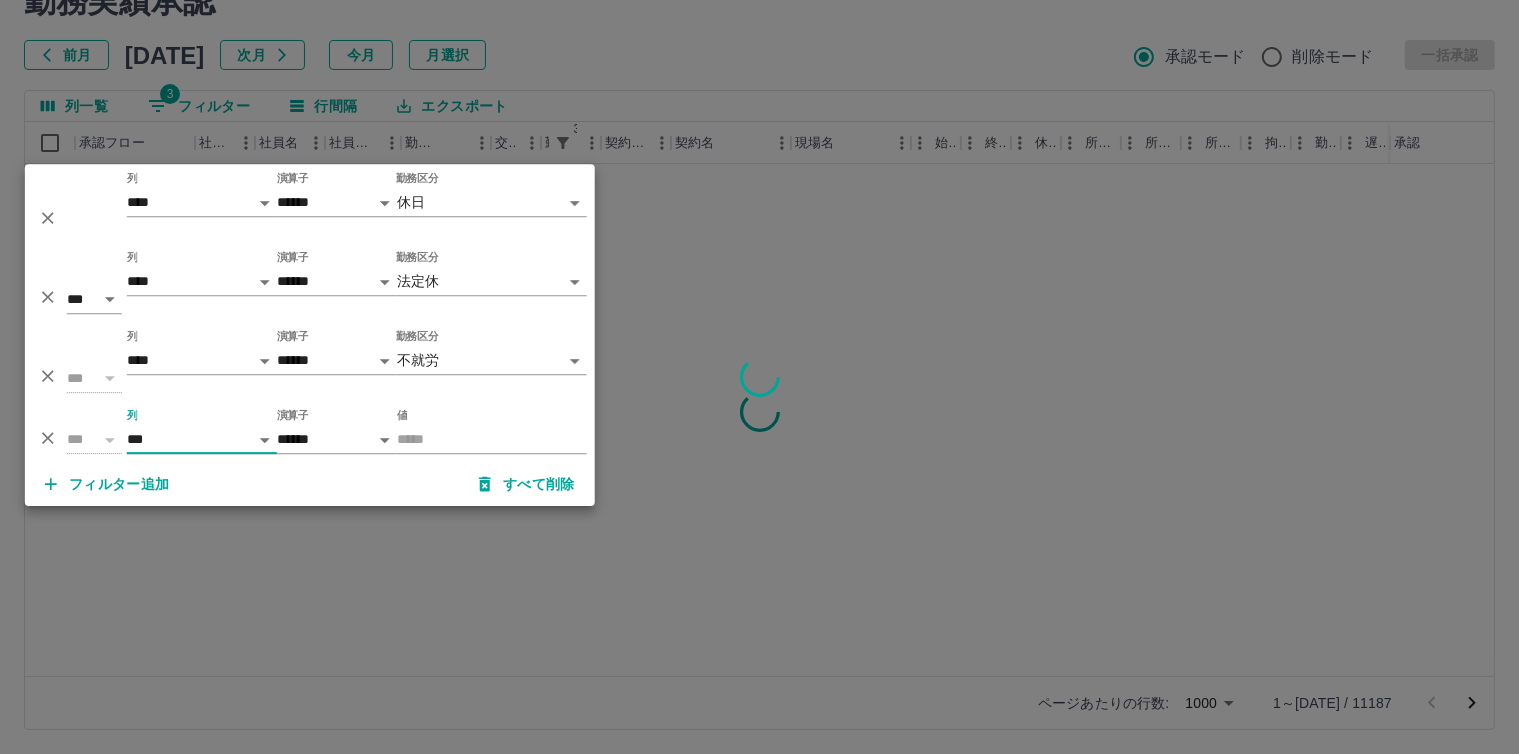 click on "**** *** **** *** *** **** ***** *** *** ** ** ** **** **** **** ** ** *** **** *****" at bounding box center [202, 439] 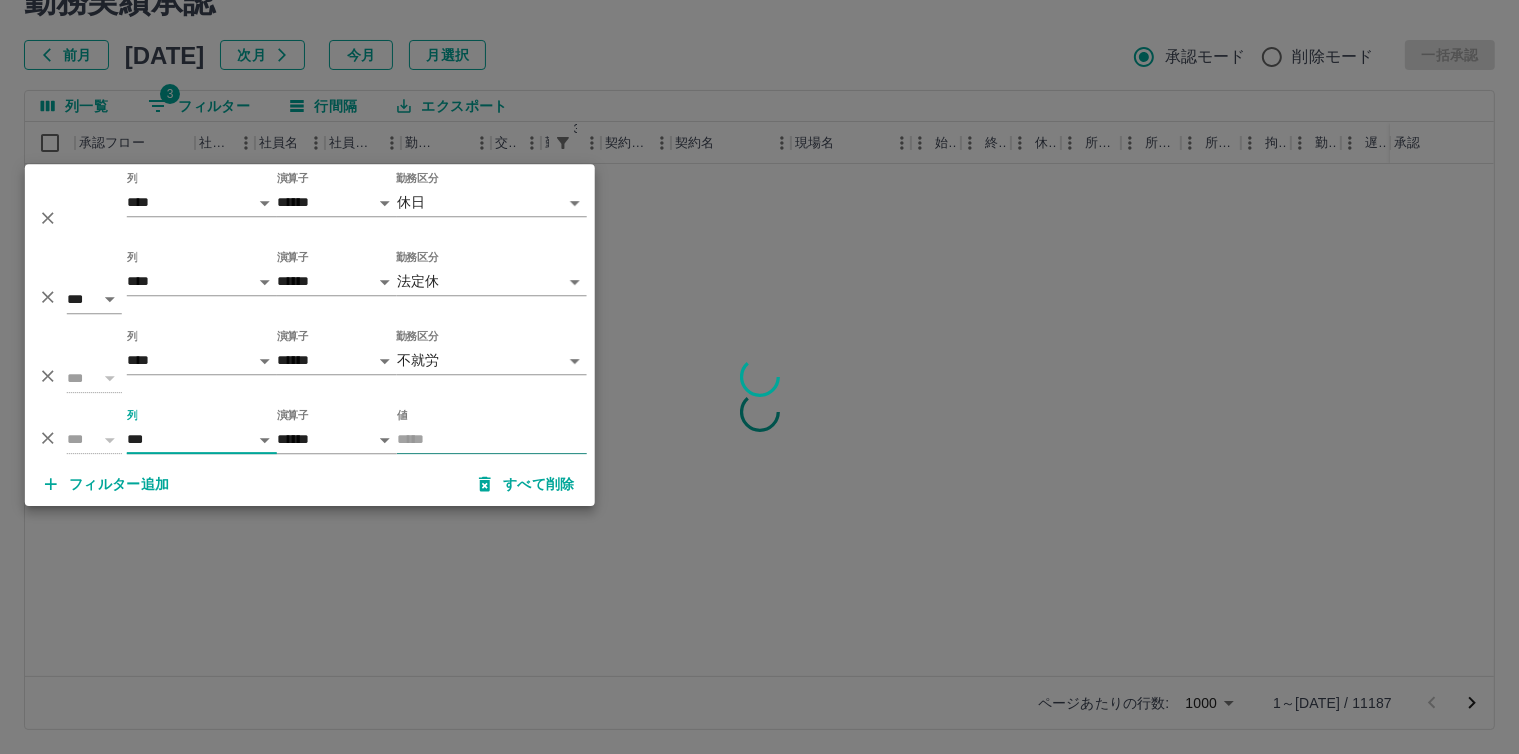 click on "値" at bounding box center (492, 439) 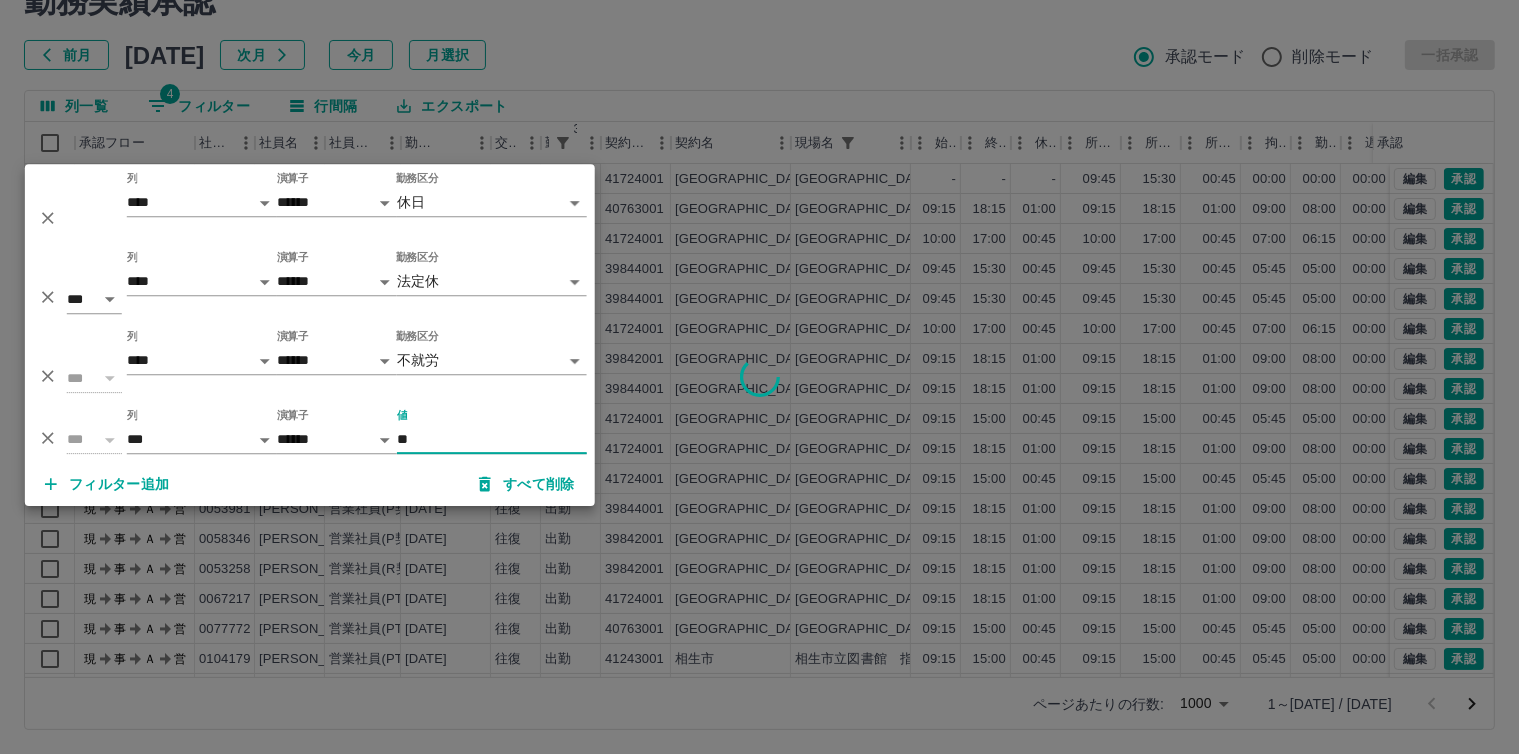 type on "**" 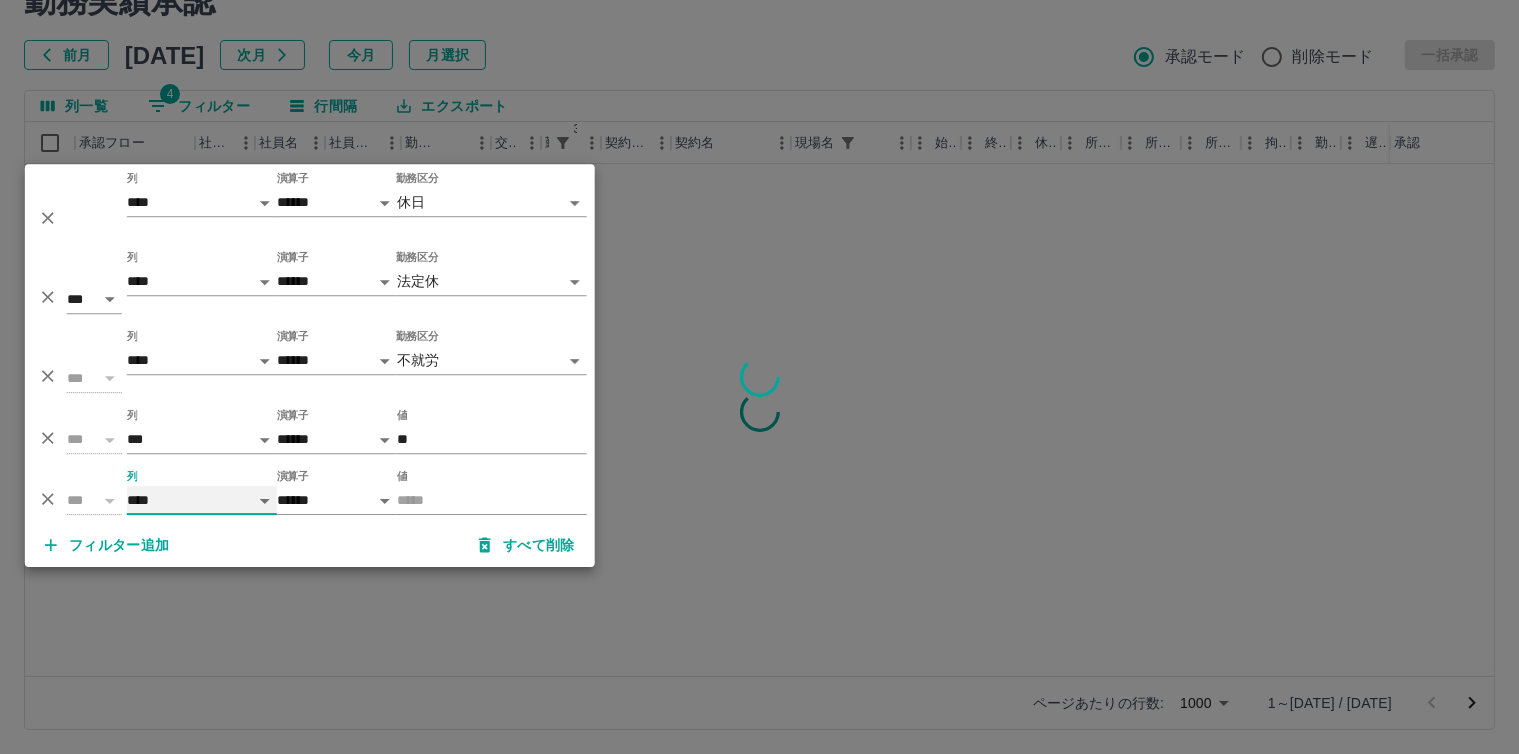 click on "**** *** **** *** *** **** ***** *** *** ** ** ** **** **** **** ** ** *** **** *****" at bounding box center (202, 500) 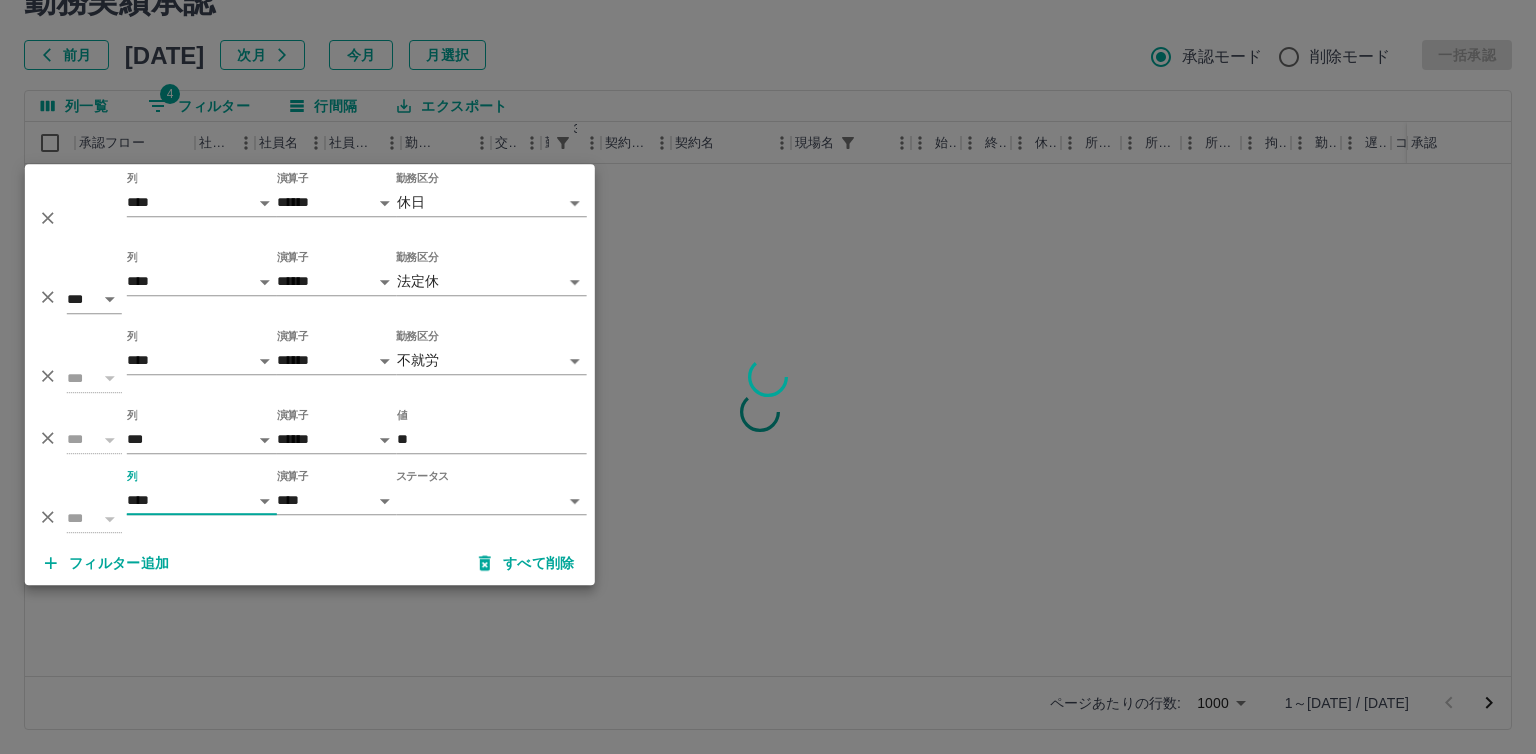 click on "**********" at bounding box center [768, 331] 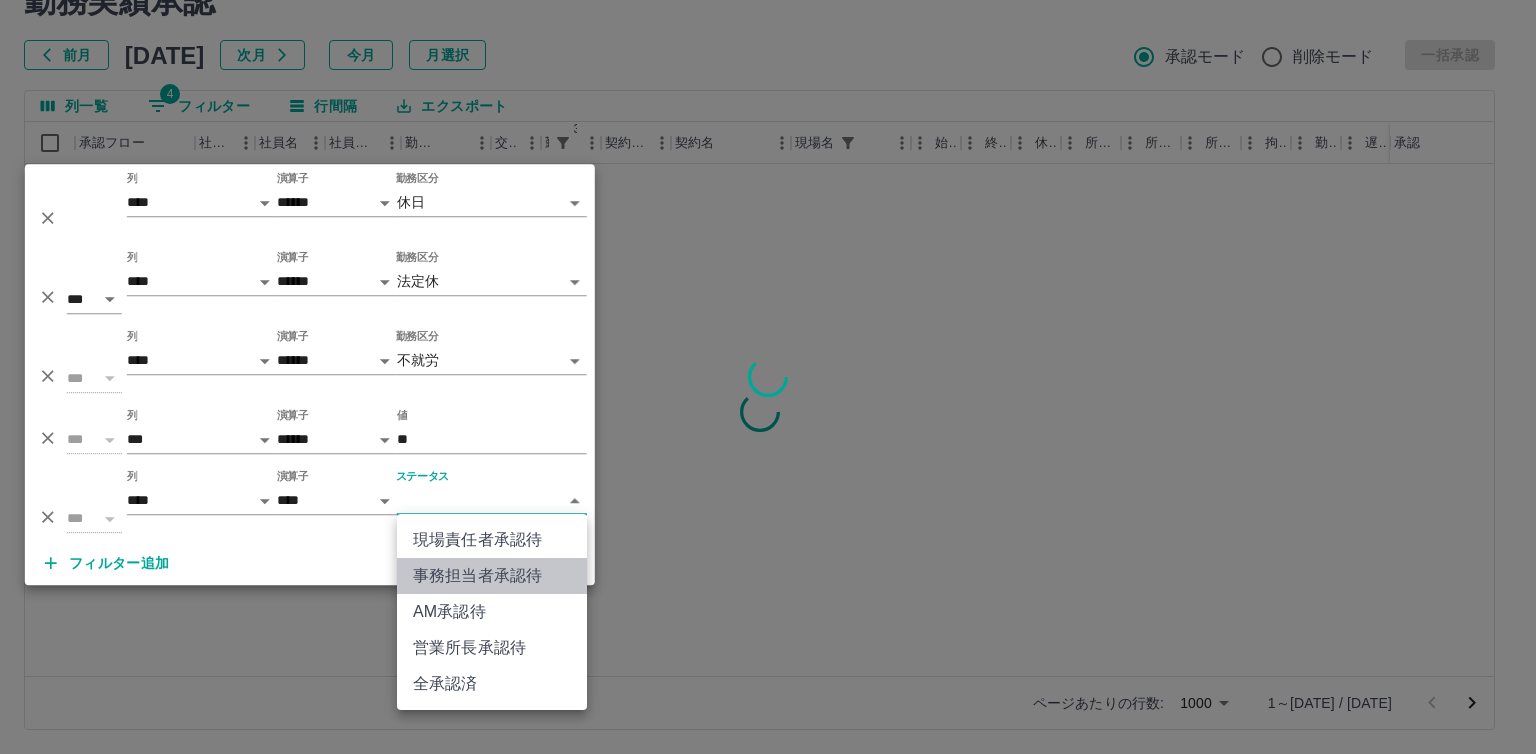 click on "事務担当者承認待" at bounding box center [492, 576] 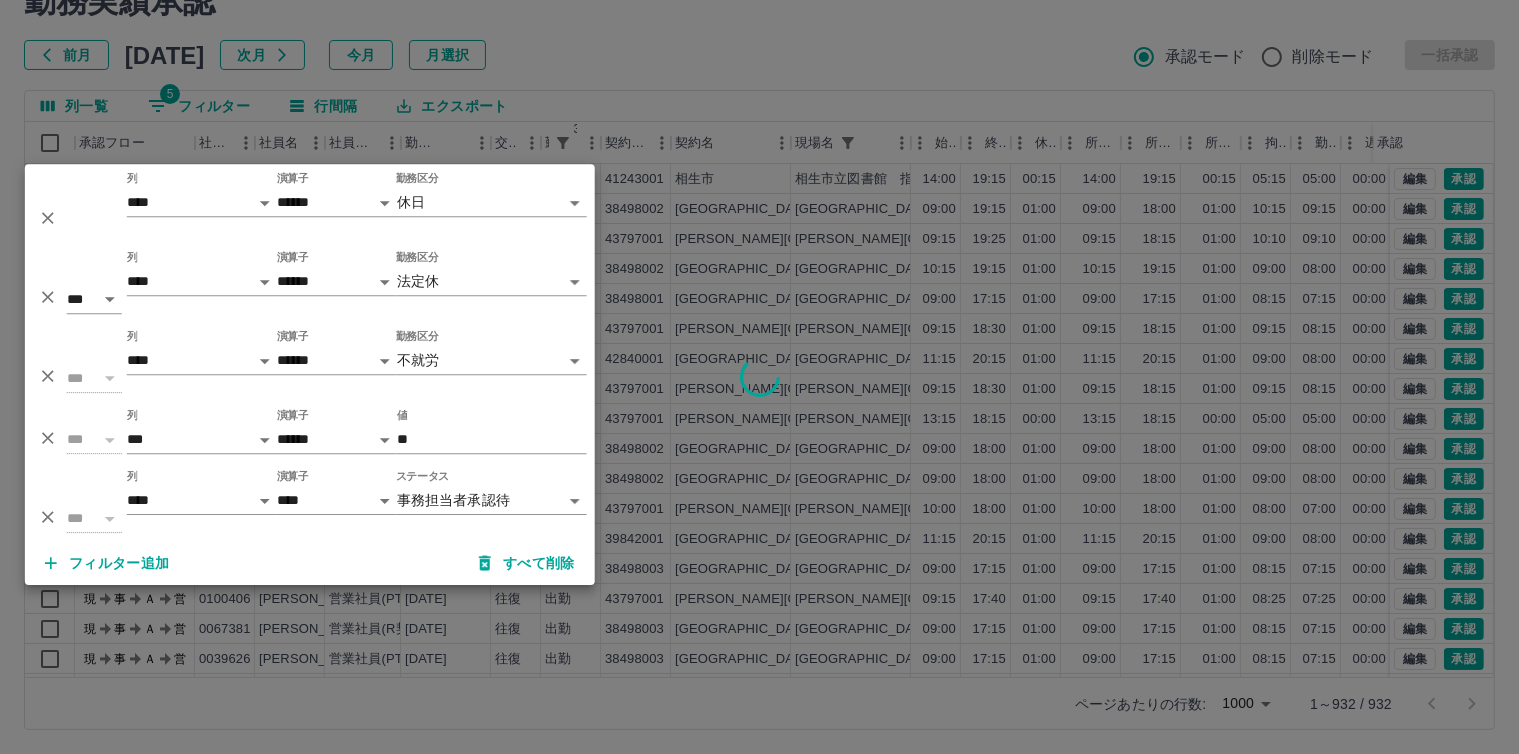 click at bounding box center [759, 377] 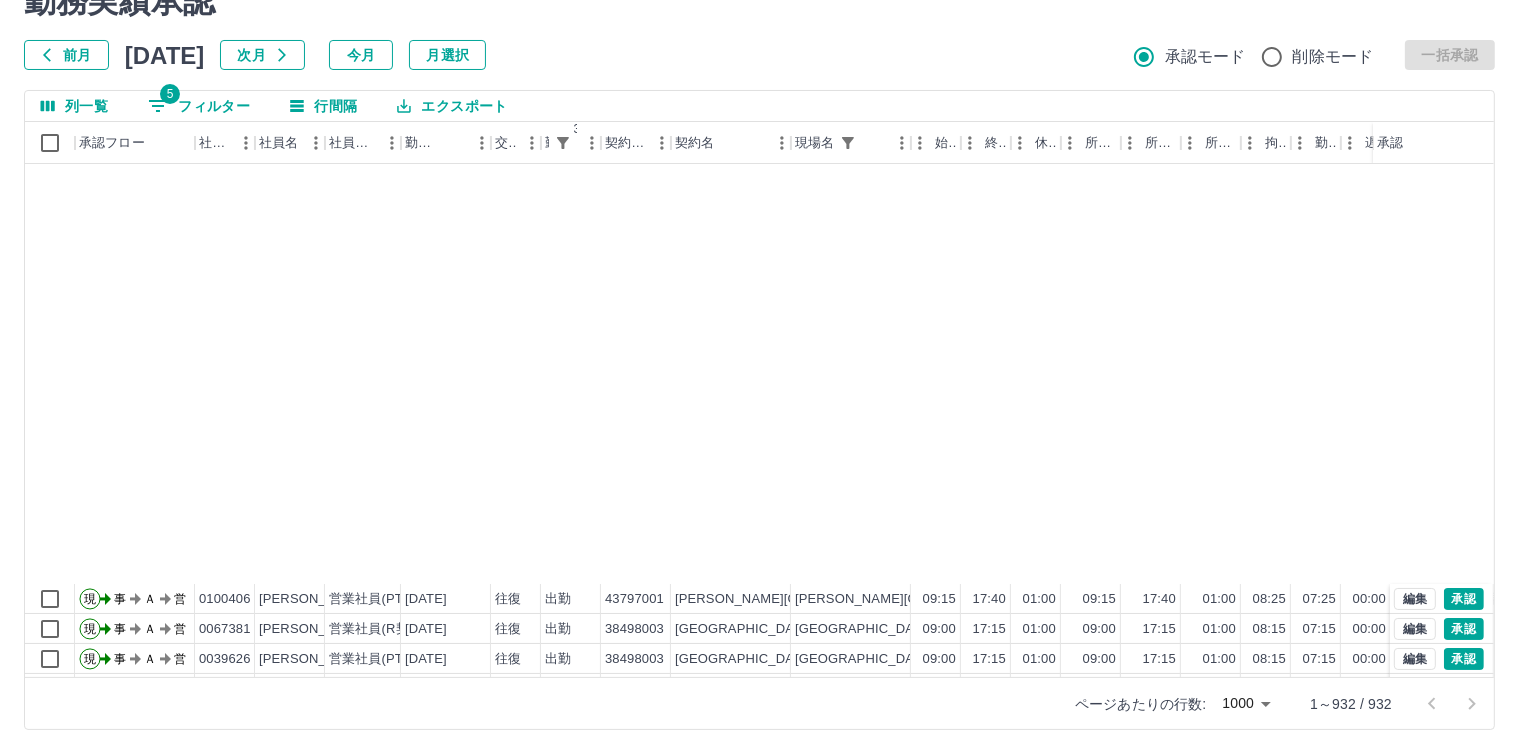 scroll, scrollTop: 500, scrollLeft: 0, axis: vertical 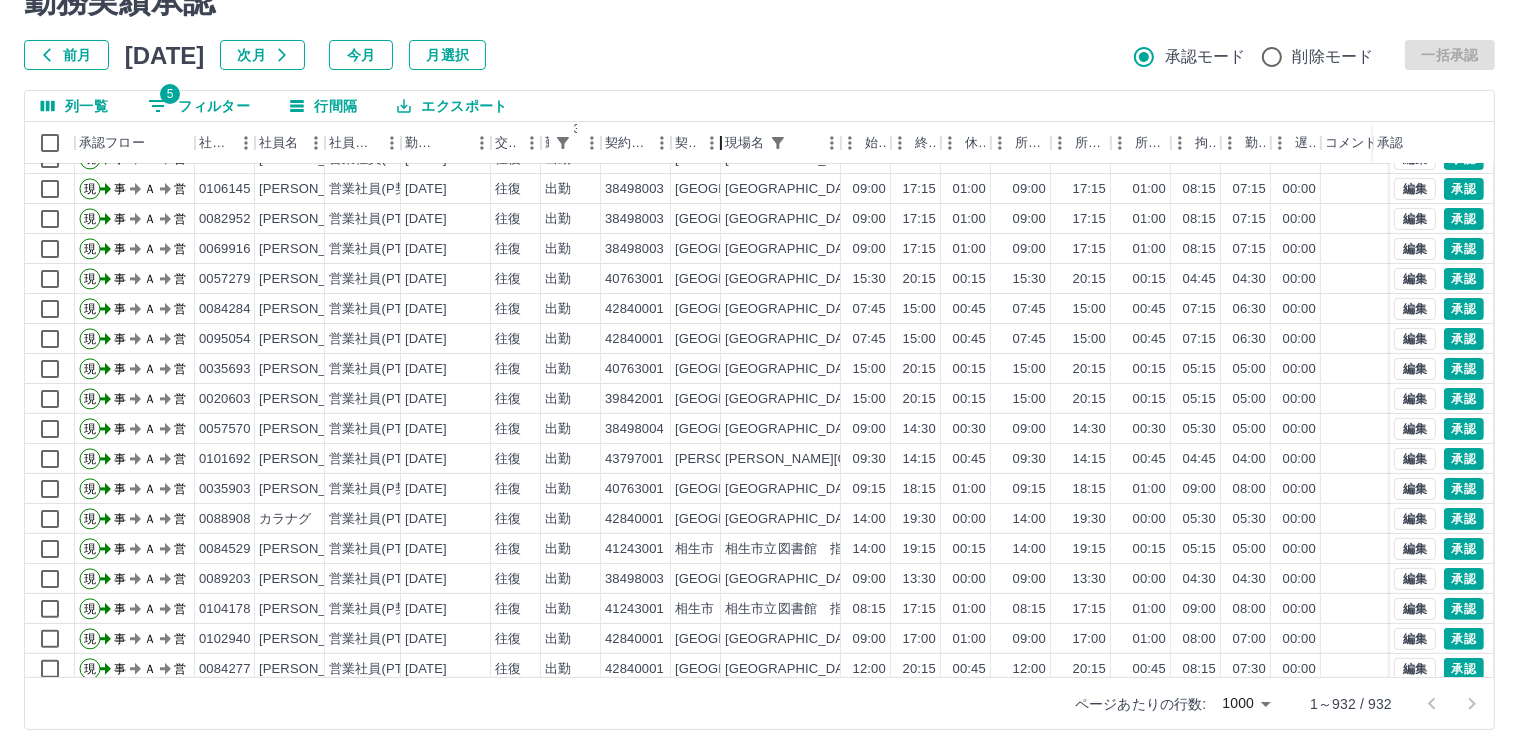 drag, startPoint x: 785, startPoint y: 144, endPoint x: 712, endPoint y: 169, distance: 77.16217 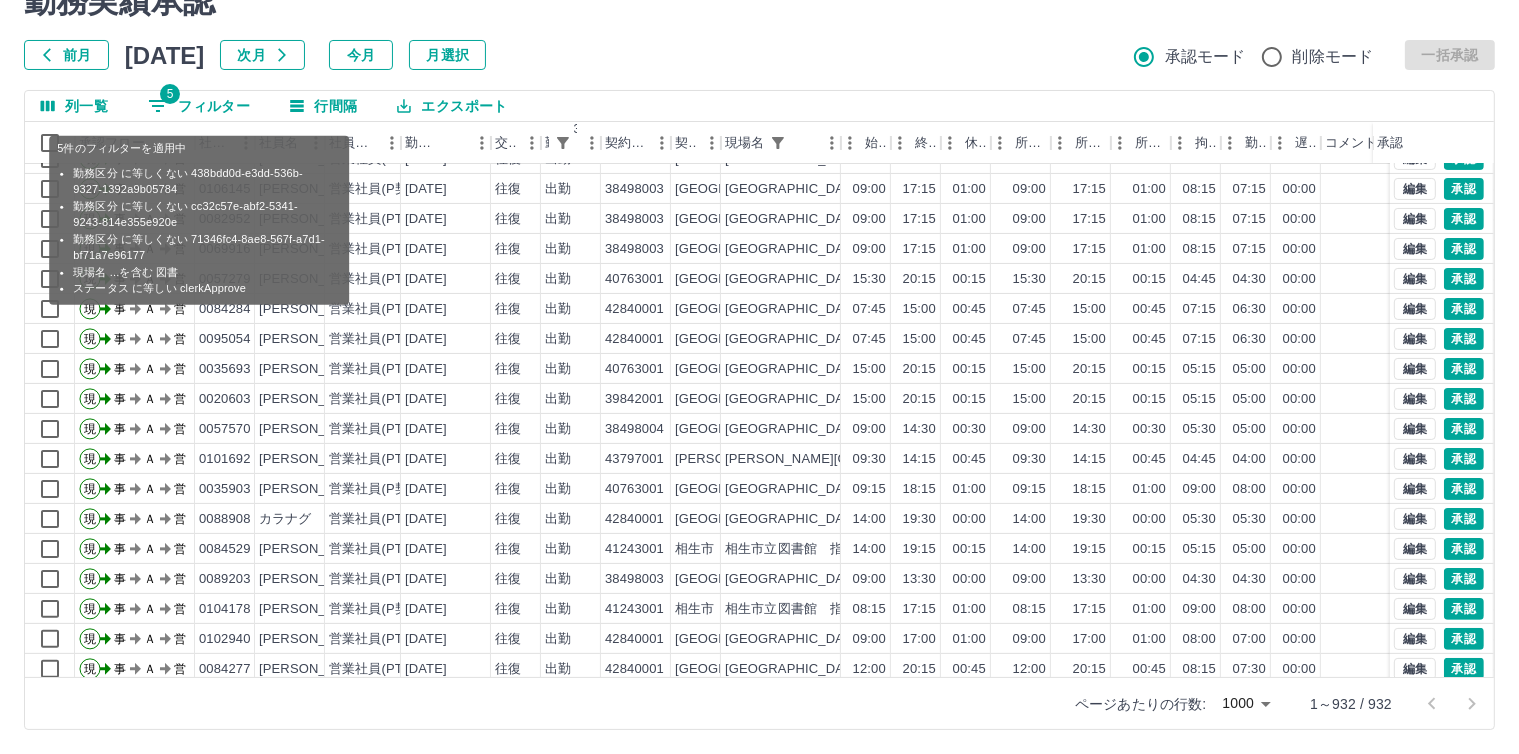 click on "5 フィルター" at bounding box center [199, 106] 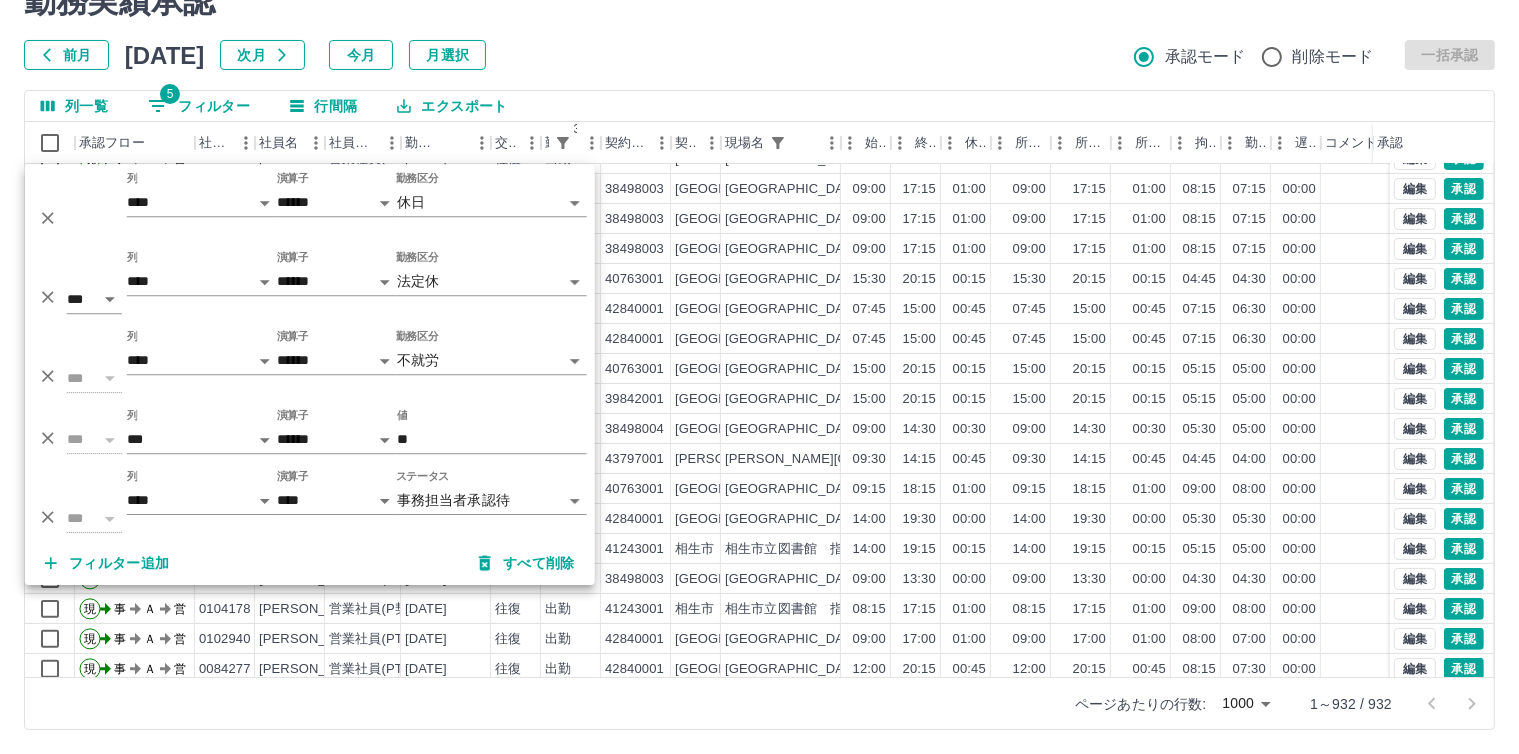 click on "フィルター追加" at bounding box center [107, 563] 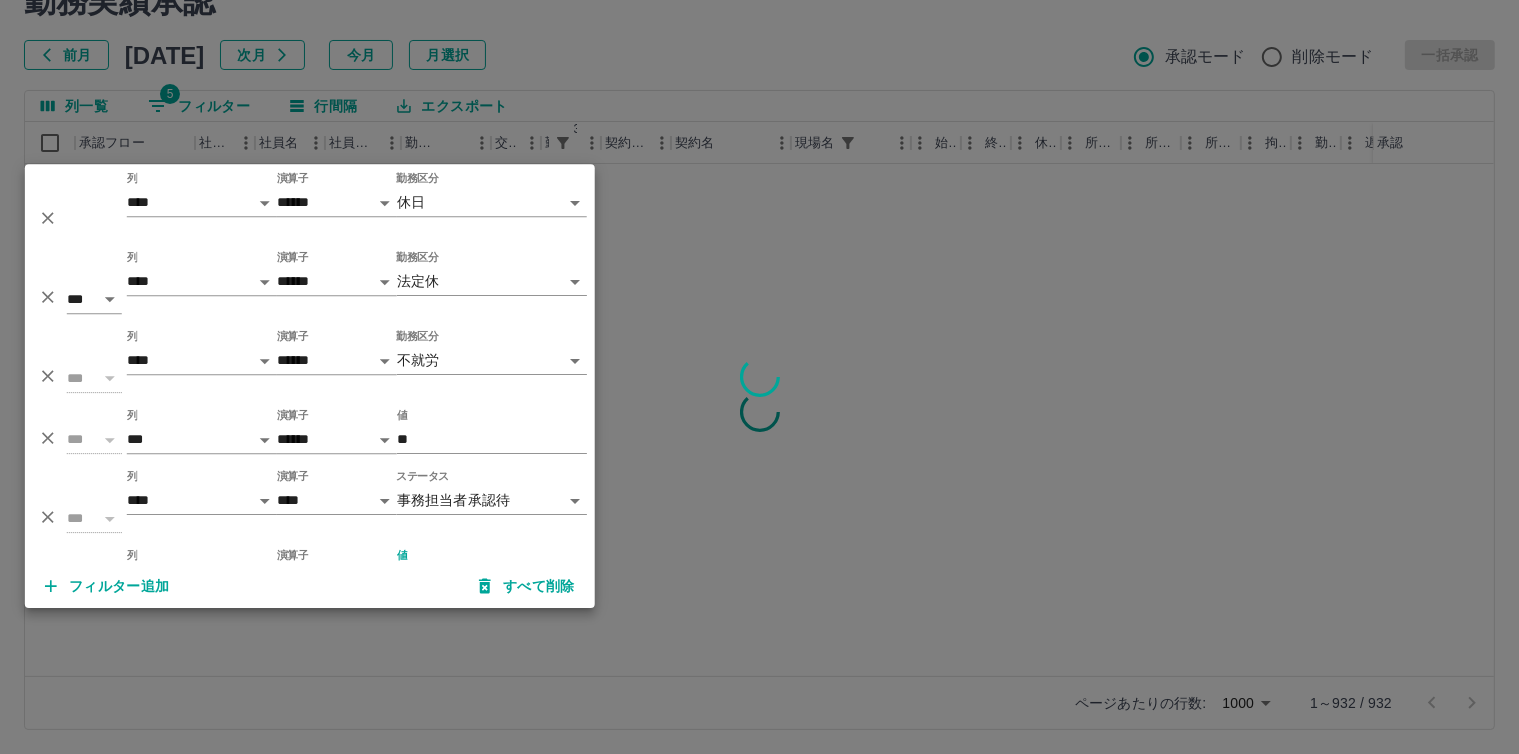 scroll, scrollTop: 38, scrollLeft: 0, axis: vertical 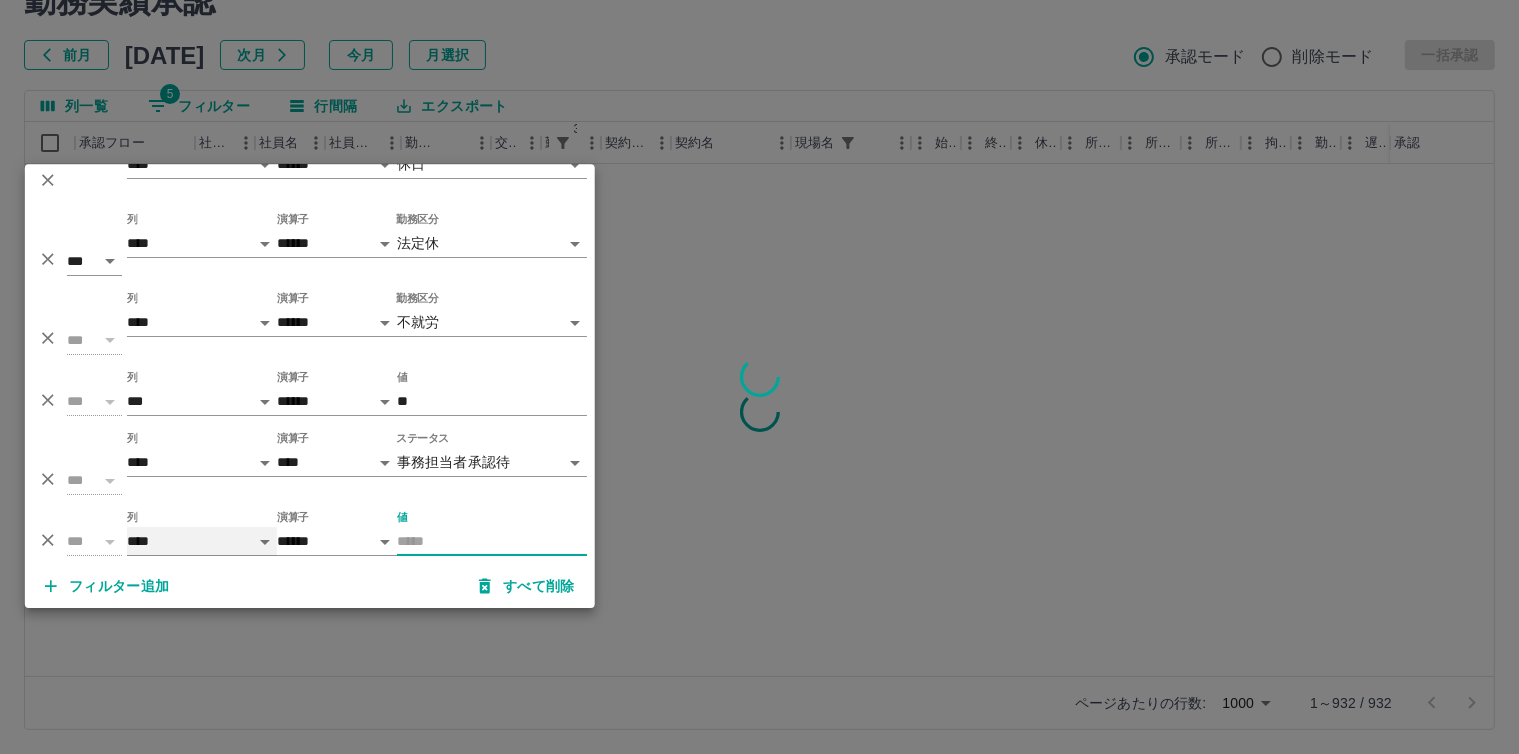 click on "**** *** **** *** *** **** ***** *** *** ** ** ** **** **** **** ** ** *** **** *****" at bounding box center (202, 541) 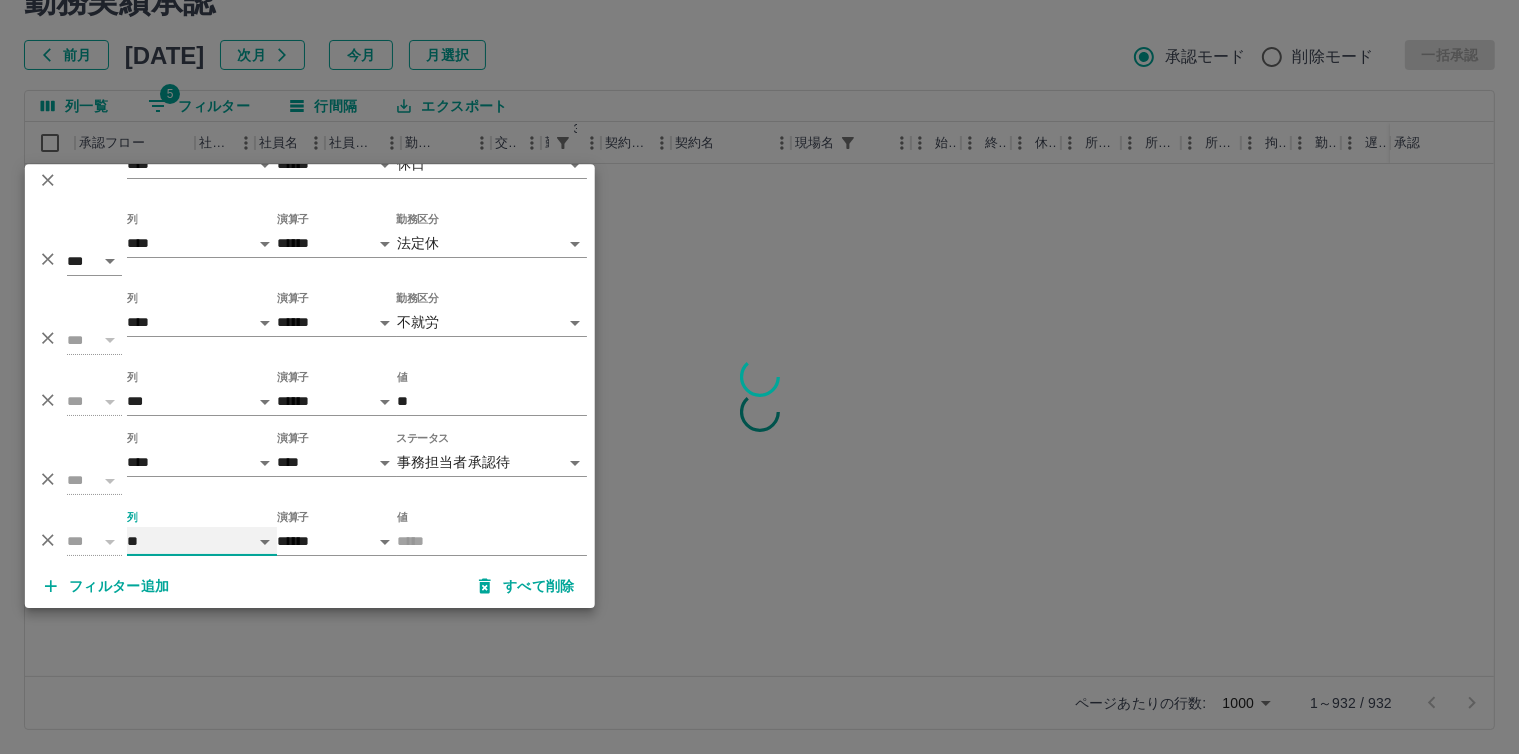 click on "**** *** **** *** *** **** ***** *** *** ** ** ** **** **** **** ** ** *** **** *****" at bounding box center (202, 541) 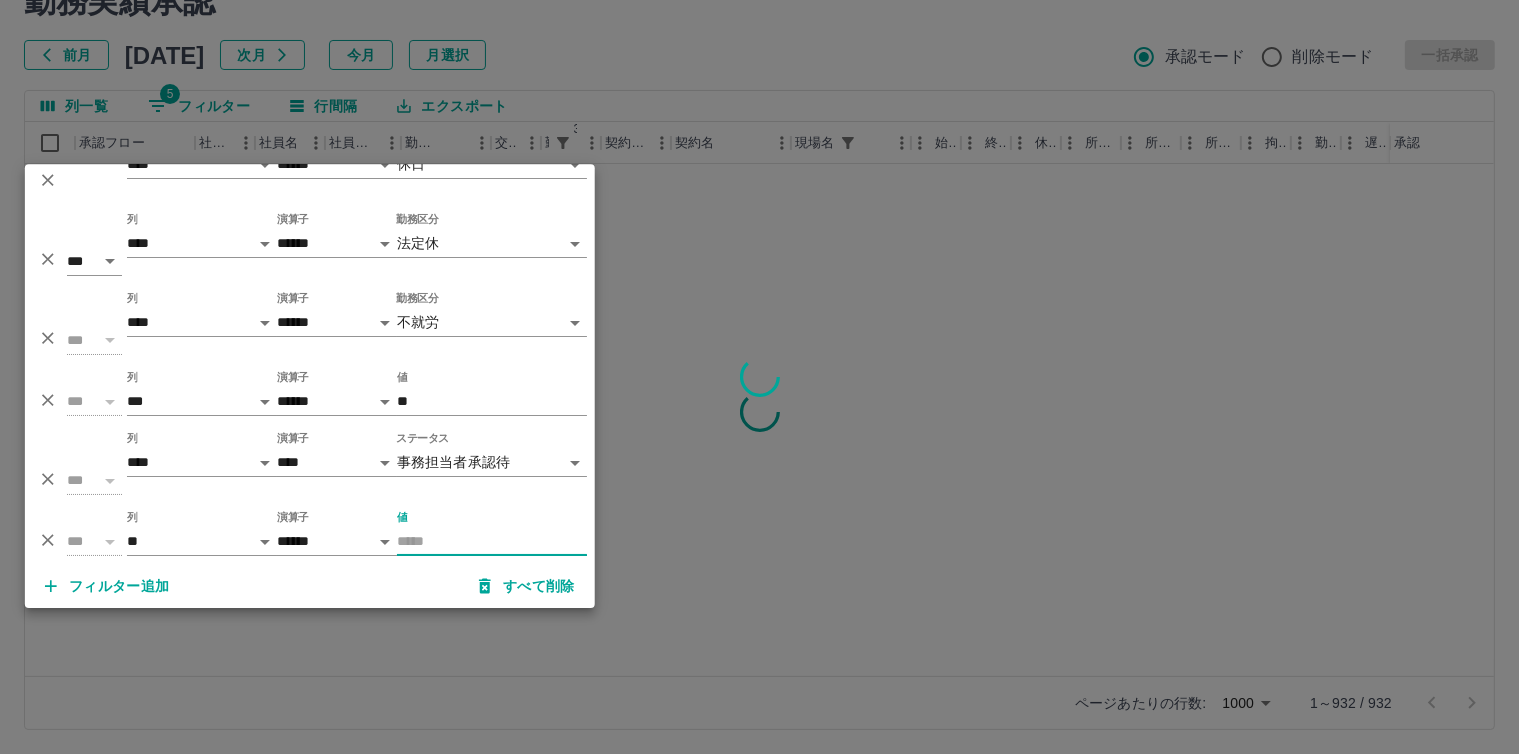 click on "値" at bounding box center (492, 541) 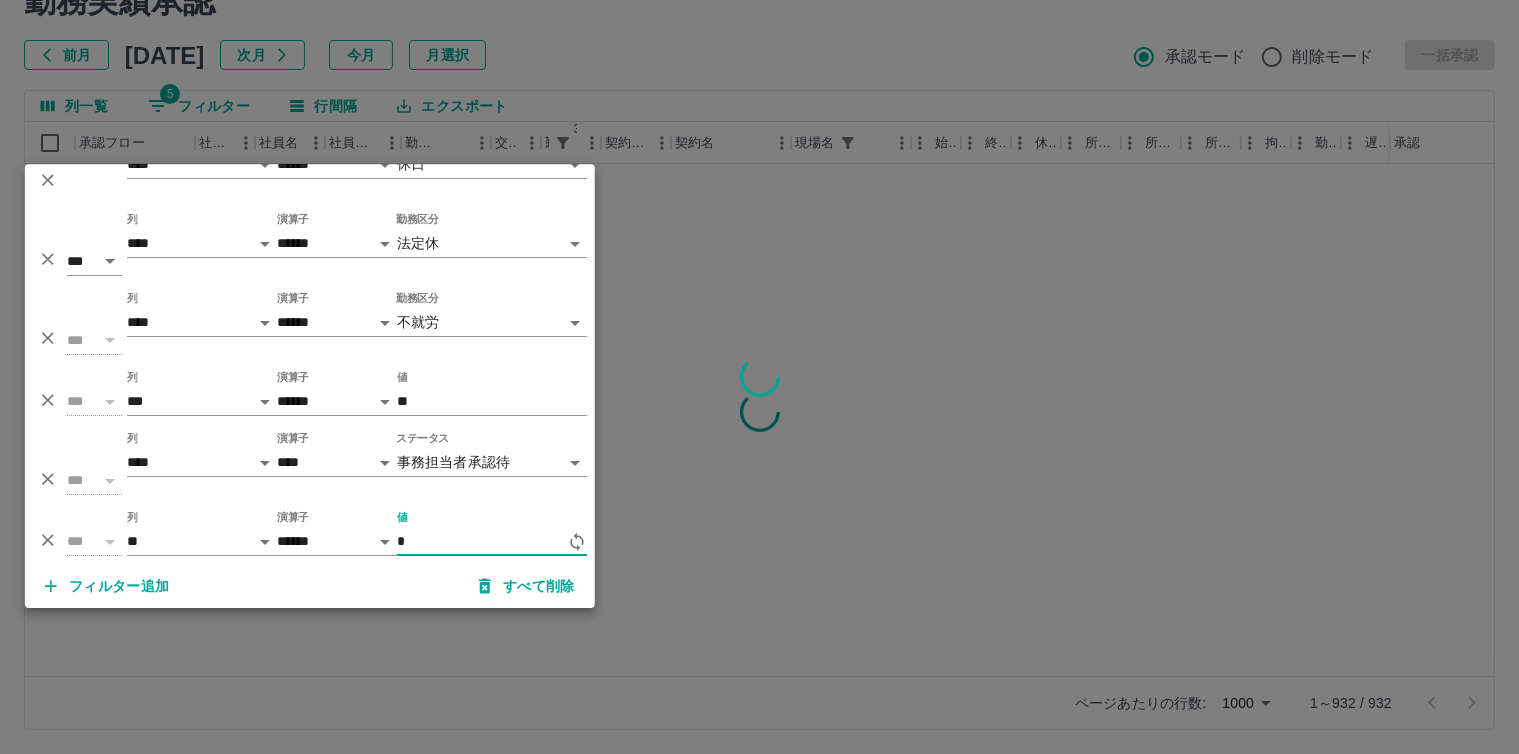 type on "*" 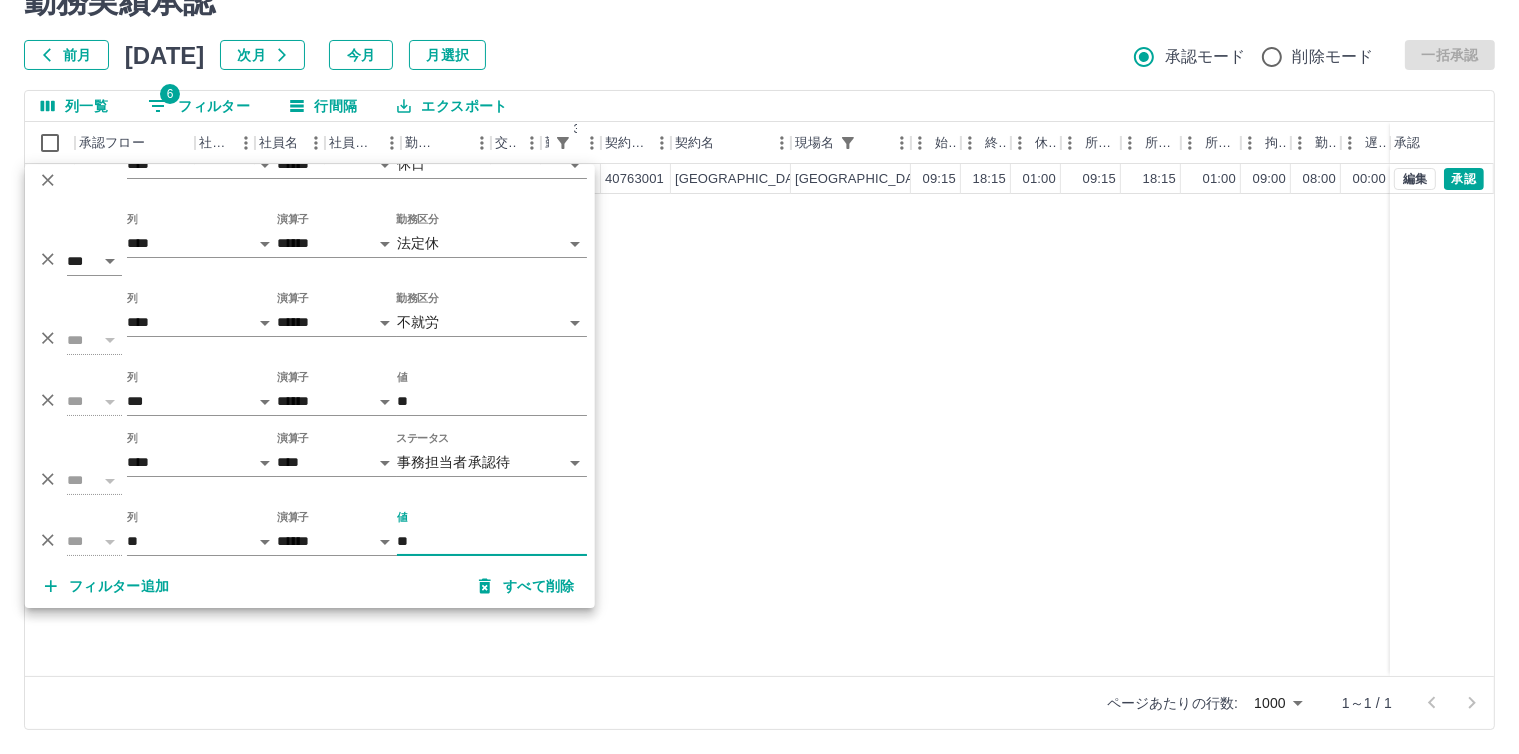 type on "**" 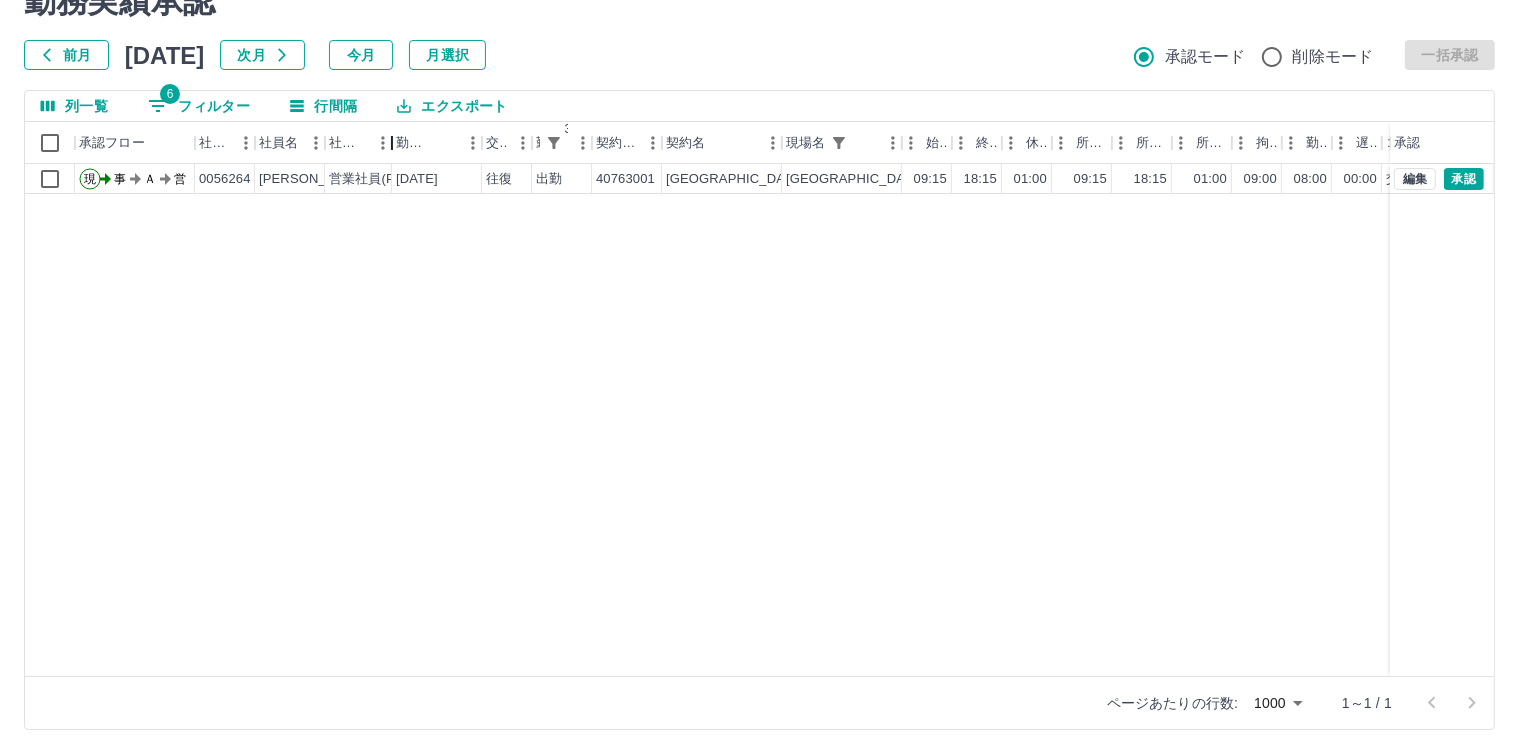 drag, startPoint x: 401, startPoint y: 138, endPoint x: 392, endPoint y: 145, distance: 11.401754 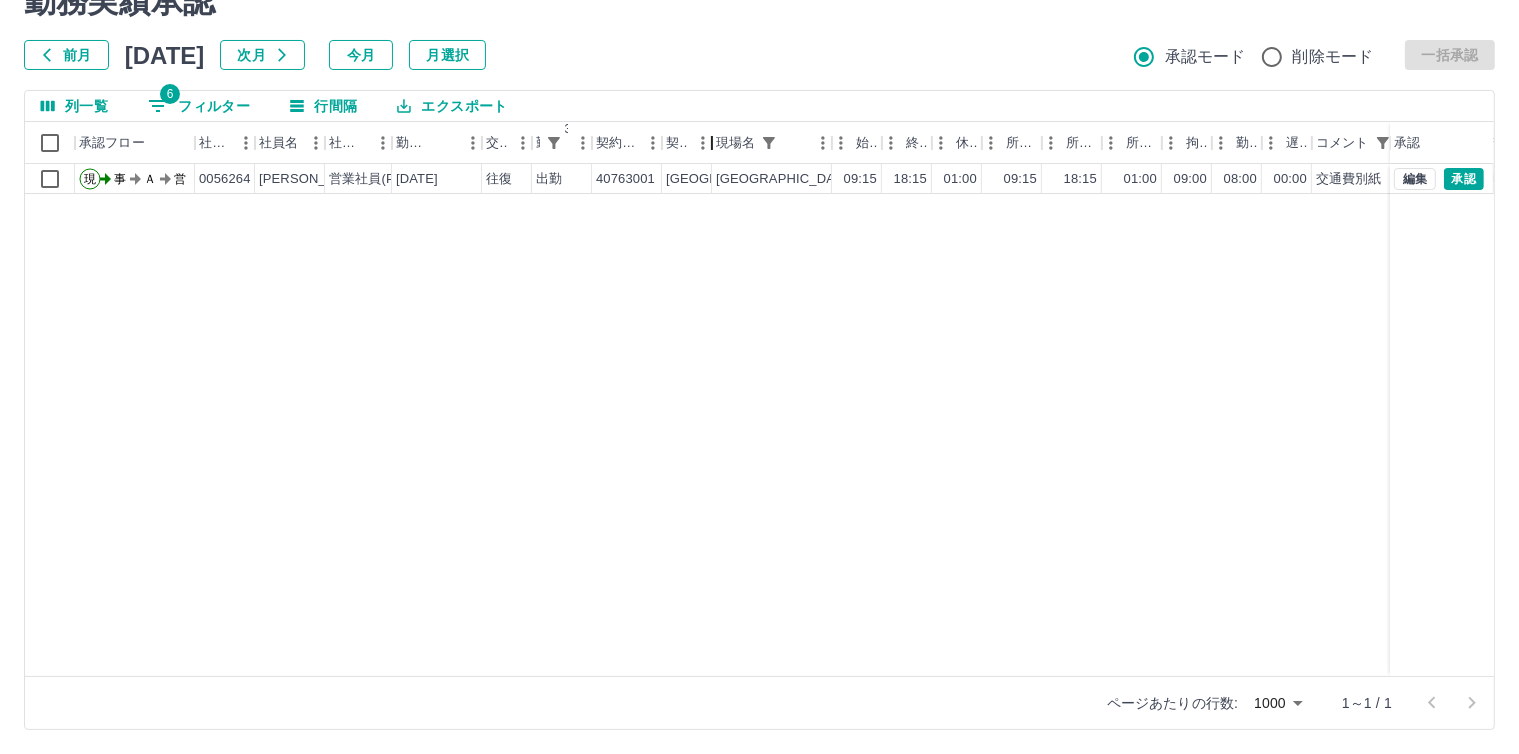 drag, startPoint x: 782, startPoint y: 144, endPoint x: 671, endPoint y: 144, distance: 111 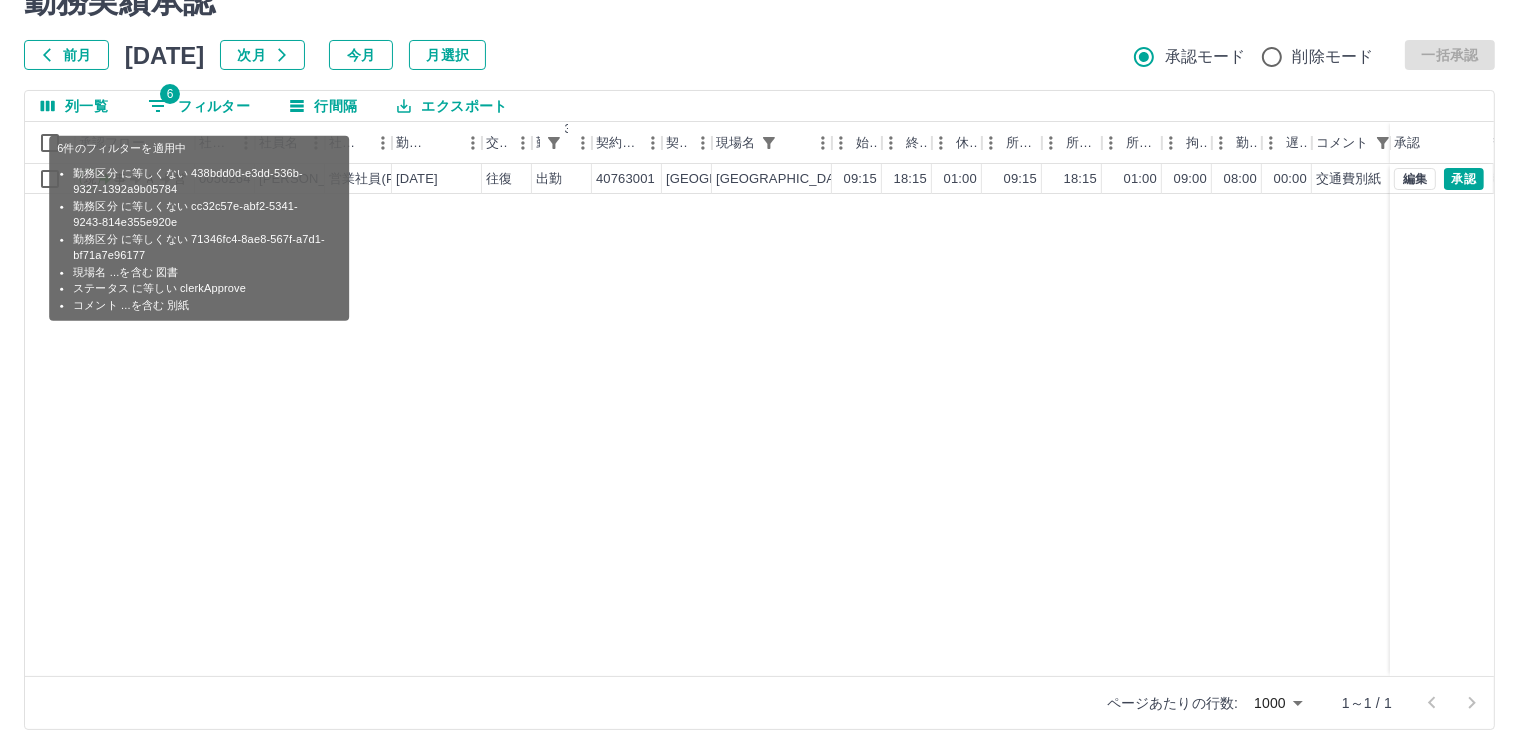 click on "6 フィルター" at bounding box center (199, 106) 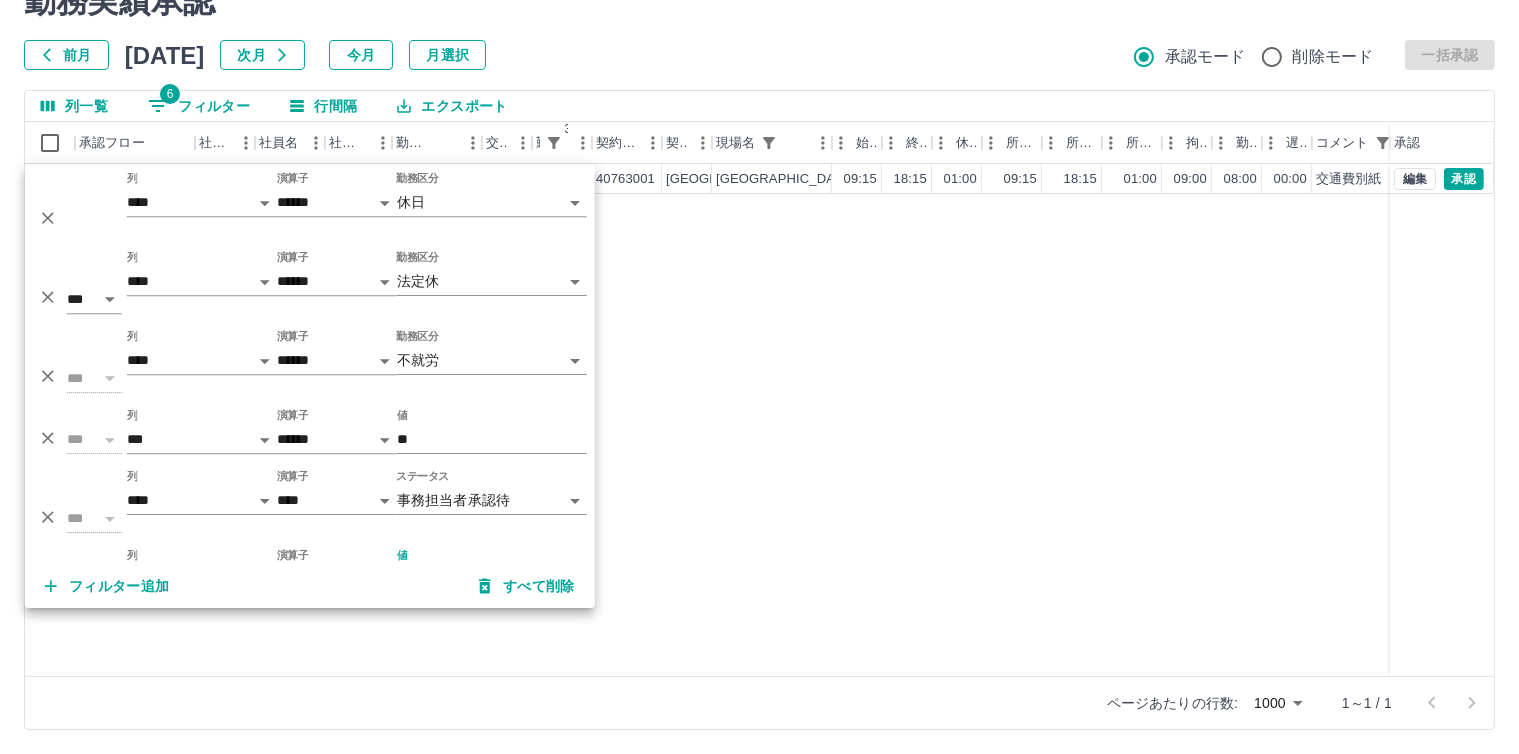 scroll, scrollTop: 38, scrollLeft: 0, axis: vertical 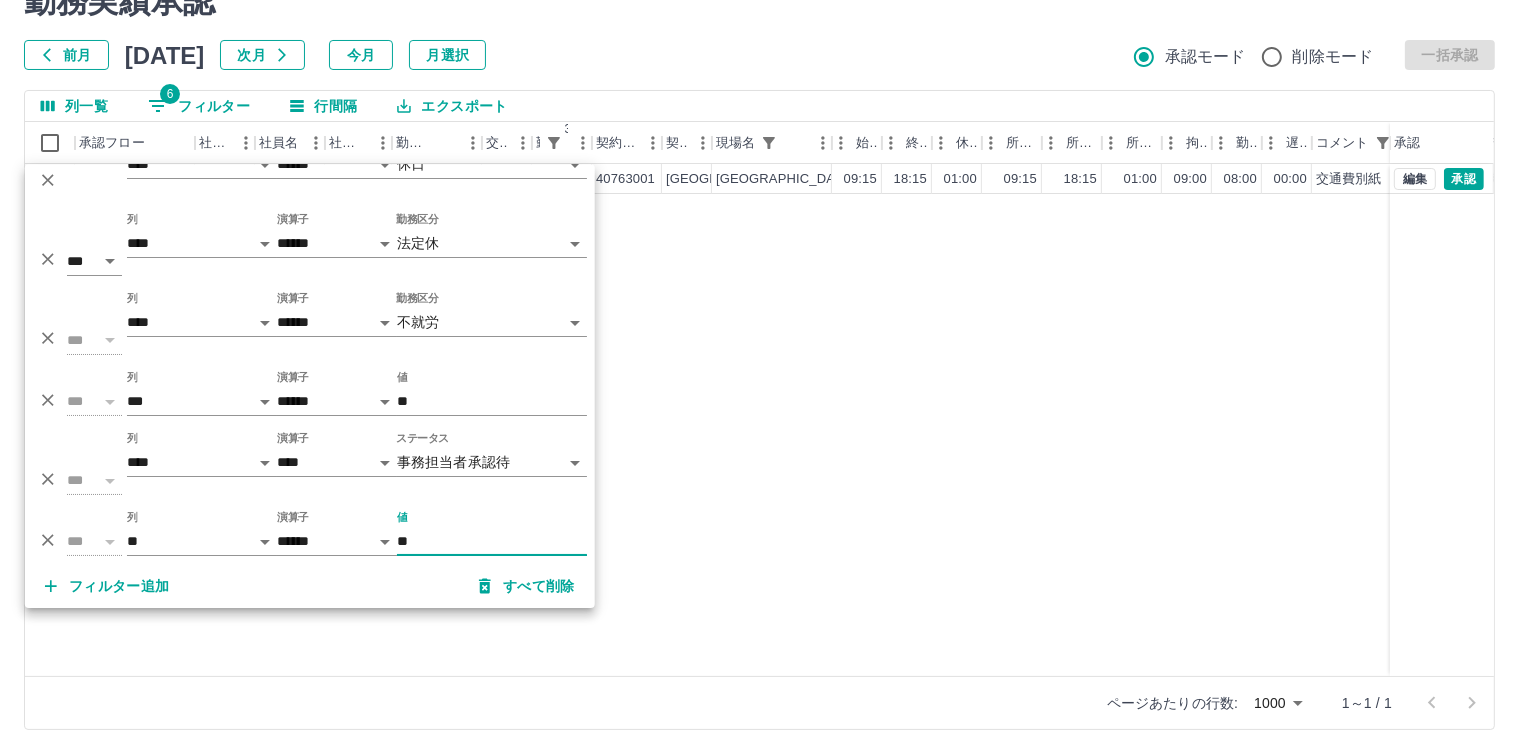 type on "*" 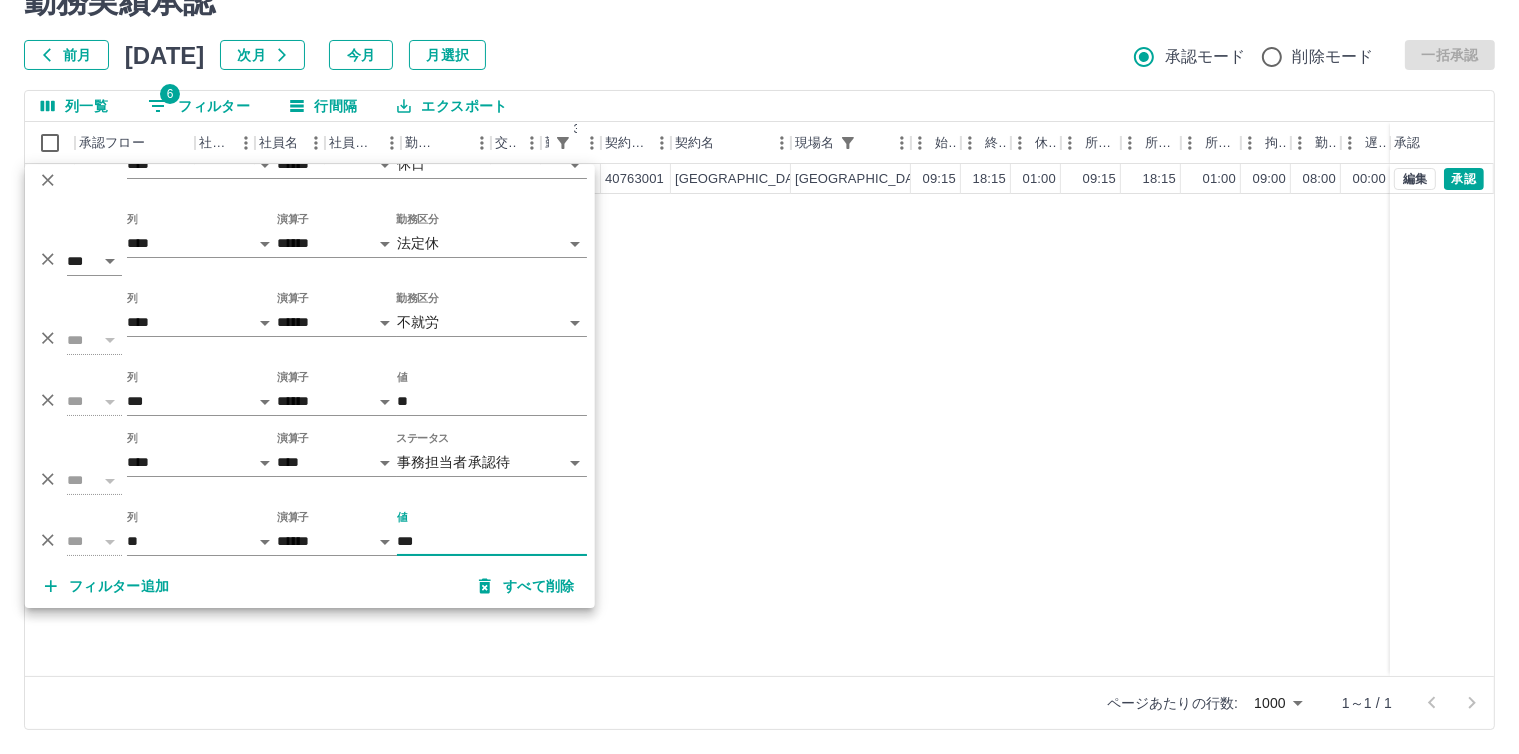 type on "***" 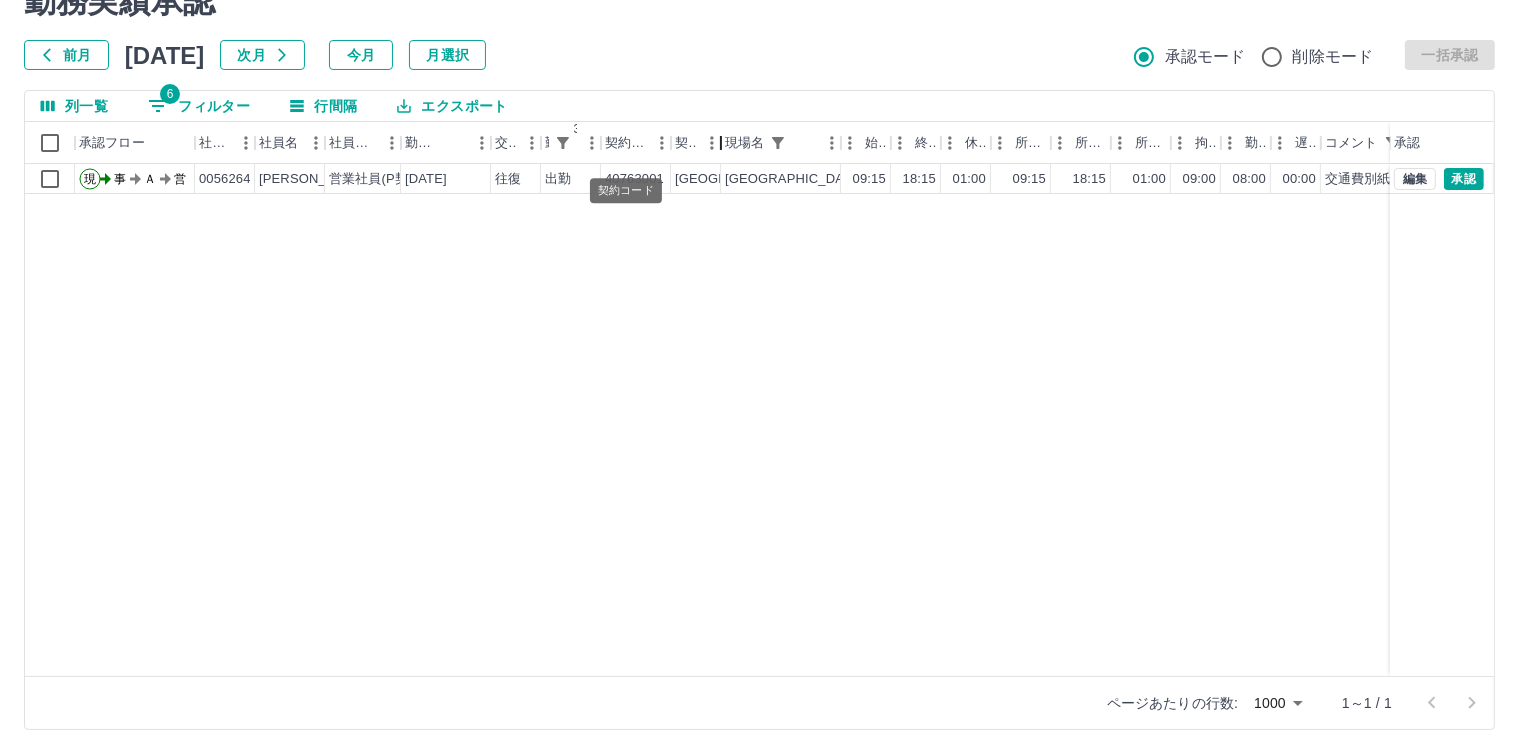 drag, startPoint x: 794, startPoint y: 137, endPoint x: 640, endPoint y: 147, distance: 154.32434 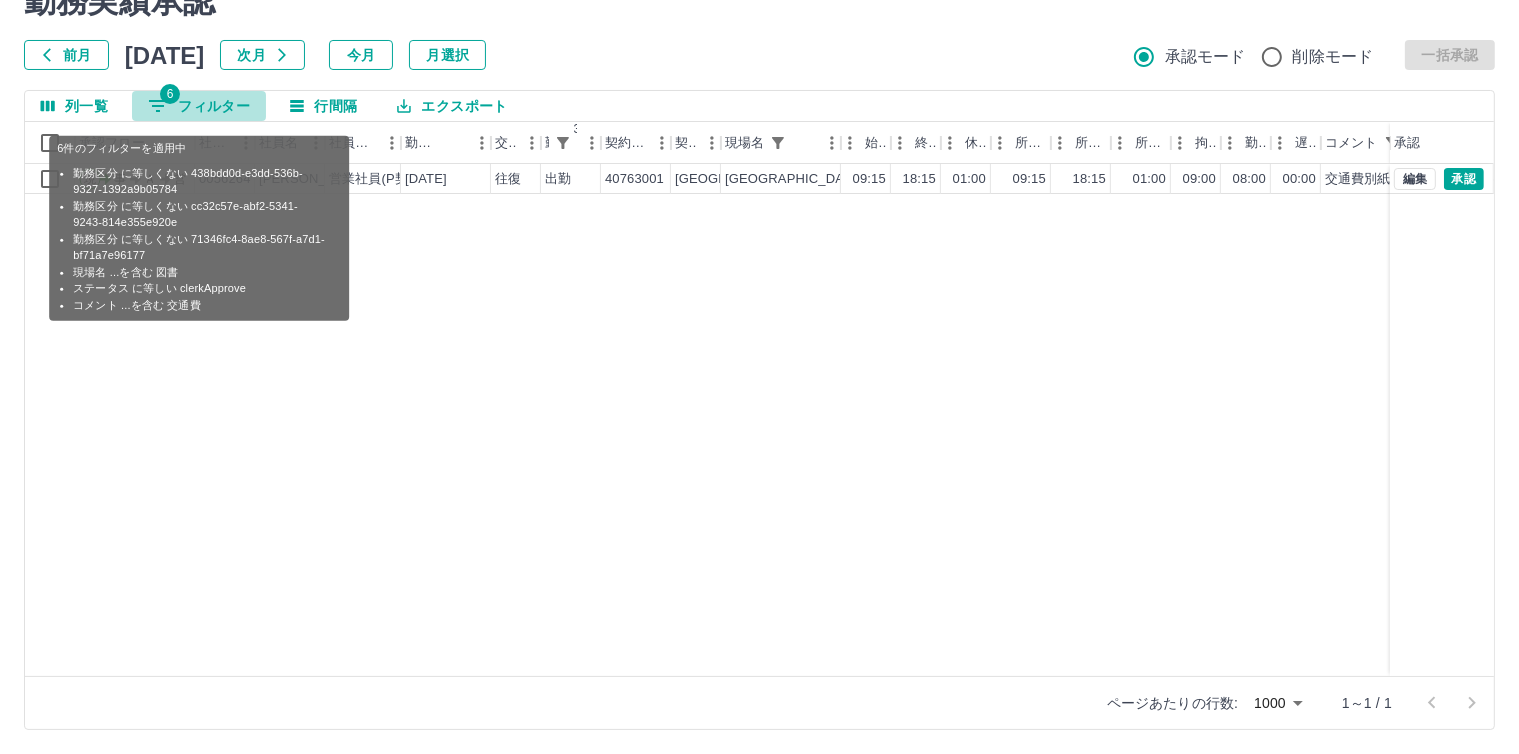 click on "6 フィルター" at bounding box center (199, 106) 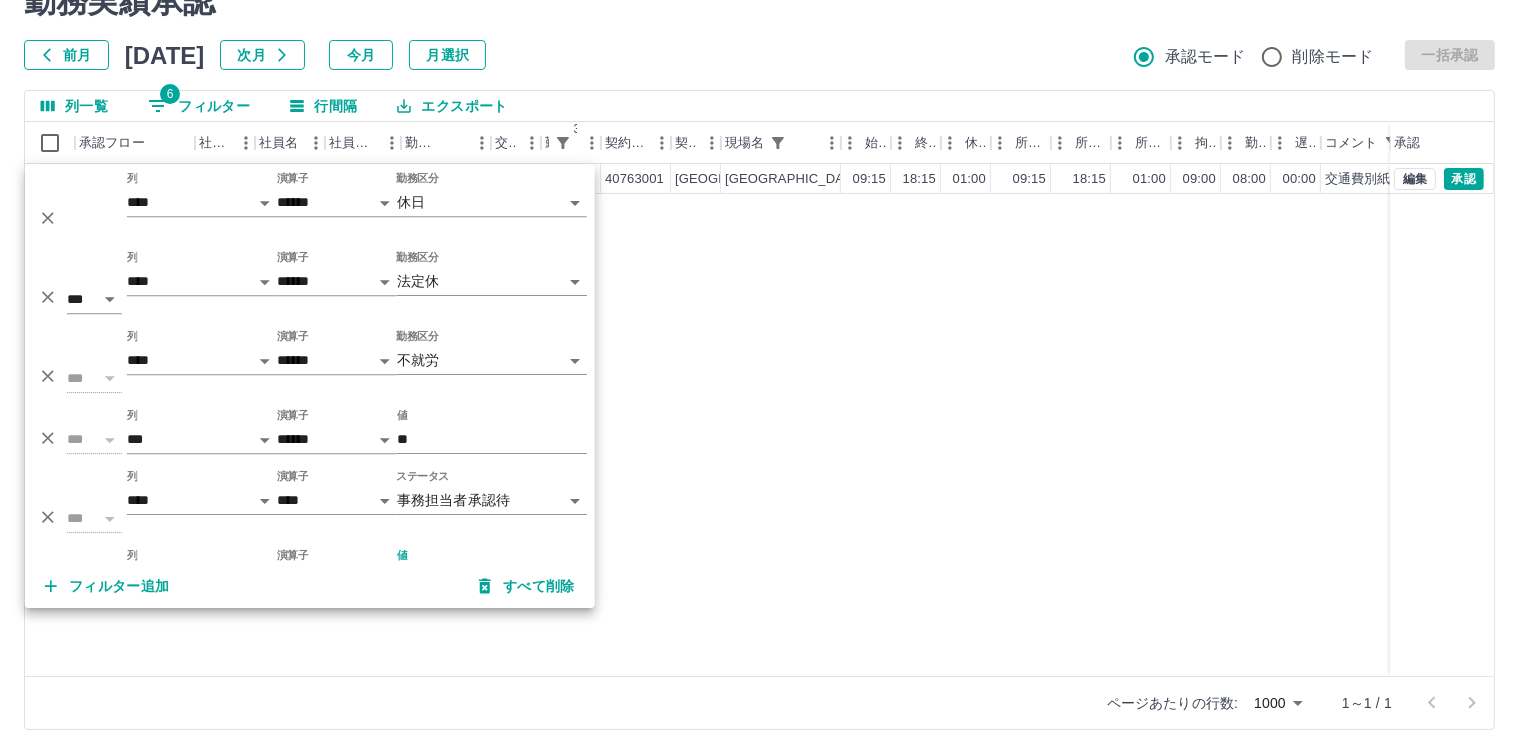 scroll, scrollTop: 38, scrollLeft: 0, axis: vertical 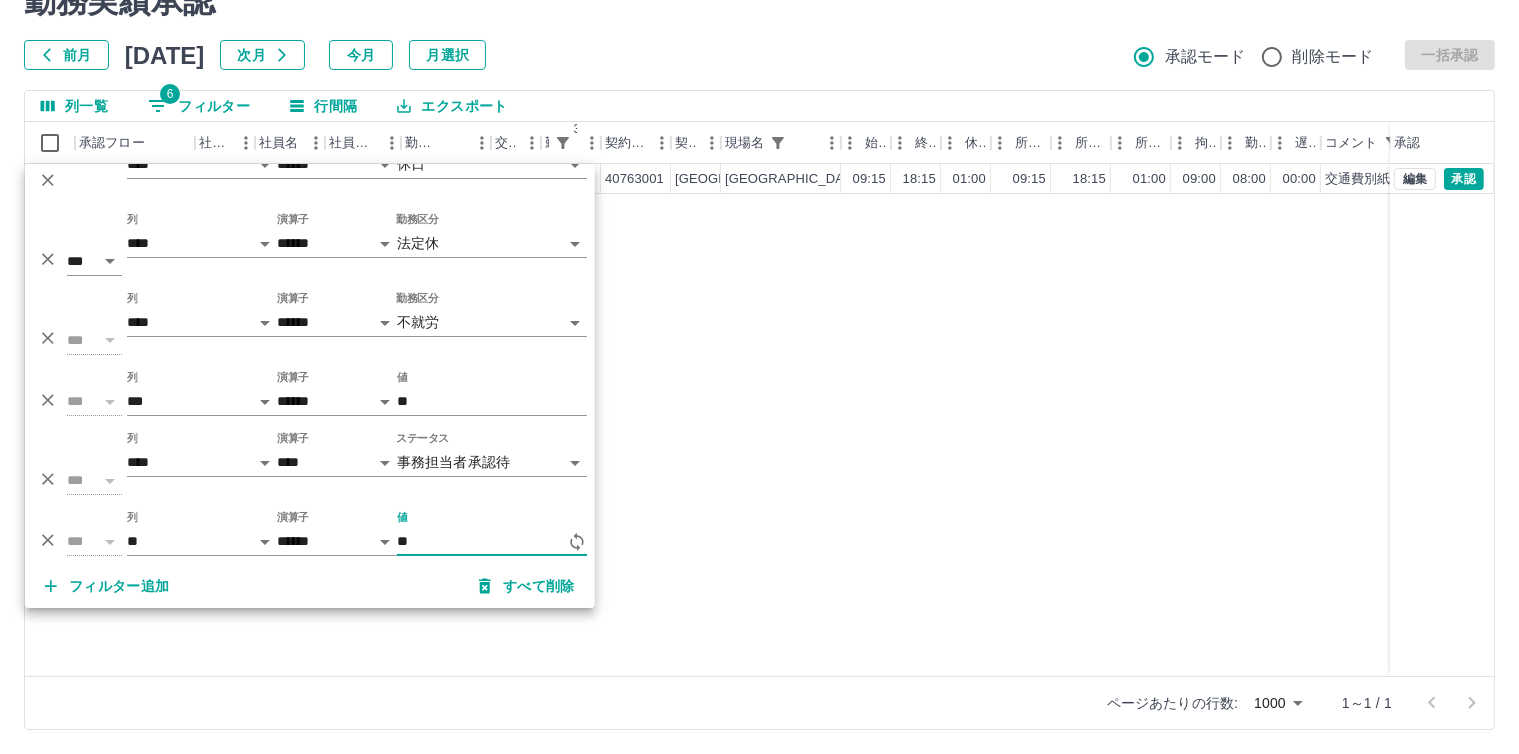 type on "*" 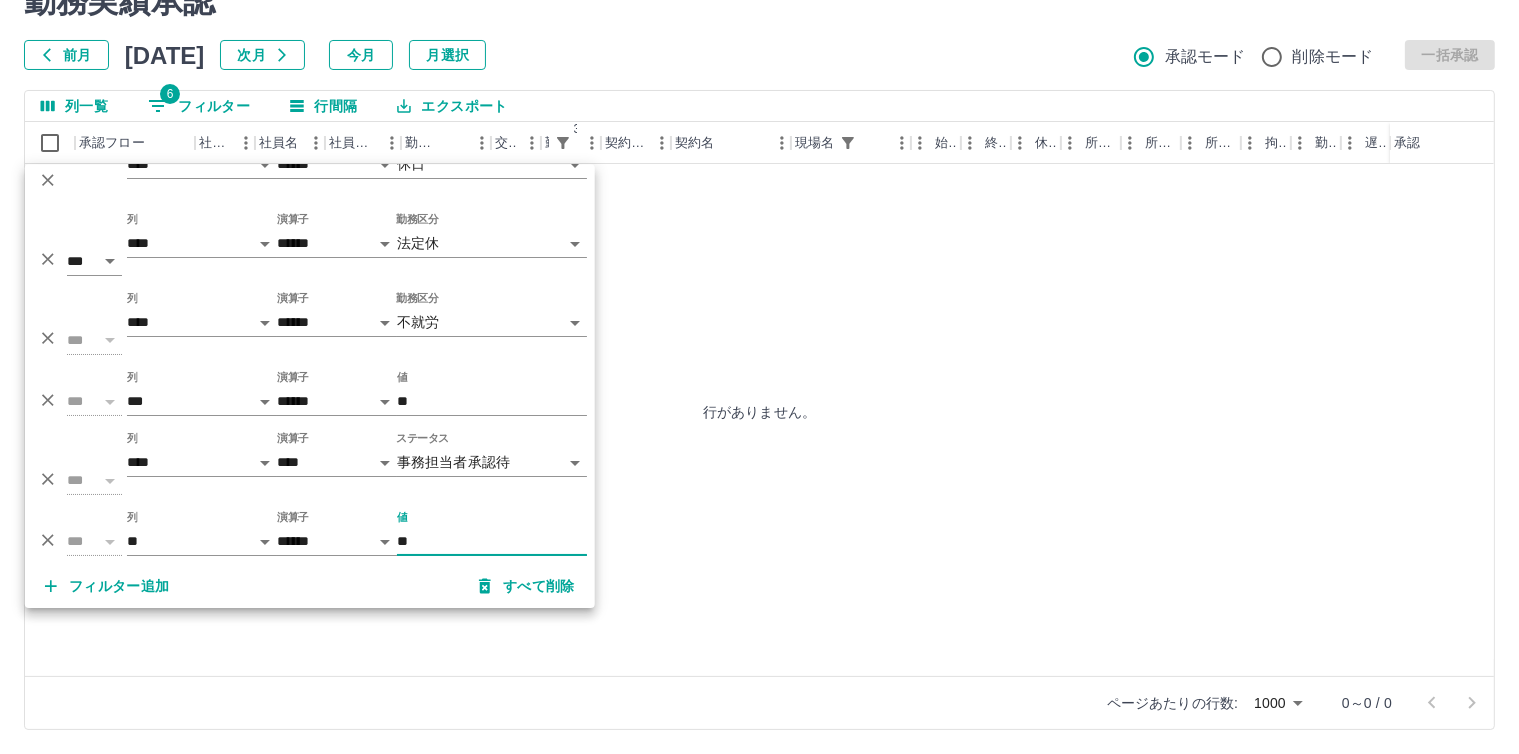 type on "**" 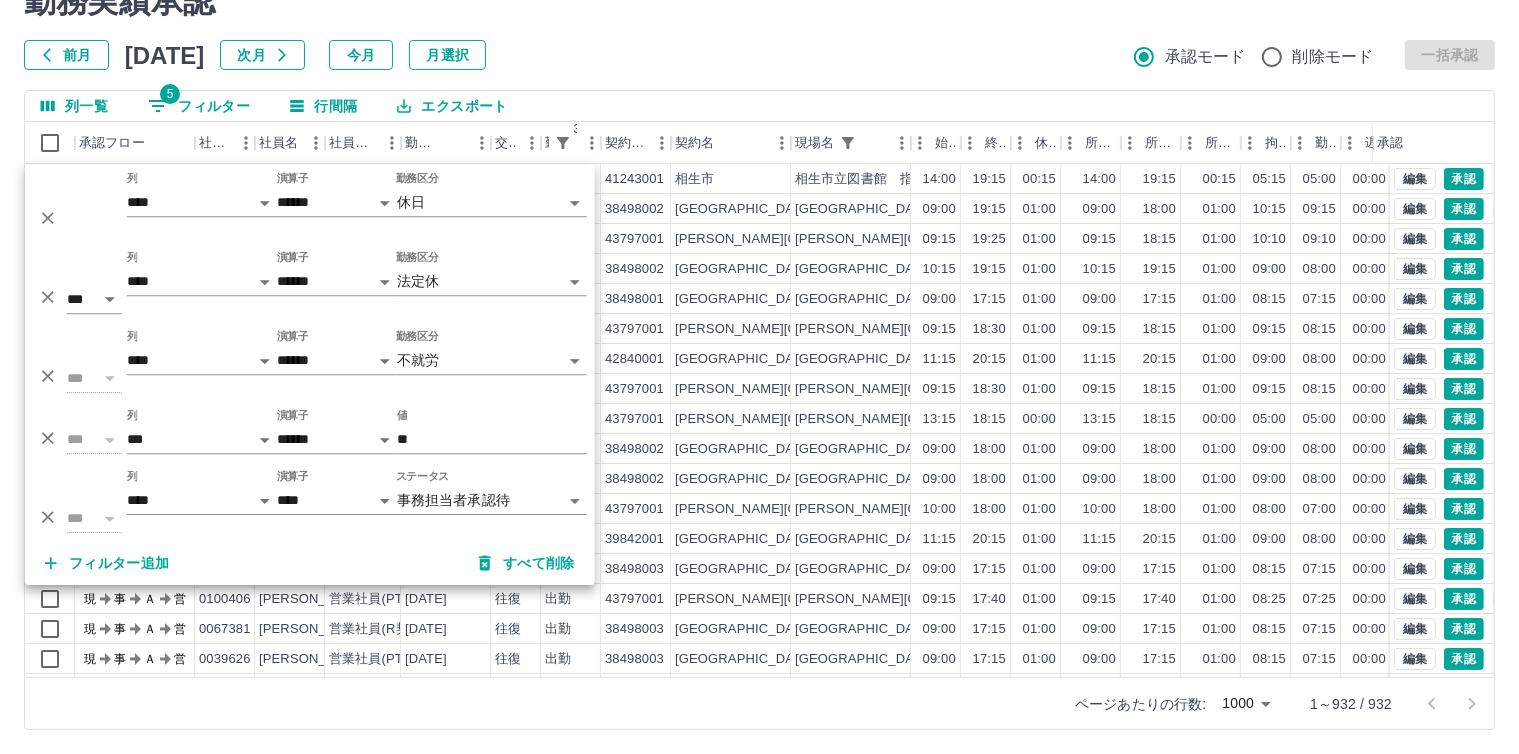 scroll, scrollTop: 0, scrollLeft: 0, axis: both 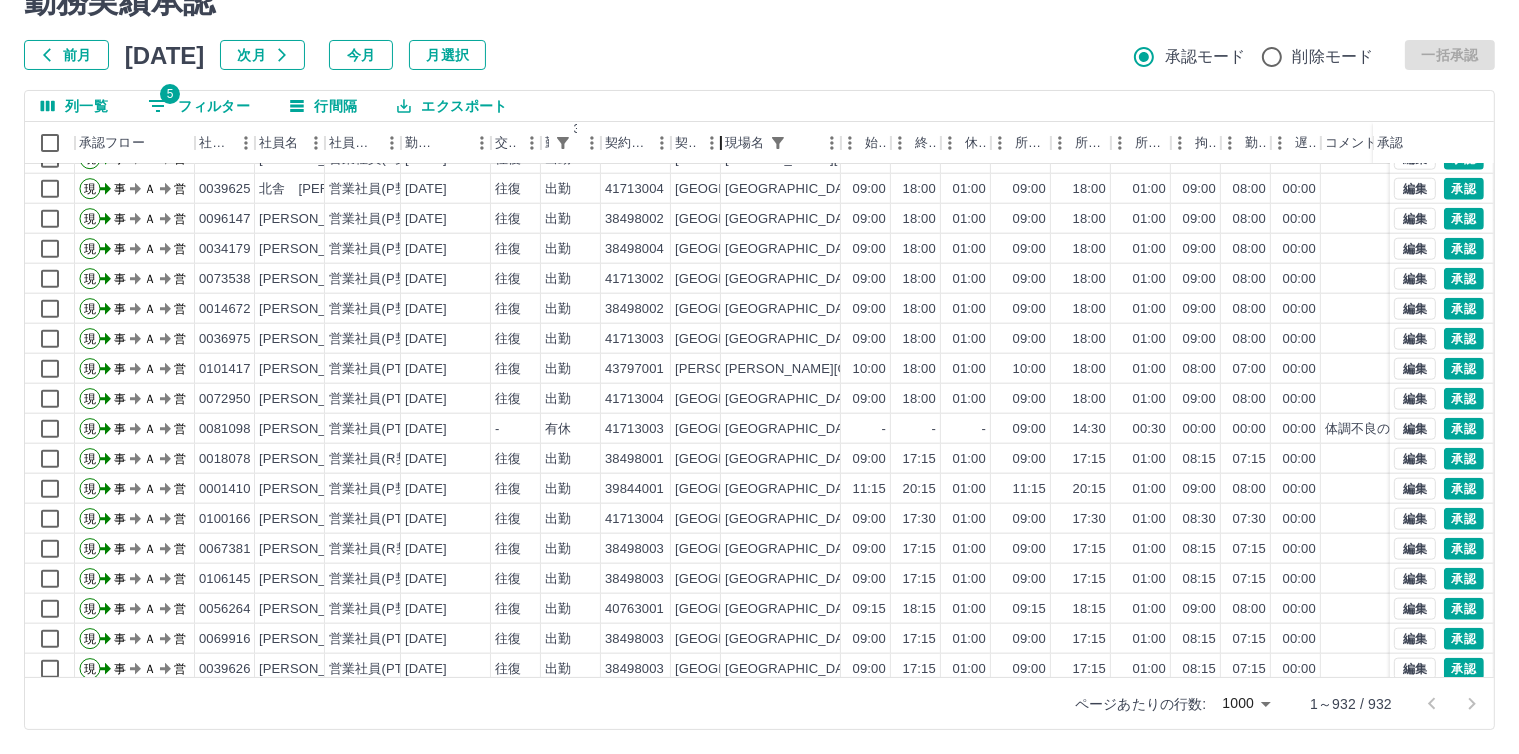drag, startPoint x: 793, startPoint y: 144, endPoint x: 692, endPoint y: 172, distance: 104.80935 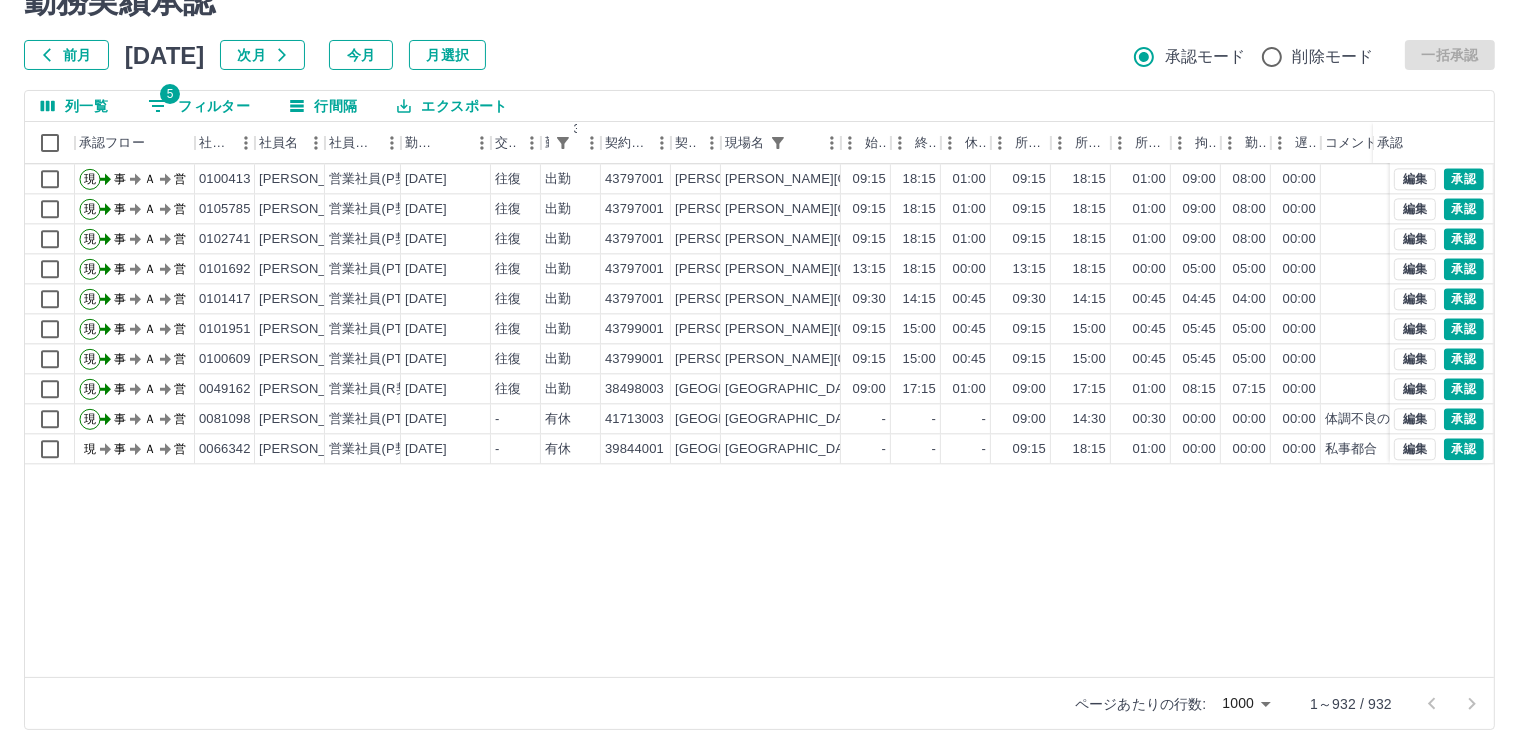 scroll, scrollTop: 4500, scrollLeft: 0, axis: vertical 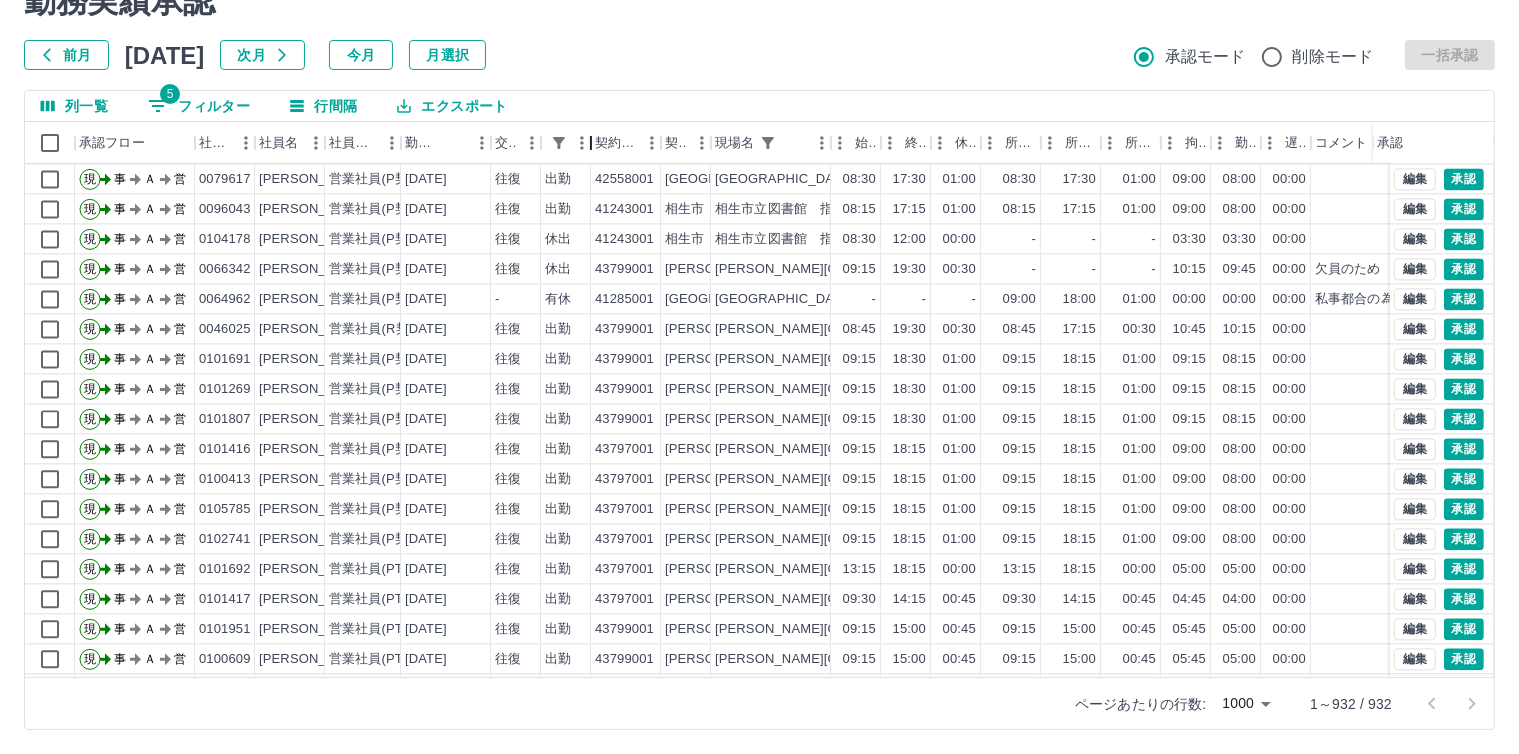 drag, startPoint x: 600, startPoint y: 138, endPoint x: 552, endPoint y: 139, distance: 48.010414 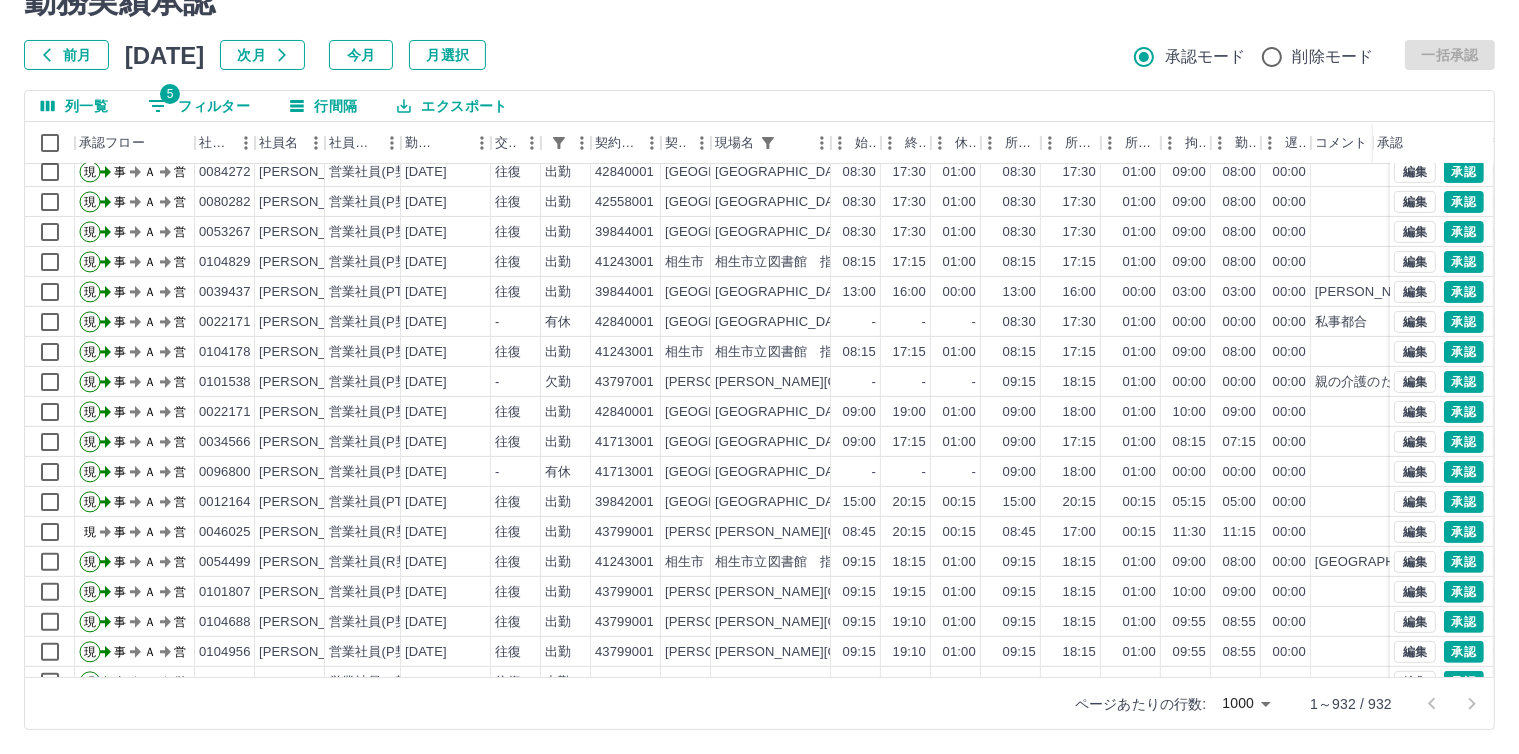scroll, scrollTop: 8200, scrollLeft: 0, axis: vertical 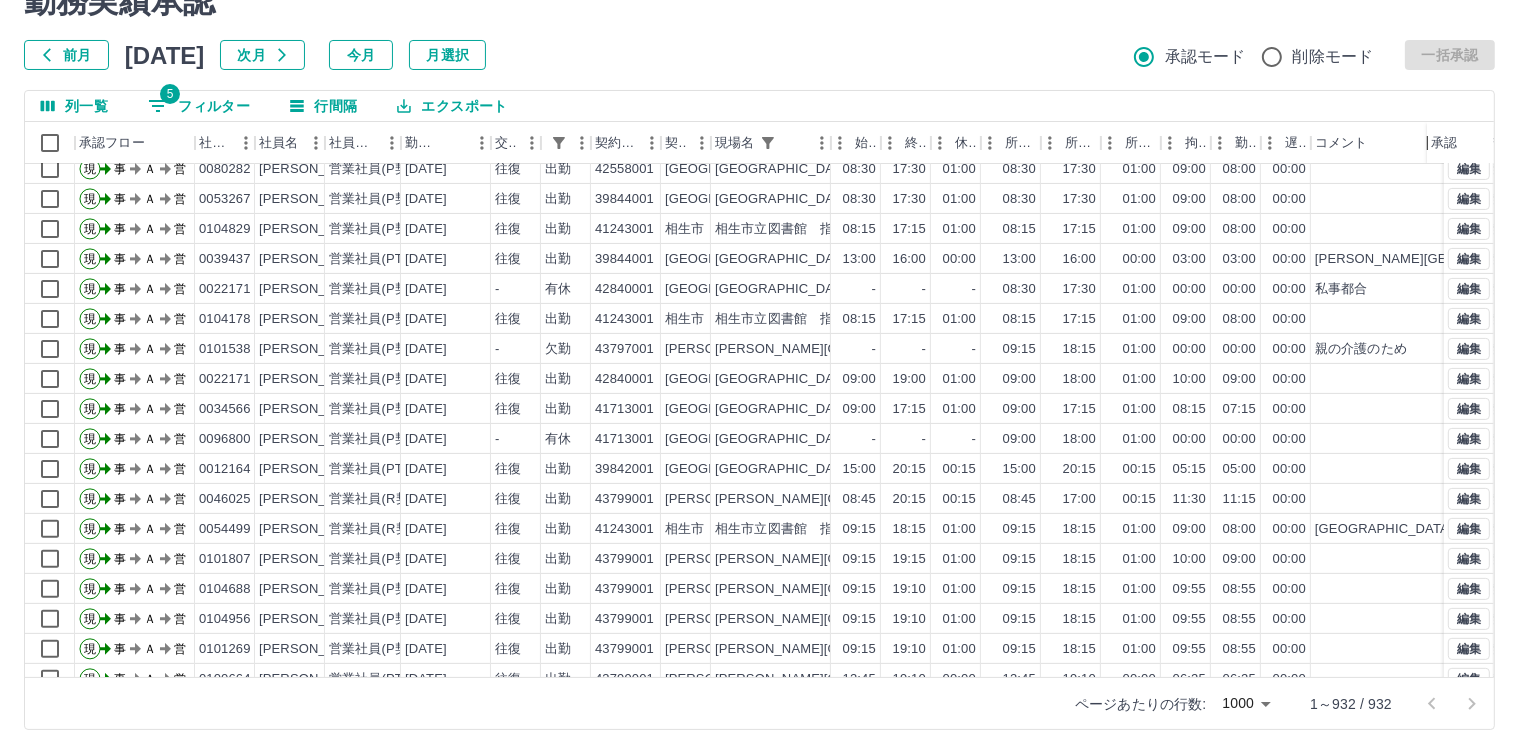 drag, startPoint x: 1379, startPoint y: 147, endPoint x: 1535, endPoint y: 149, distance: 156.01282 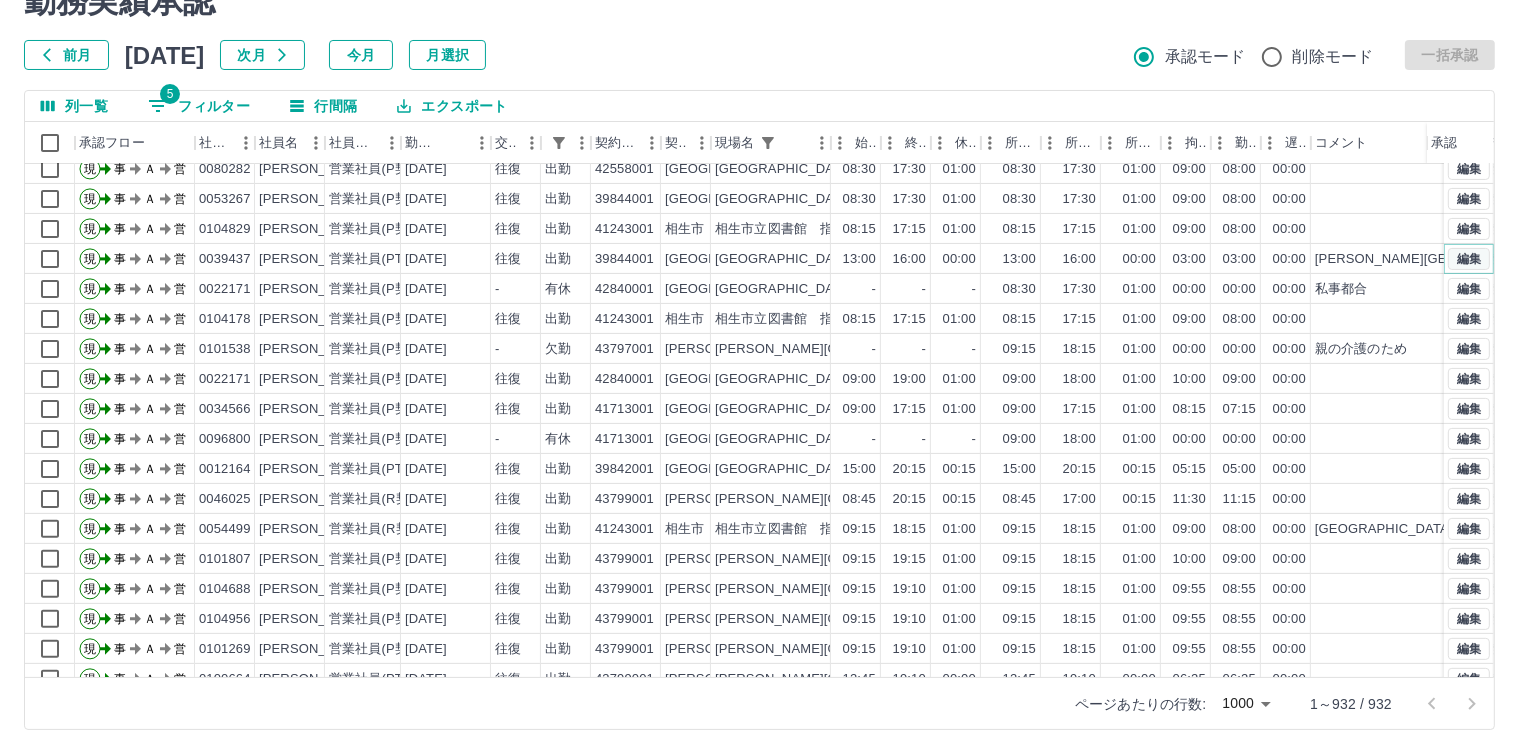 click on "編集" at bounding box center [1469, 259] 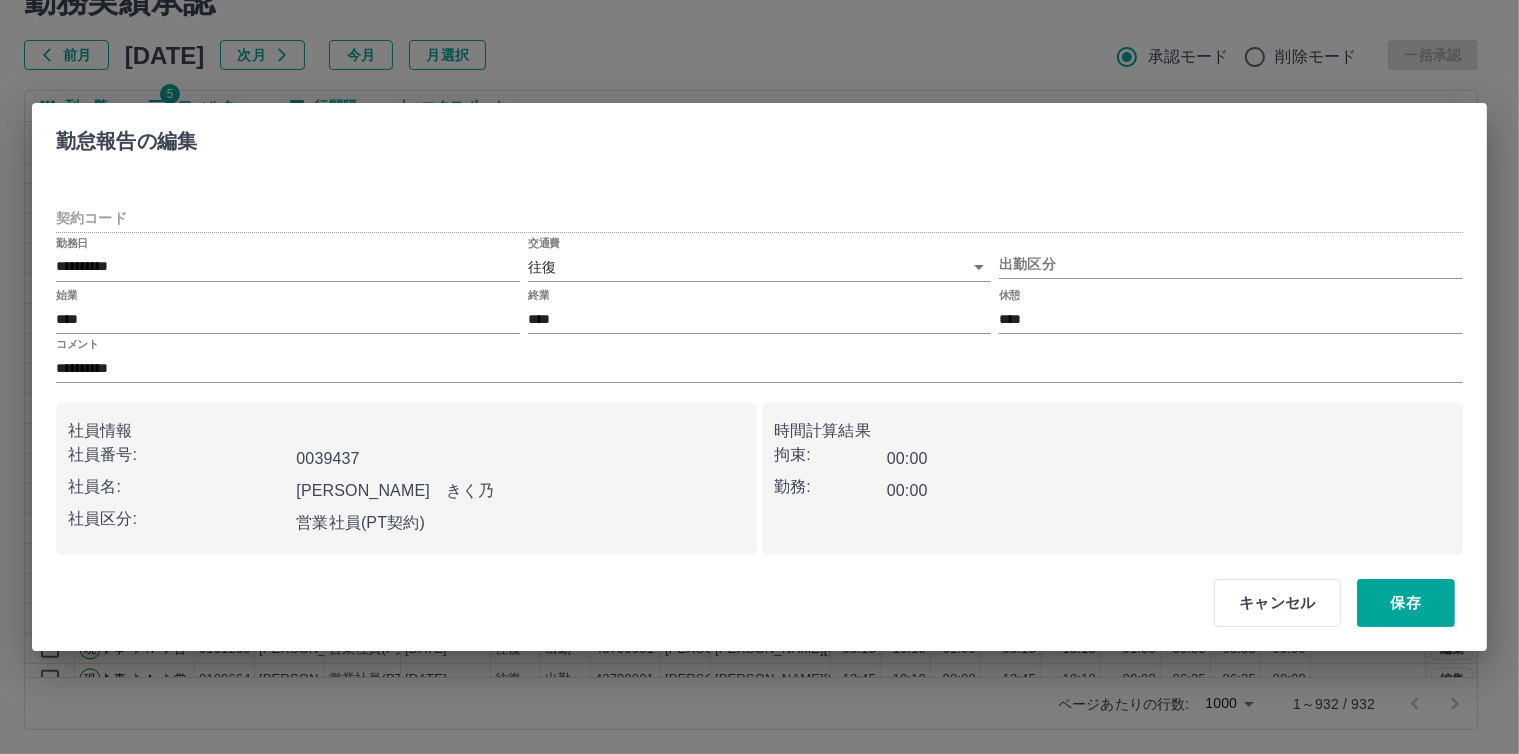 click on "キャンセル" at bounding box center [1277, 603] 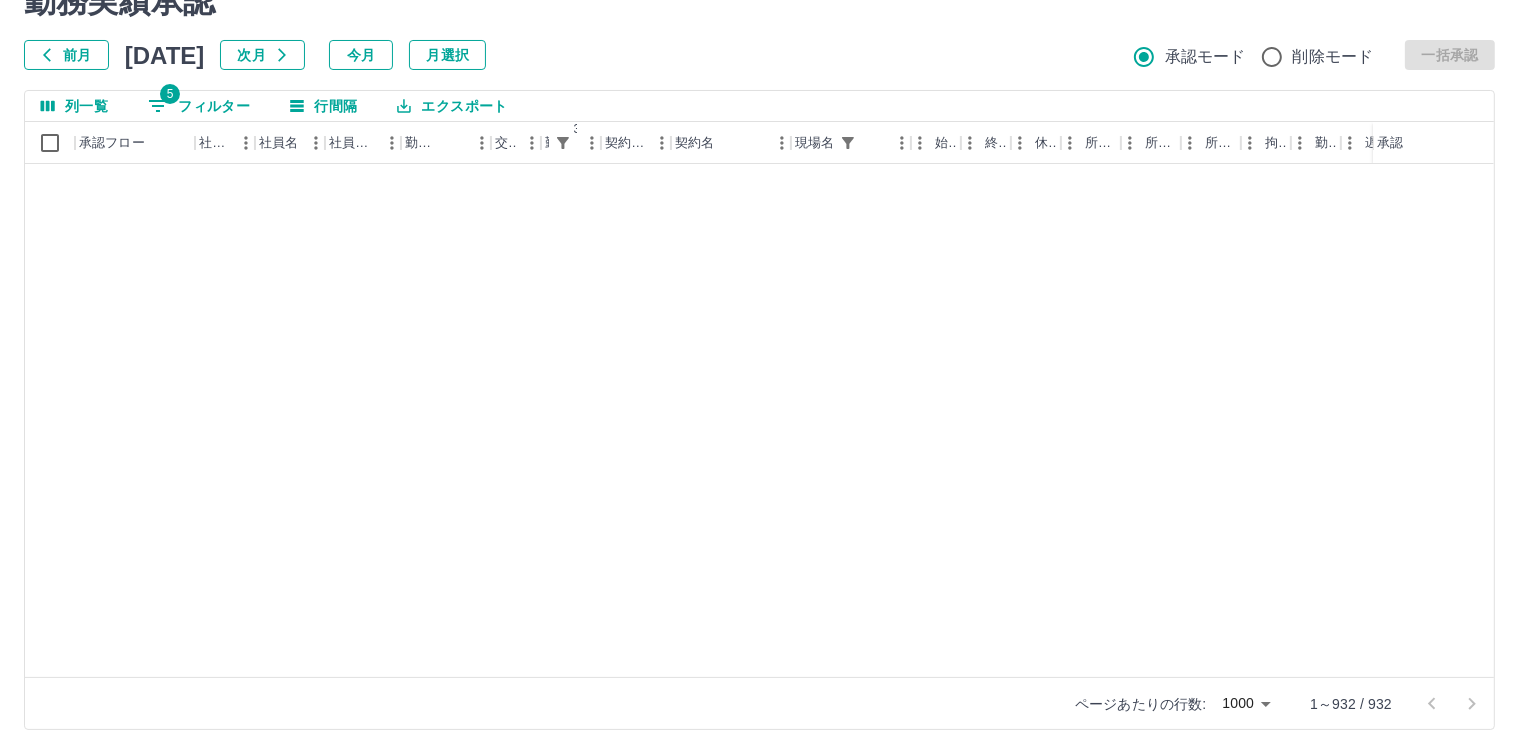scroll, scrollTop: 8800, scrollLeft: 0, axis: vertical 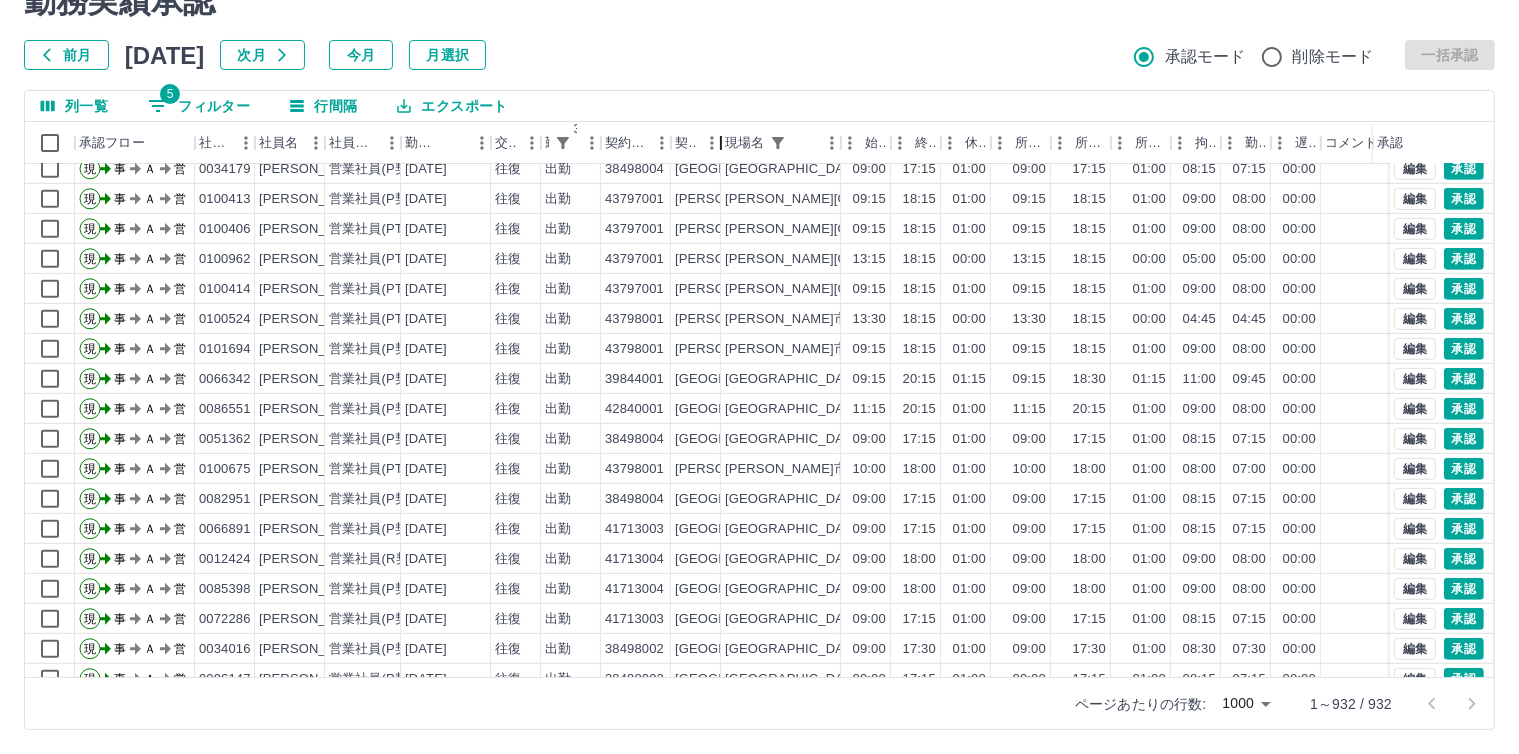 drag, startPoint x: 797, startPoint y: 149, endPoint x: 703, endPoint y: 157, distance: 94.33981 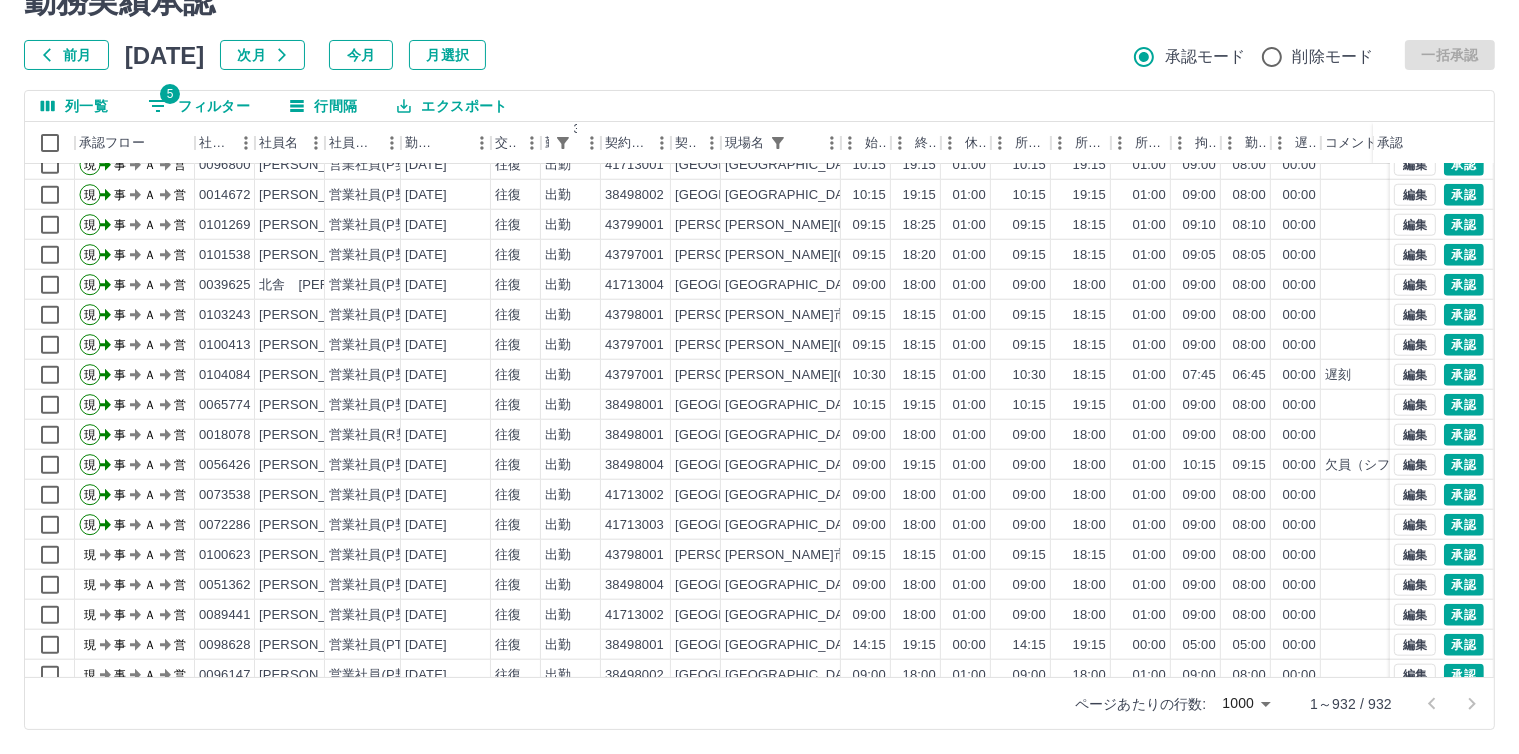 scroll, scrollTop: 17300, scrollLeft: 0, axis: vertical 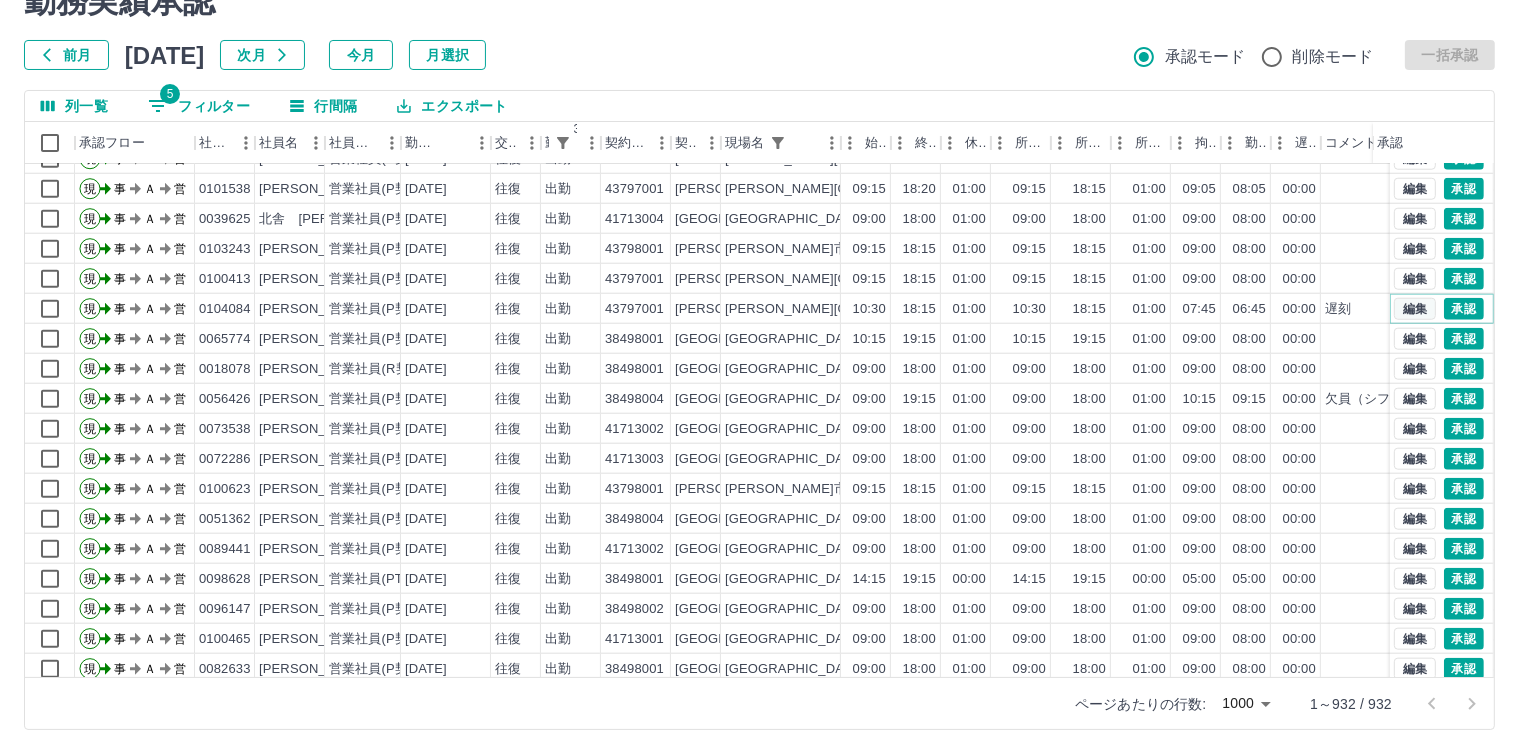 click on "編集" at bounding box center (1415, 309) 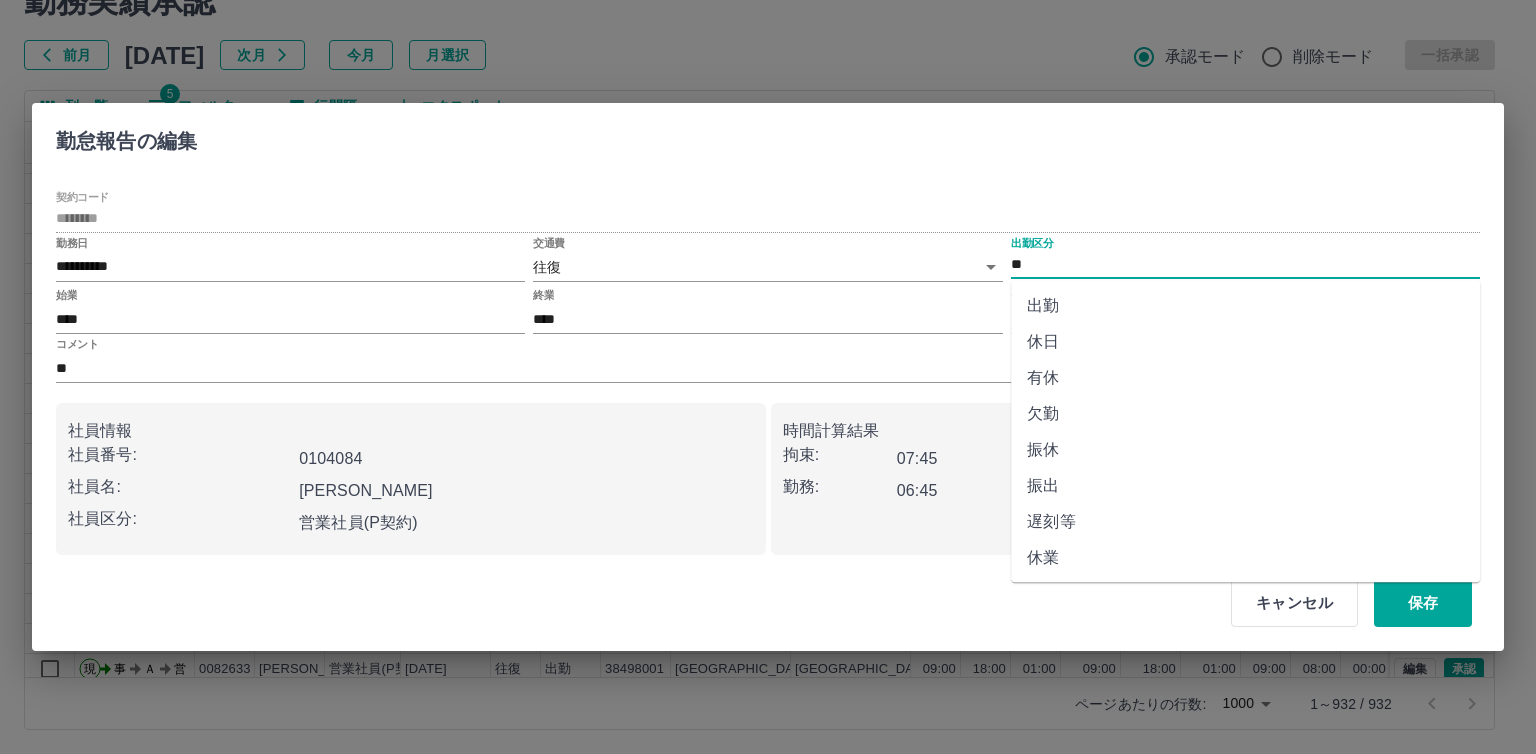 click on "遅刻等" at bounding box center (1245, 522) 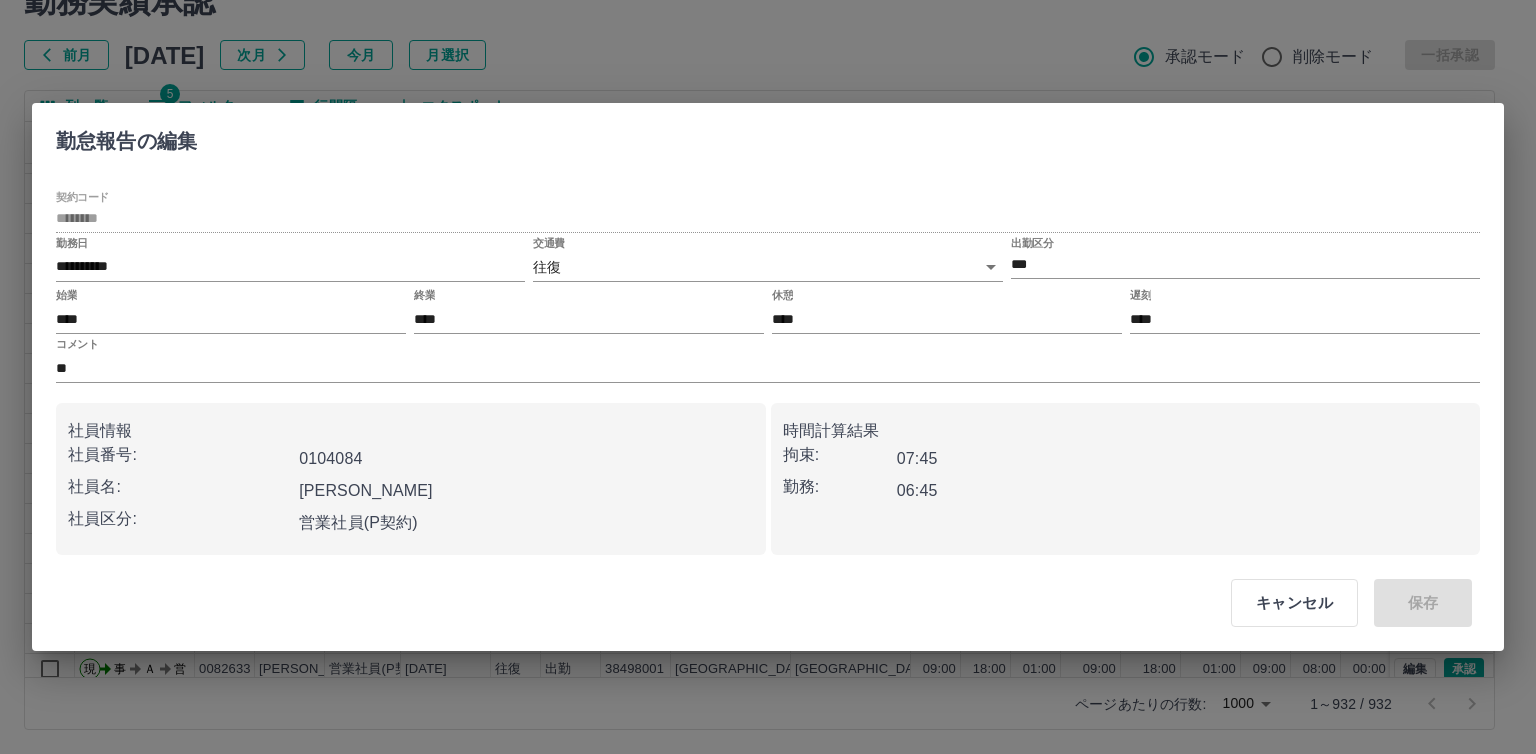 click on "キャンセル 保存" at bounding box center [1343, 603] 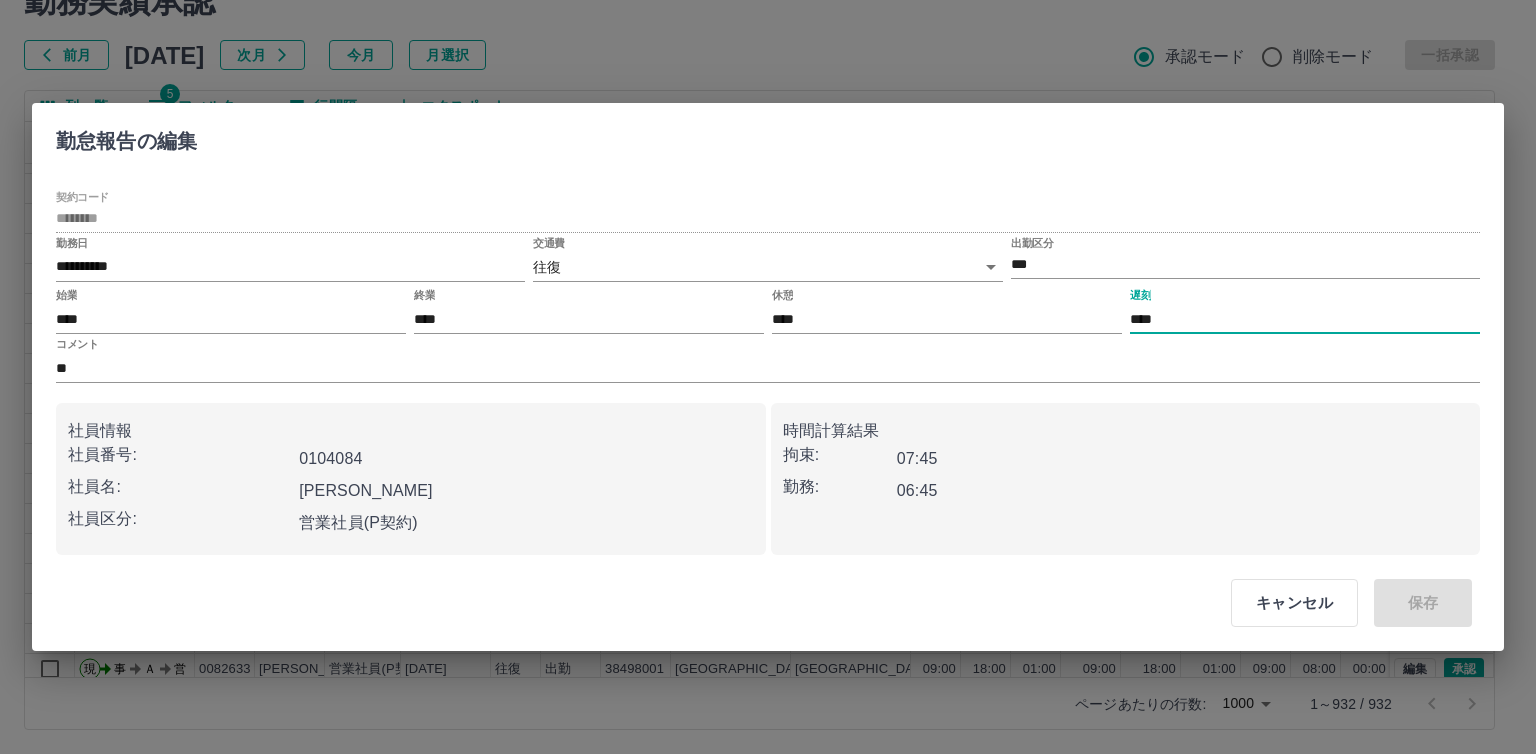 click on "****" at bounding box center (1305, 319) 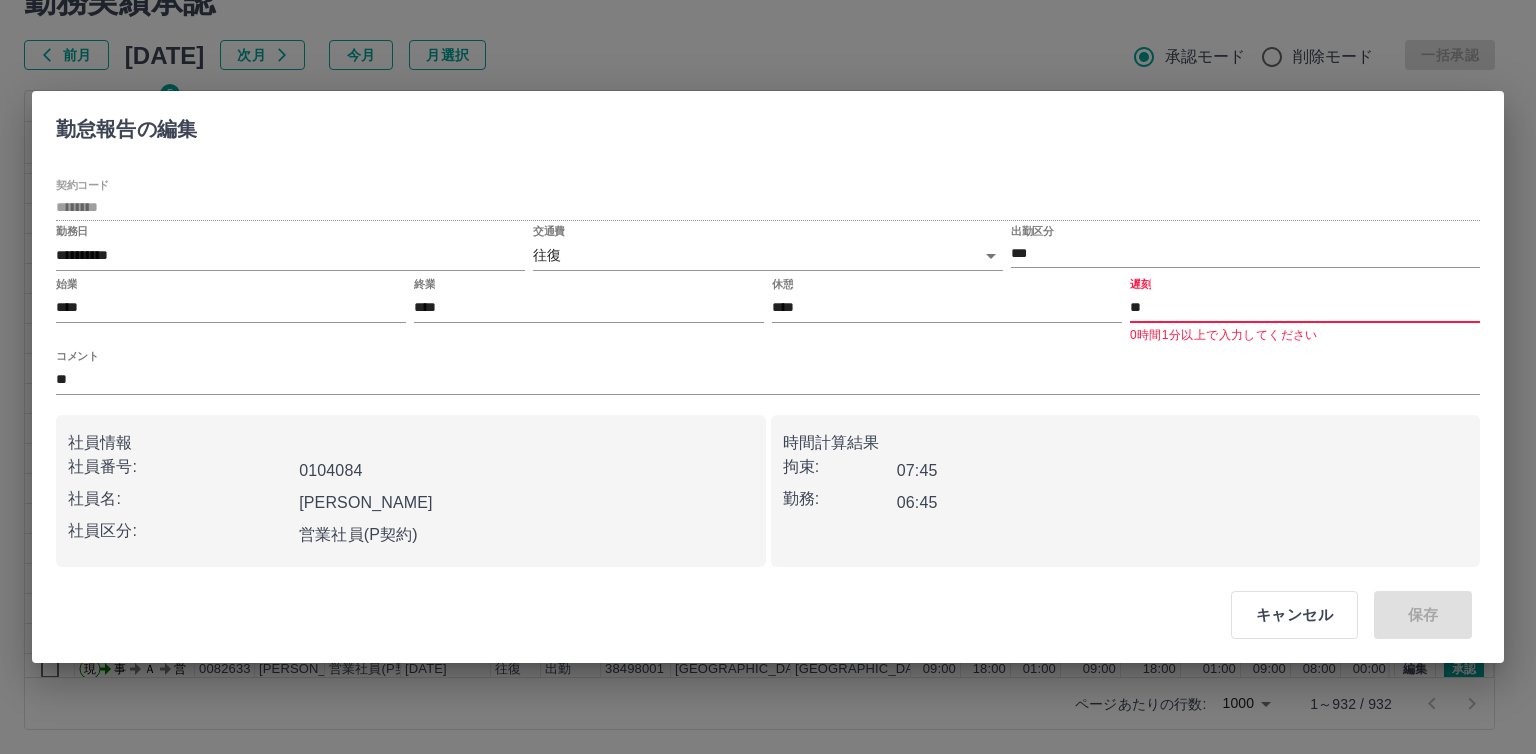 type on "*" 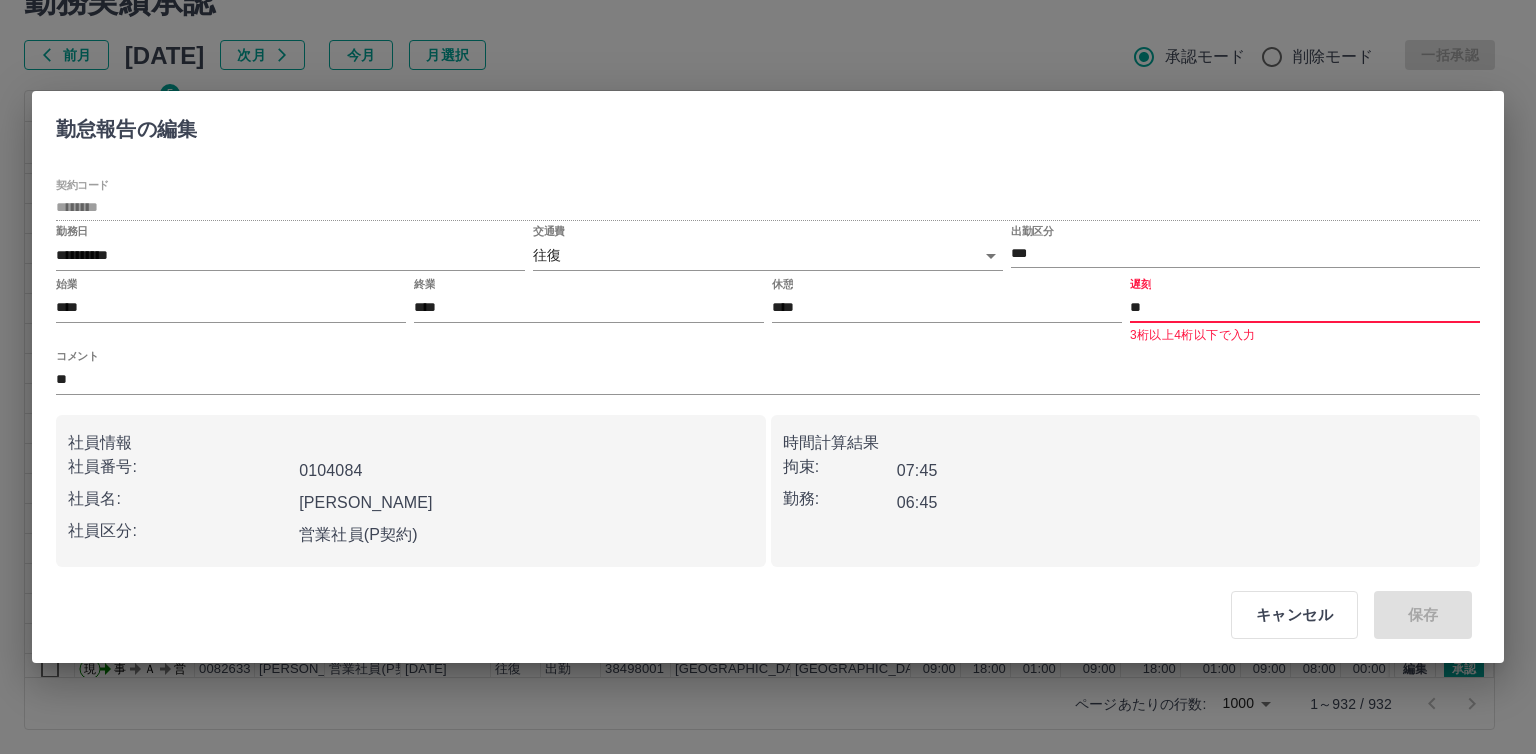 type on "*" 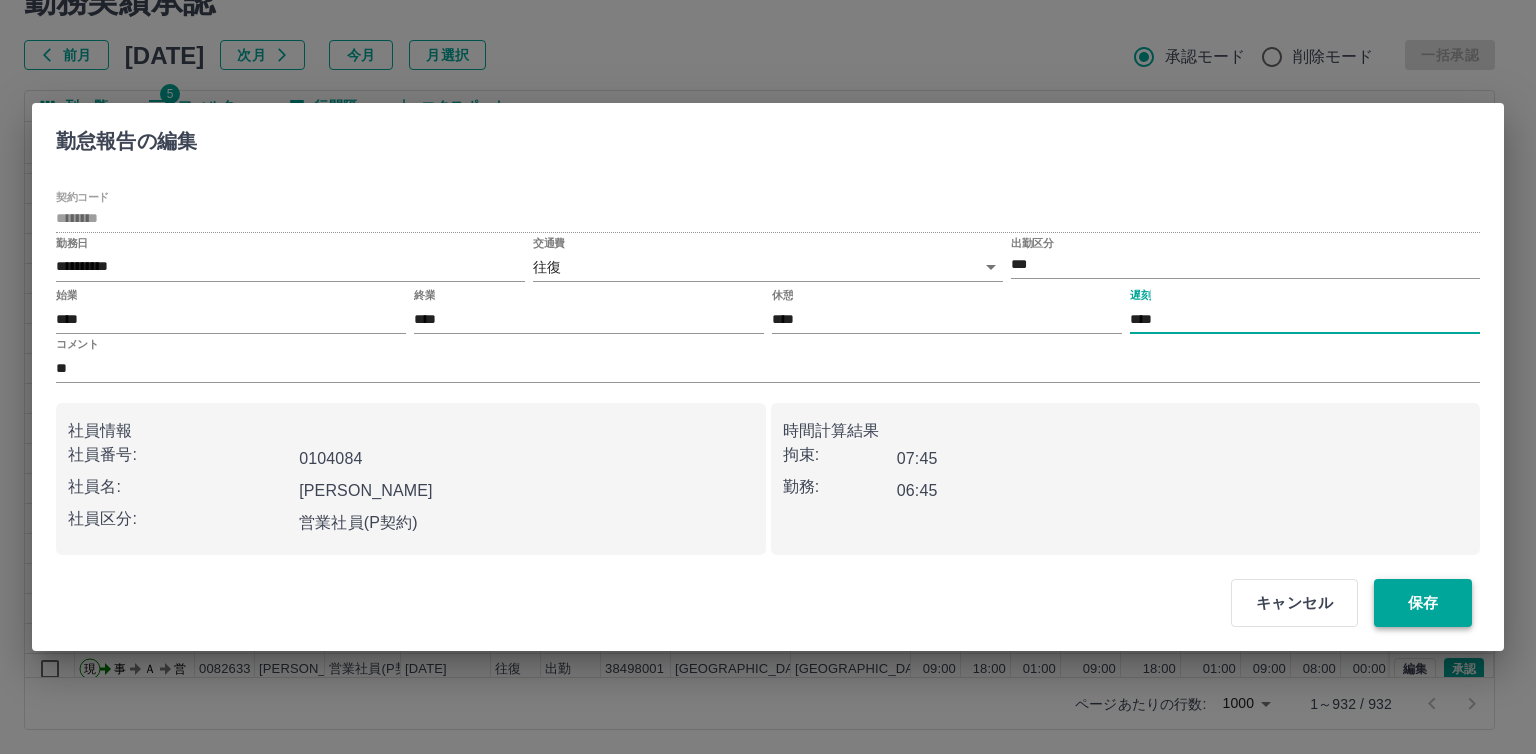 type on "****" 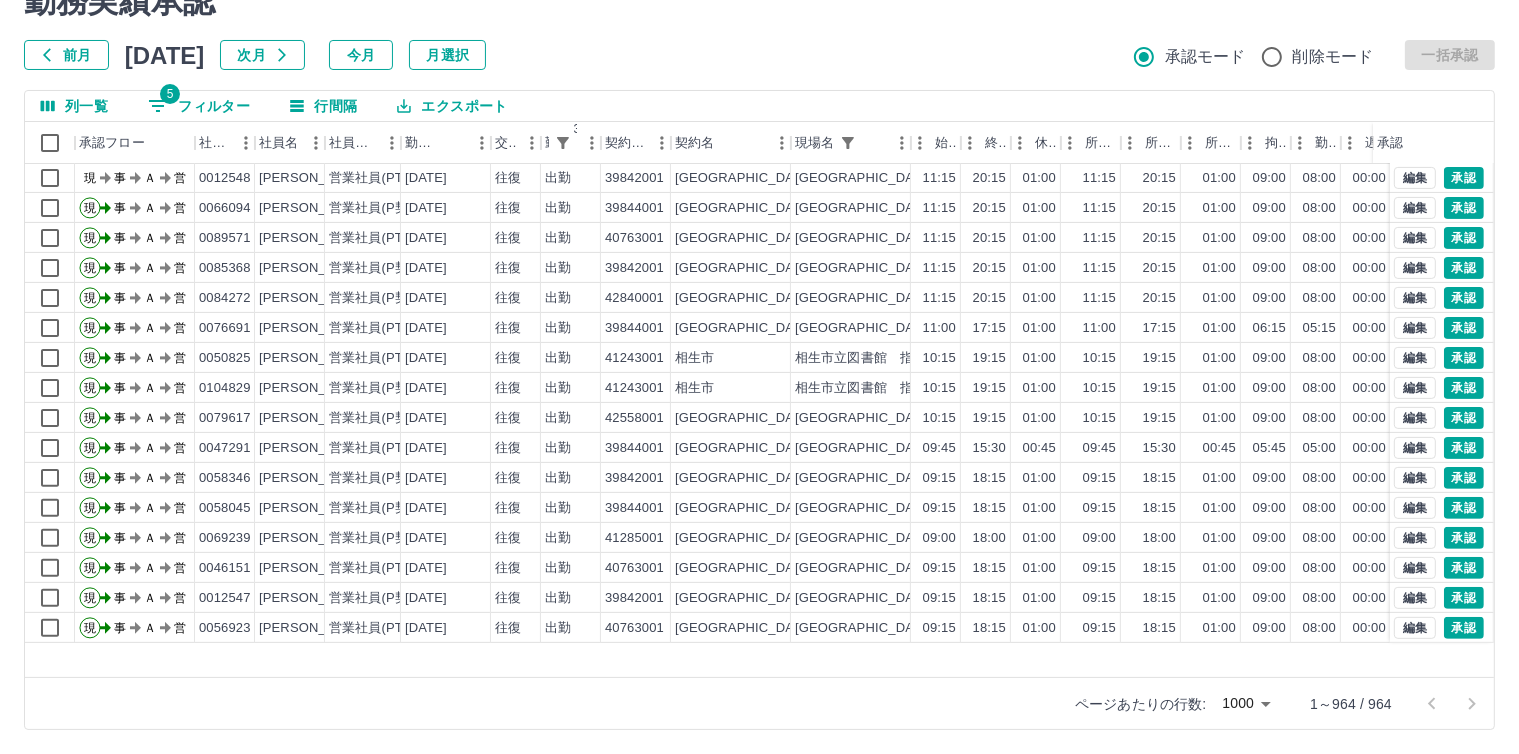 scroll, scrollTop: 15700, scrollLeft: 0, axis: vertical 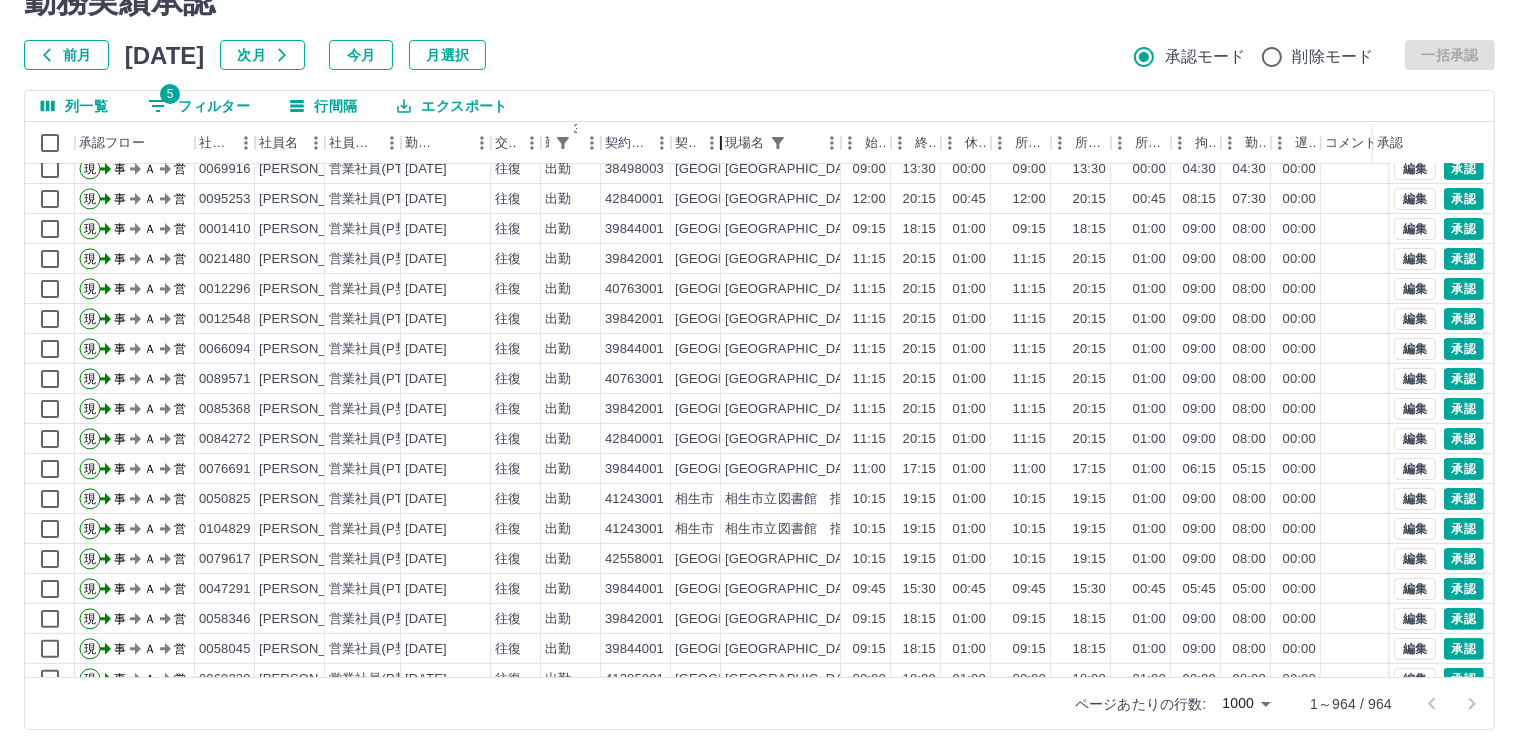 drag, startPoint x: 792, startPoint y: 142, endPoint x: 703, endPoint y: 154, distance: 89.80534 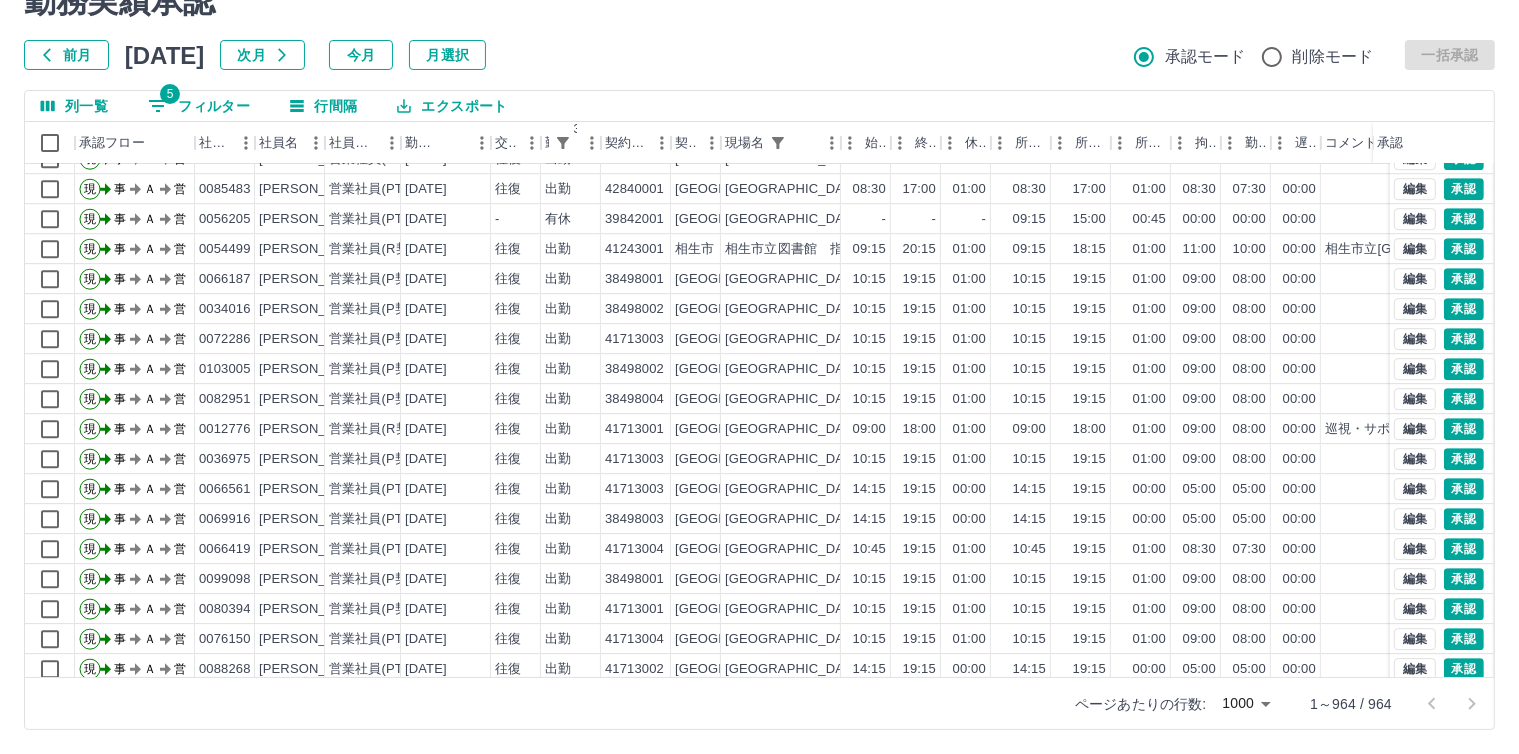 scroll, scrollTop: 21300, scrollLeft: 0, axis: vertical 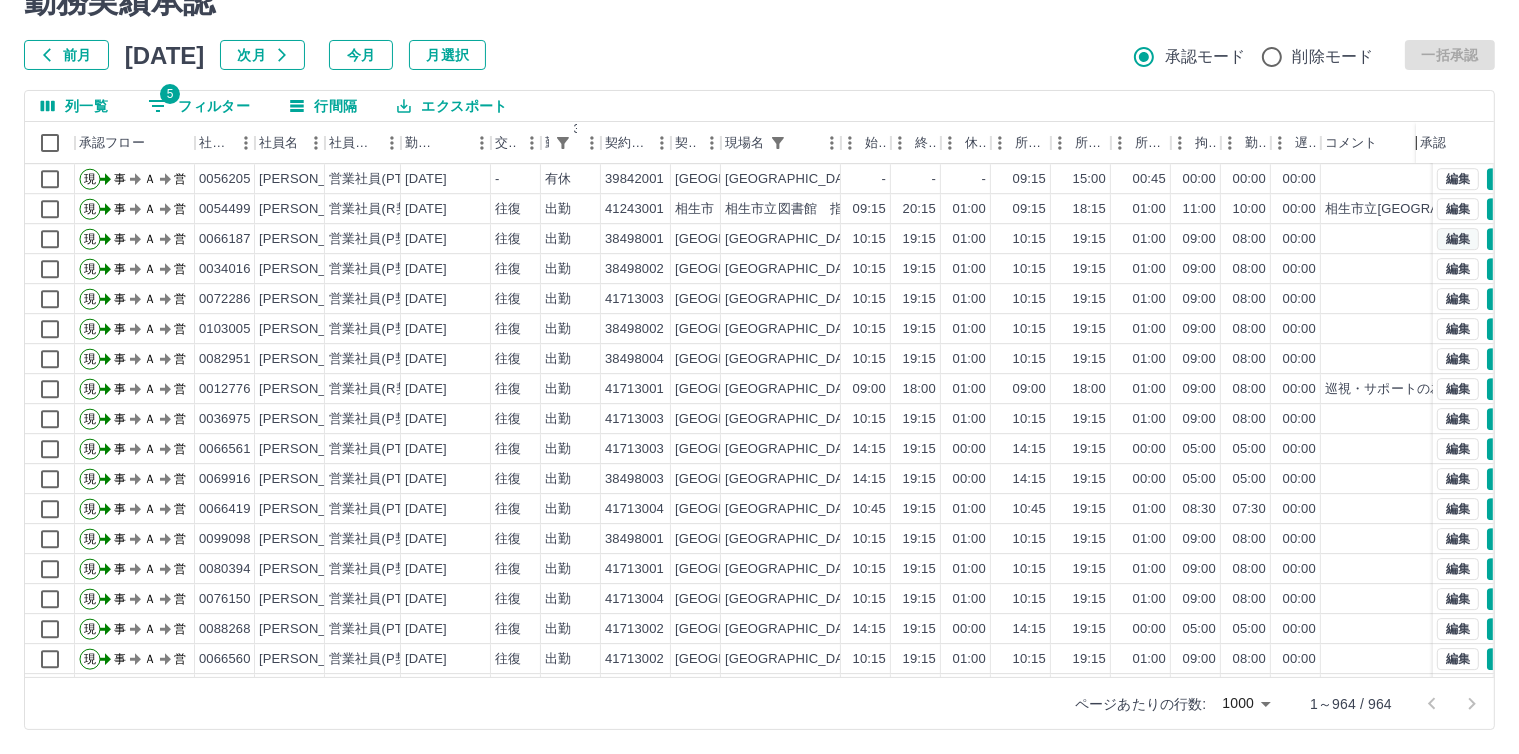 drag, startPoint x: 1379, startPoint y: 141, endPoint x: 1421, endPoint y: 231, distance: 99.31767 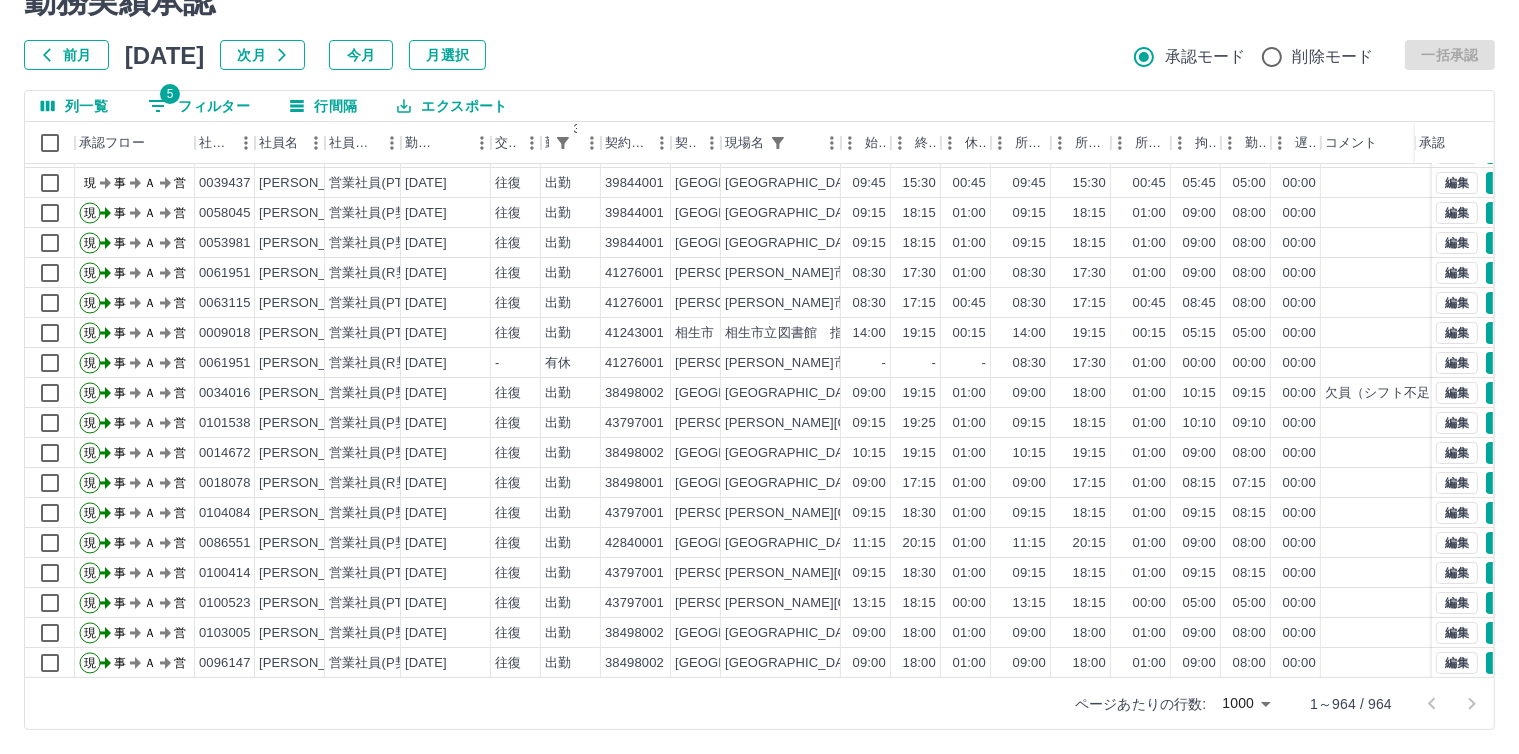 scroll, scrollTop: 0, scrollLeft: 0, axis: both 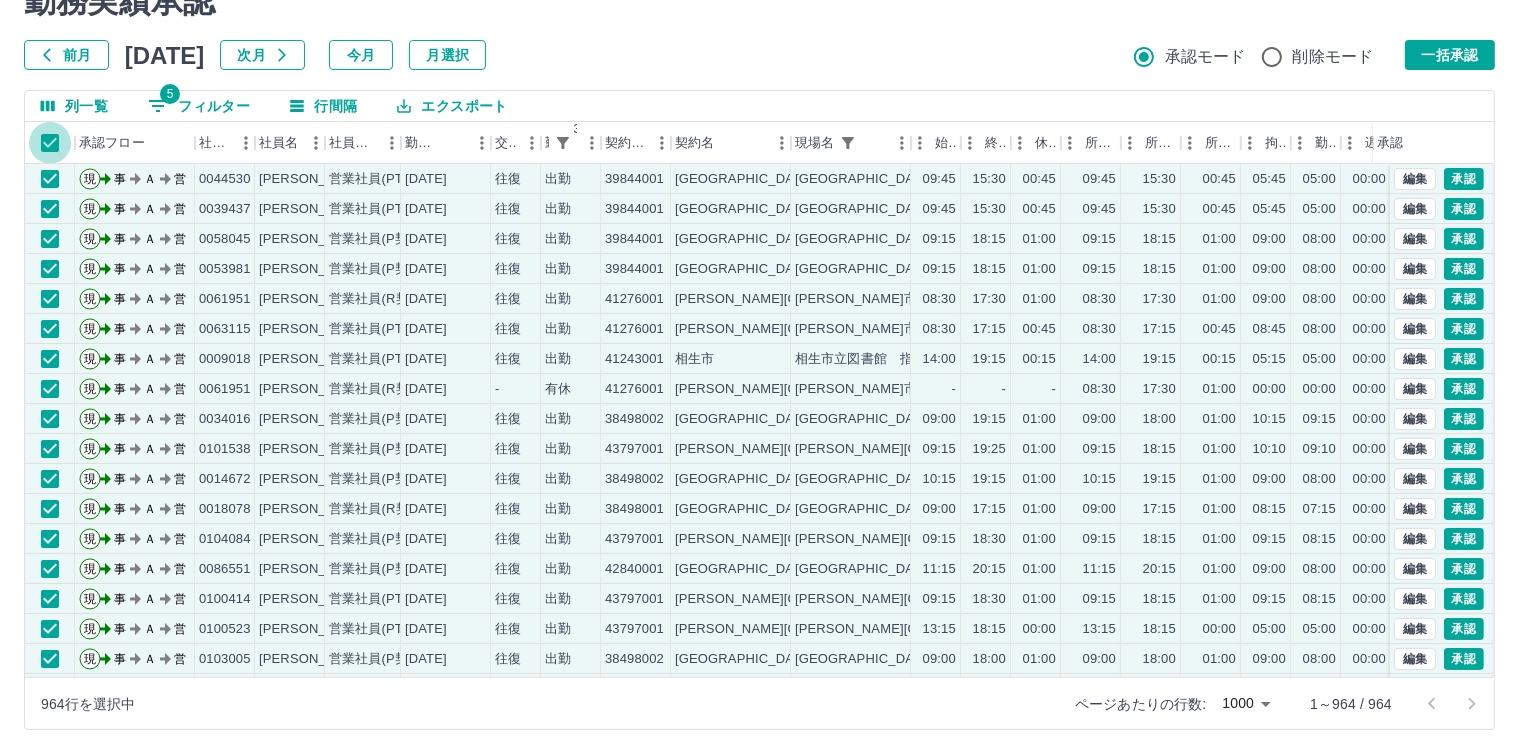 select on "**********" 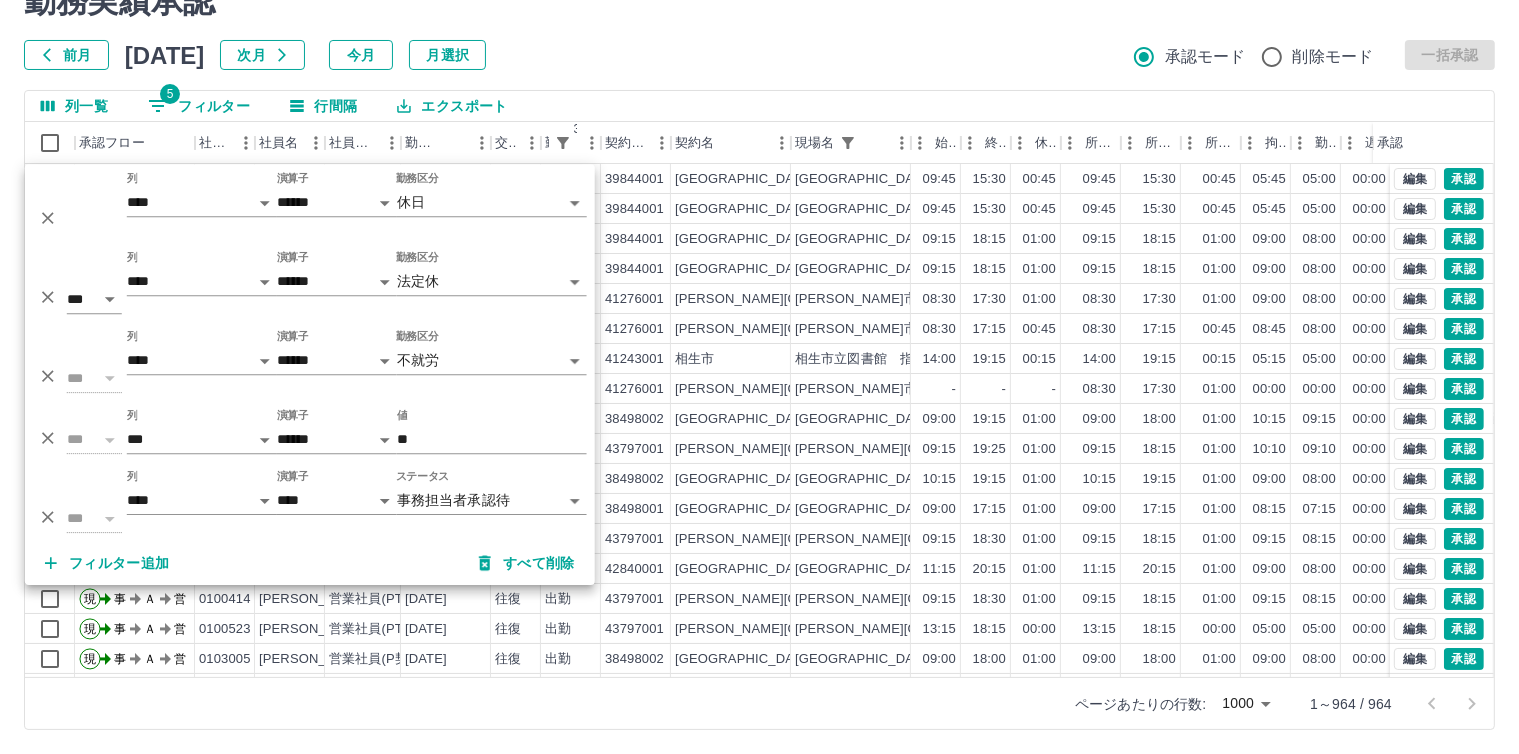 click on "フィルター追加" at bounding box center (107, 563) 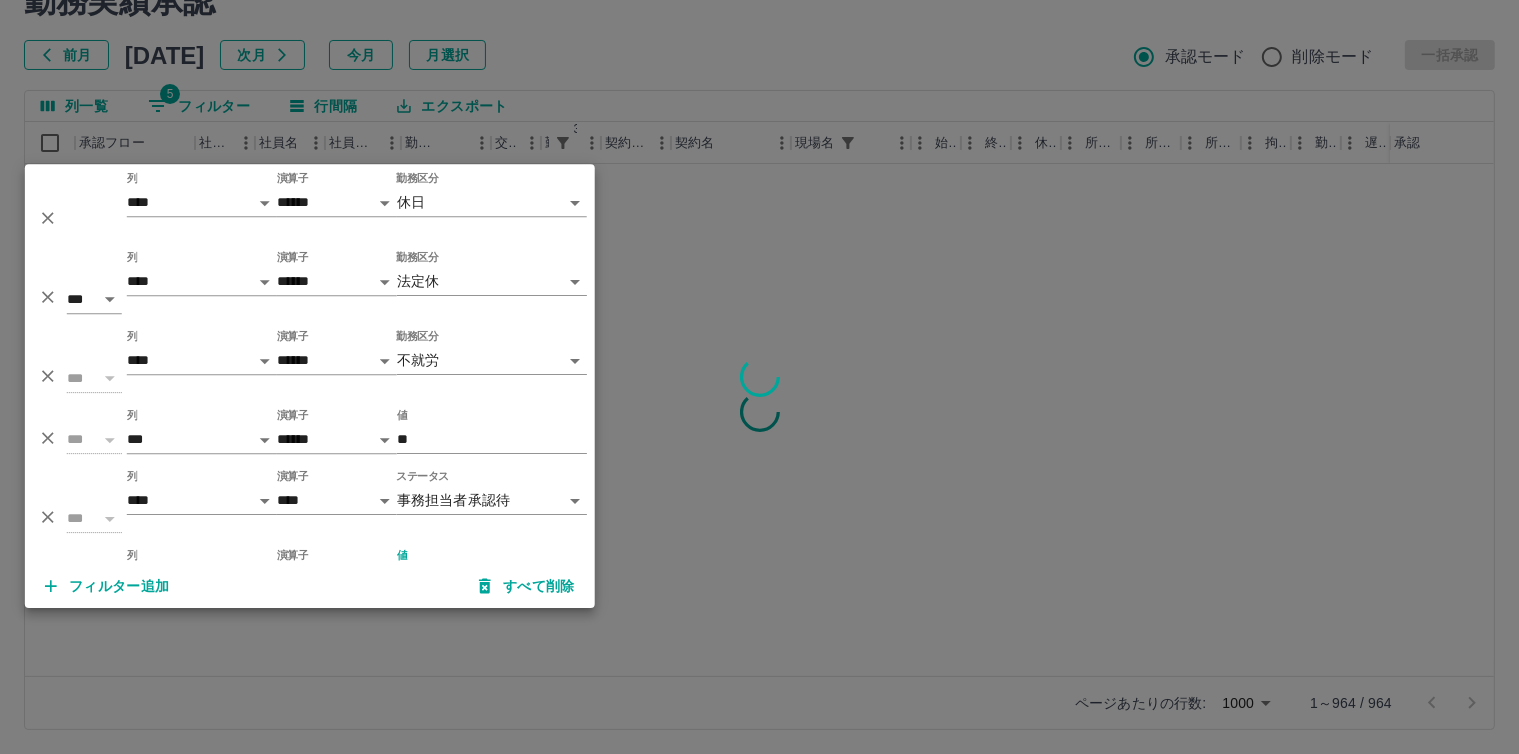 scroll, scrollTop: 38, scrollLeft: 0, axis: vertical 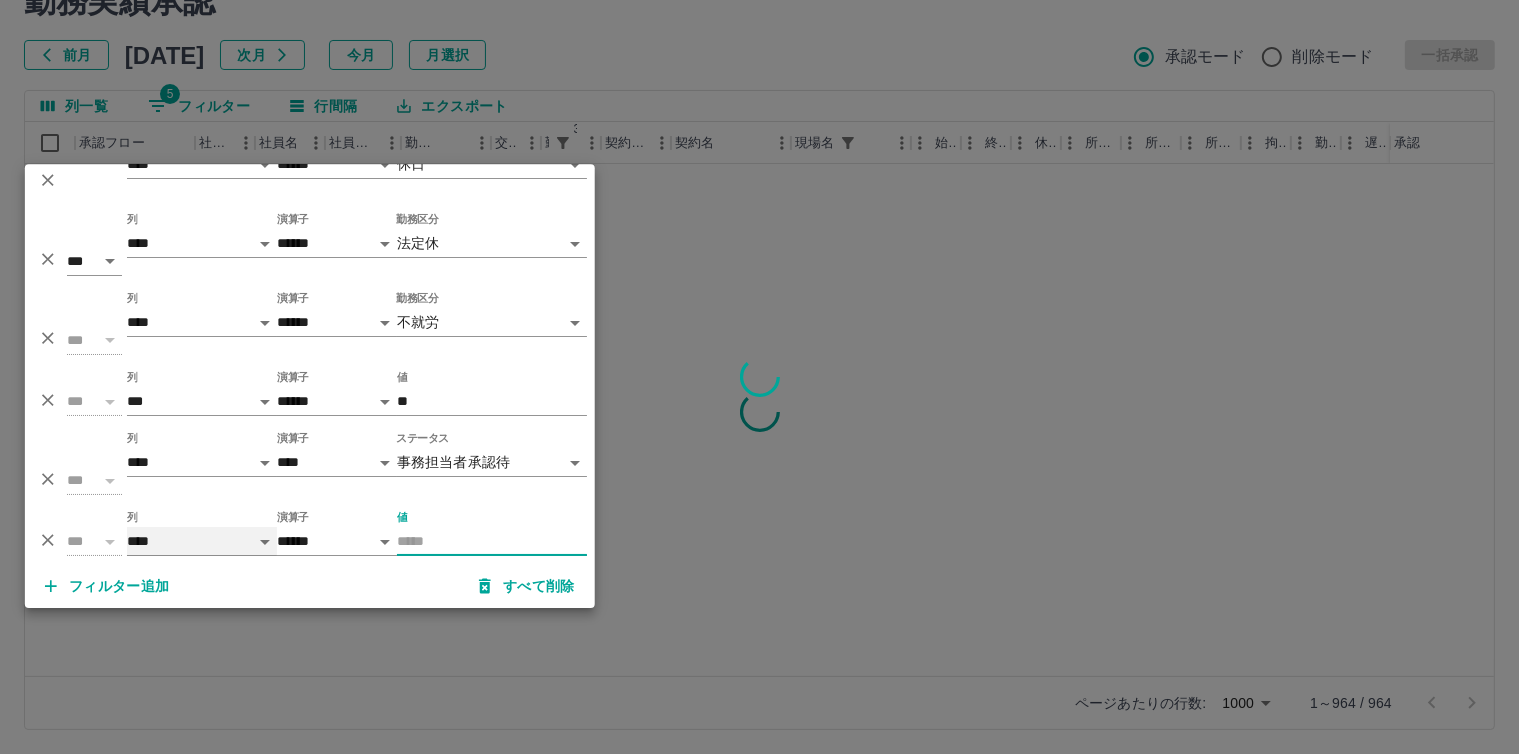 click on "**** *** **** *** *** **** ***** *** *** ** ** ** **** **** **** ** ** *** **** *****" at bounding box center [202, 541] 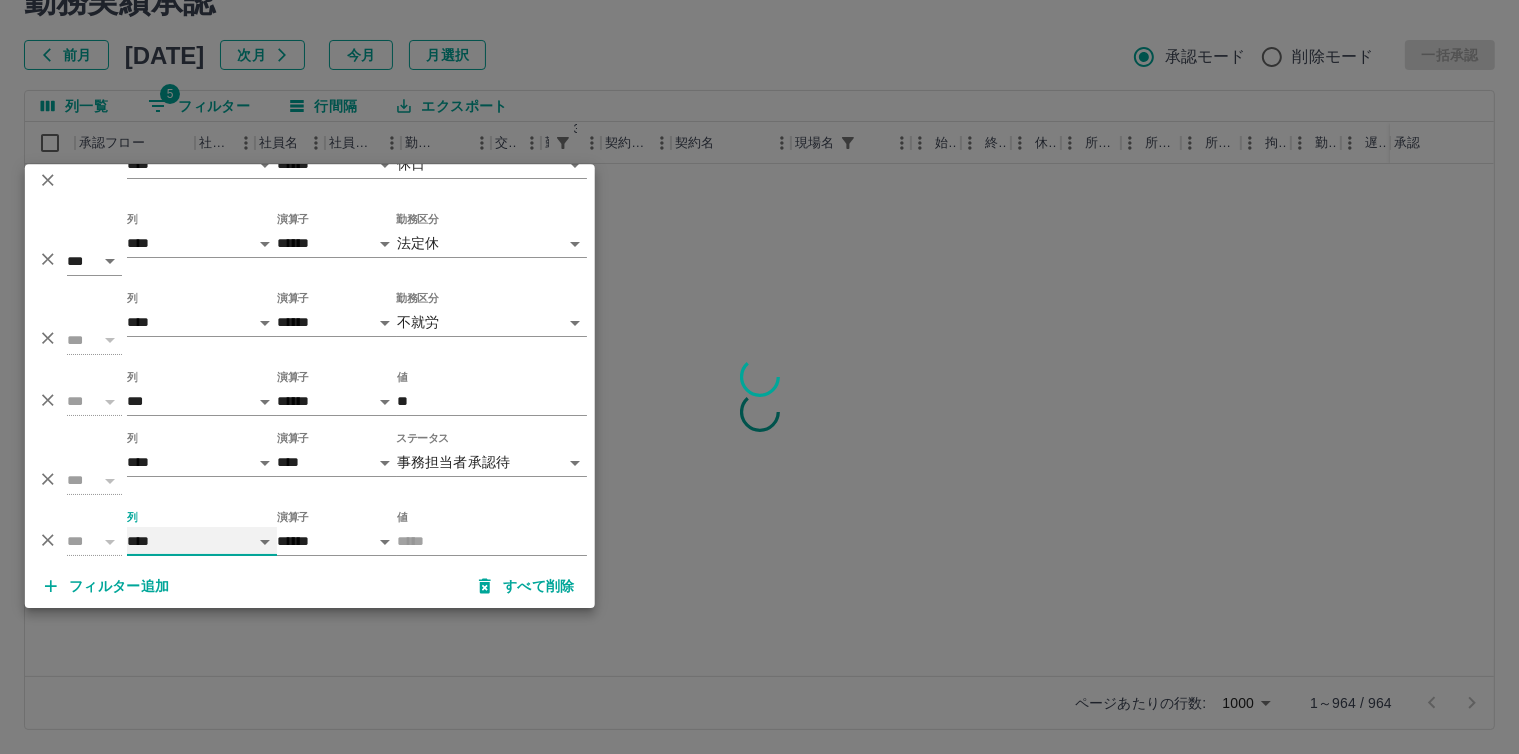 click on "**** *** **** *** *** **** ***** *** *** ** ** ** **** **** **** ** ** *** **** *****" at bounding box center (202, 541) 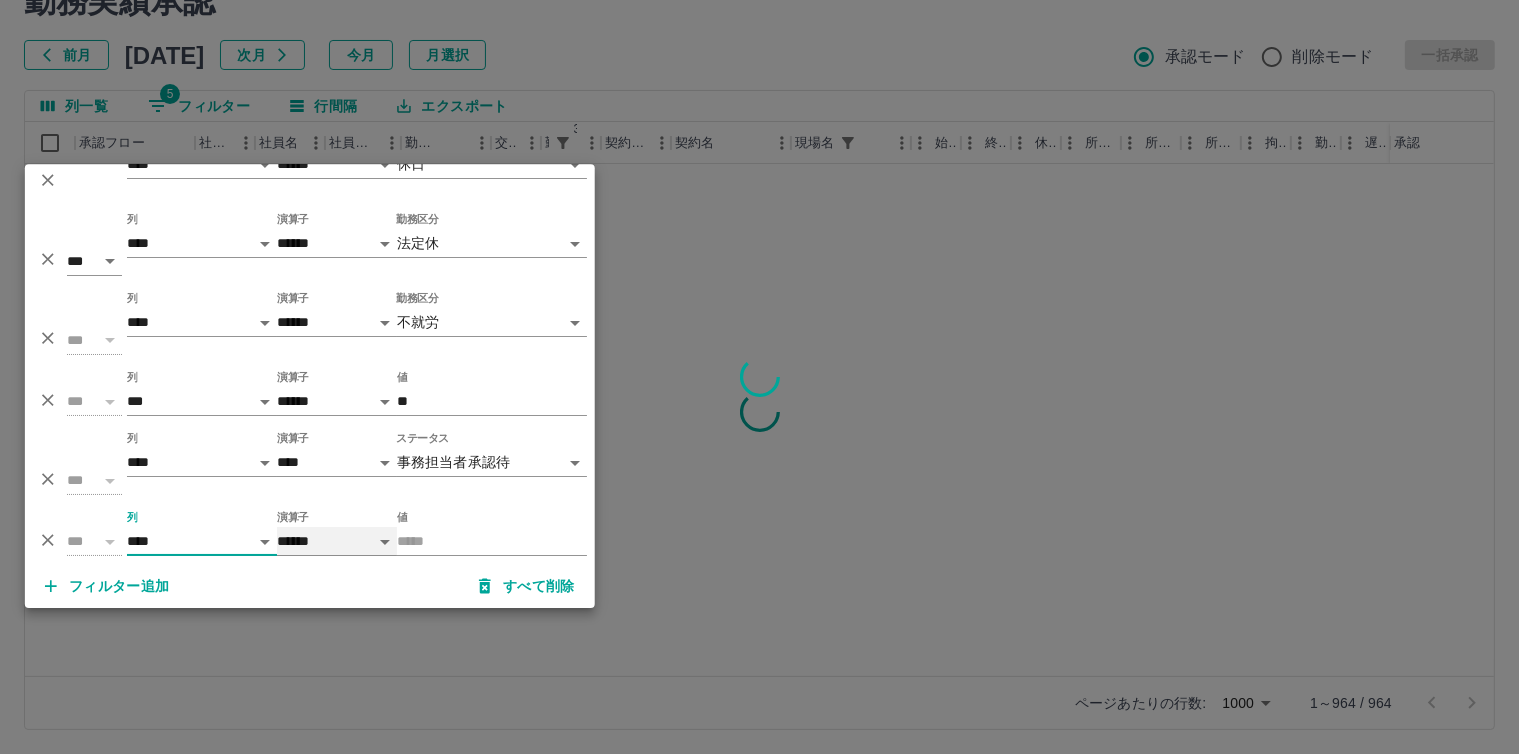 click on "****** *******" at bounding box center (337, 541) 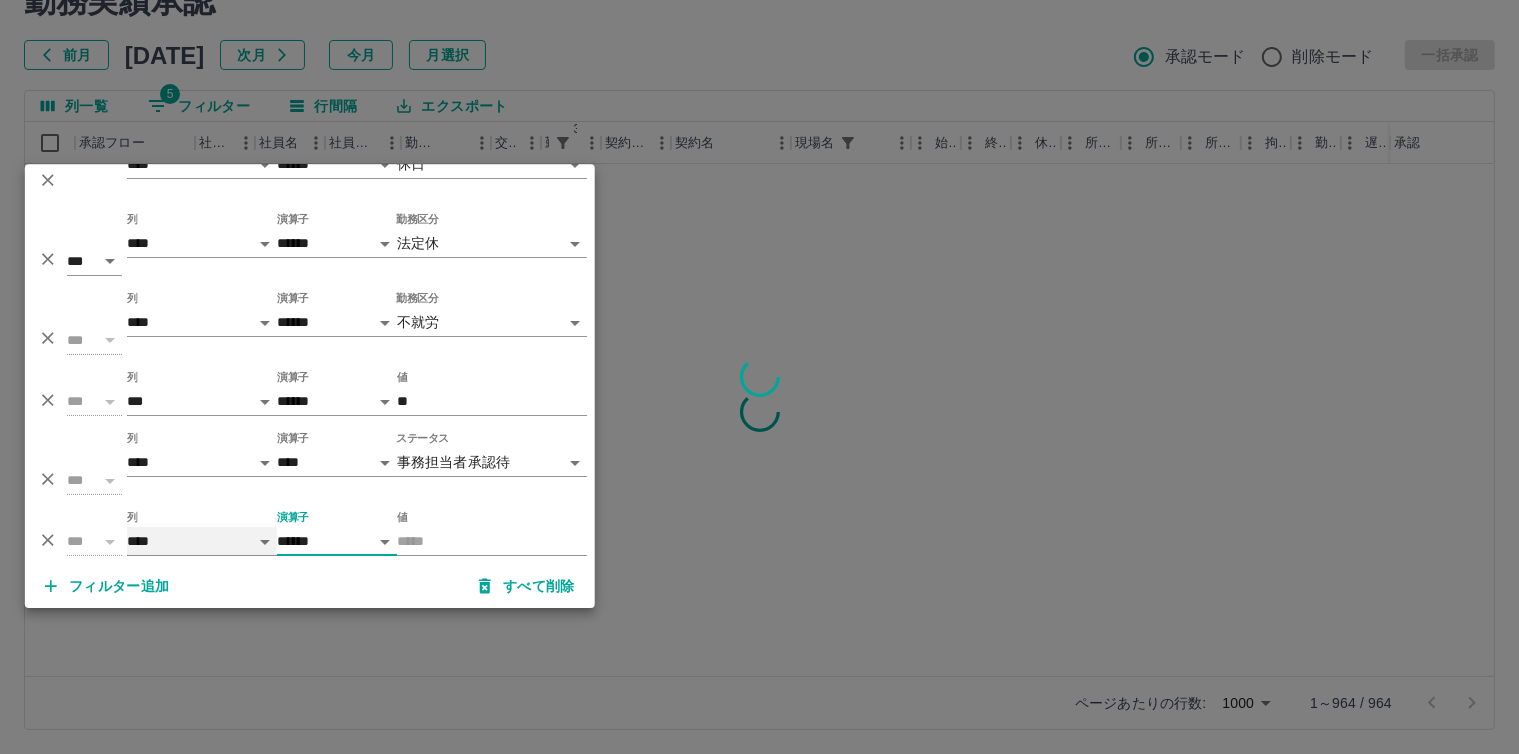 click on "**** *** **** *** *** **** ***** *** *** ** ** ** **** **** **** ** ** *** **** *****" at bounding box center (202, 541) 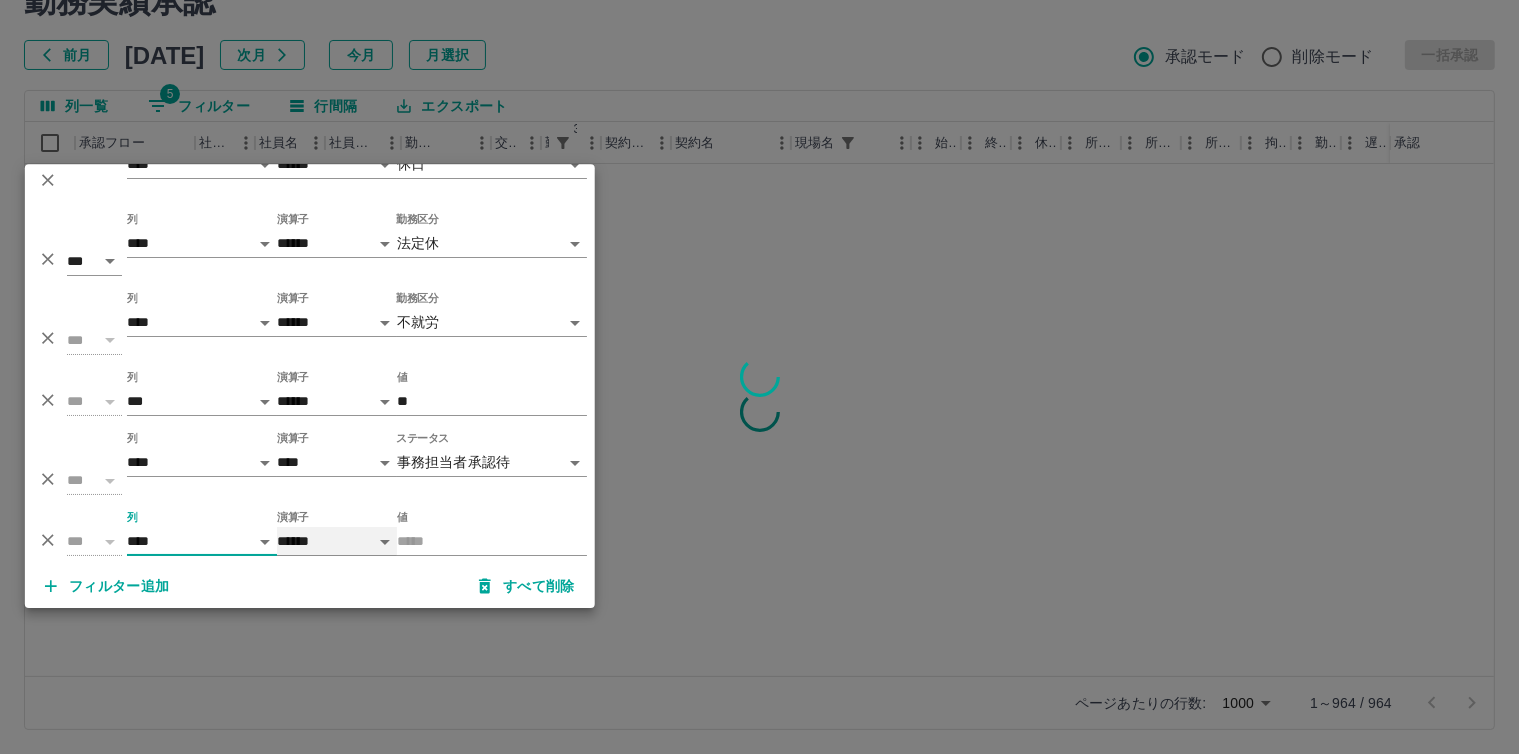 click on "****** *******" at bounding box center (337, 541) 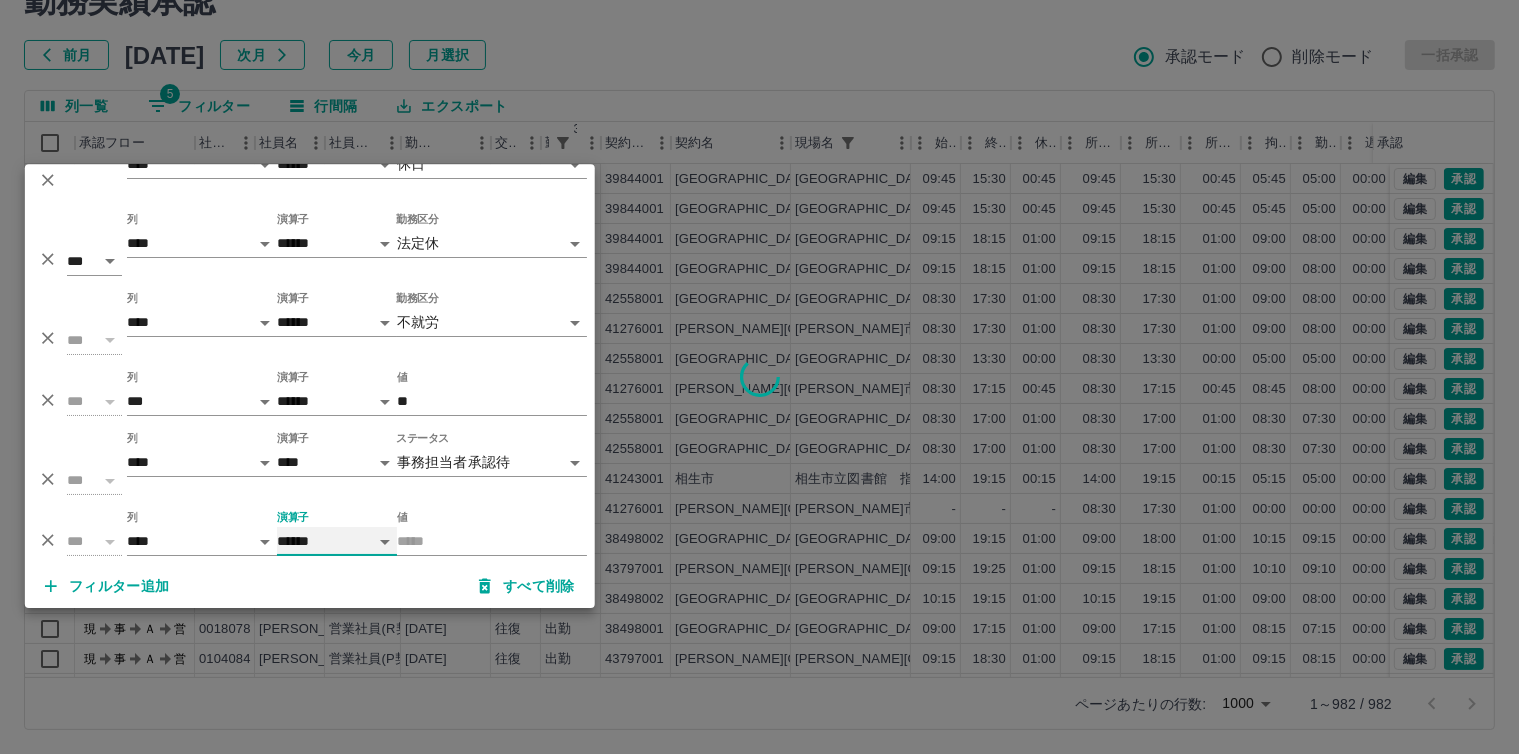 drag, startPoint x: 316, startPoint y: 548, endPoint x: 187, endPoint y: 548, distance: 129 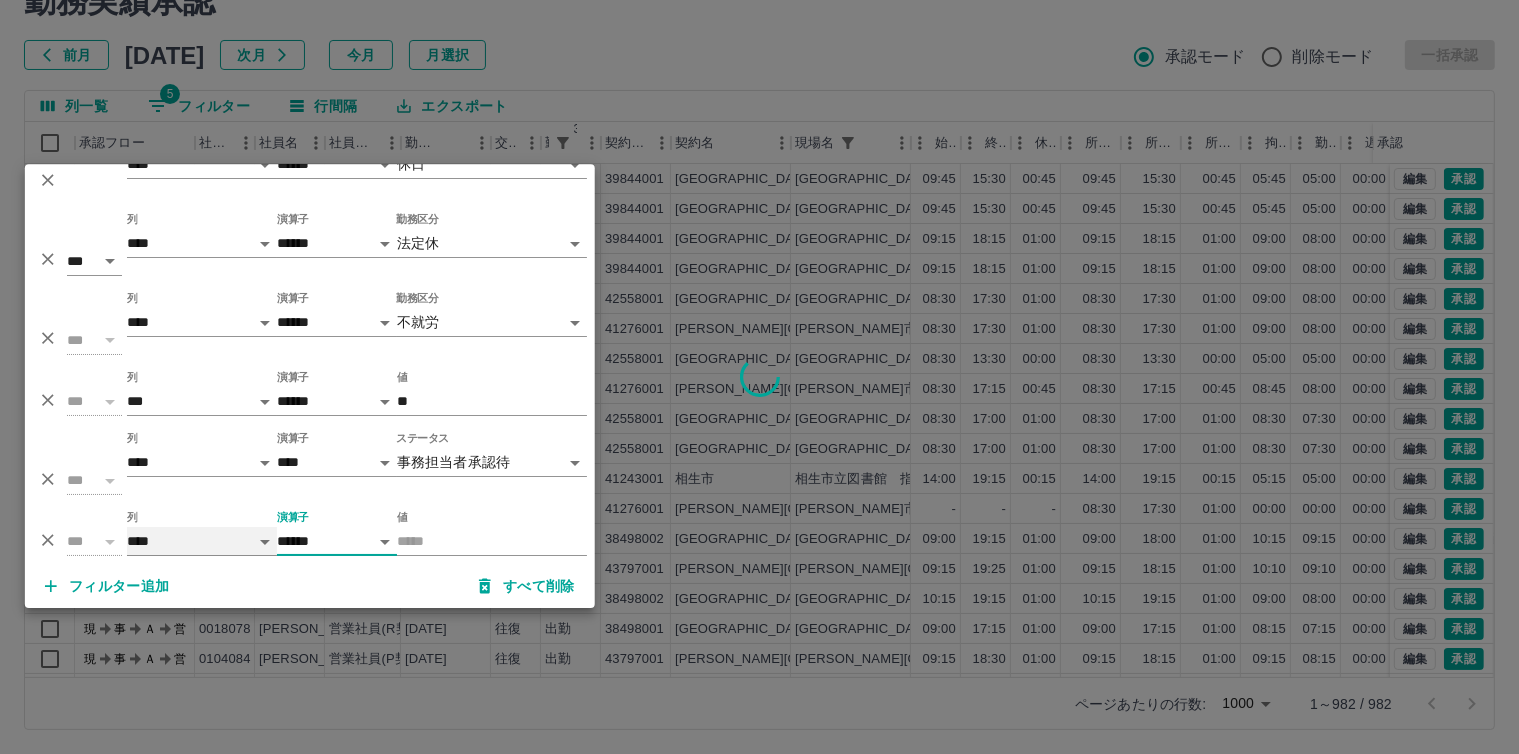 click on "**** *** **** *** *** **** ***** *** *** ** ** ** **** **** **** ** ** *** **** *****" at bounding box center [202, 541] 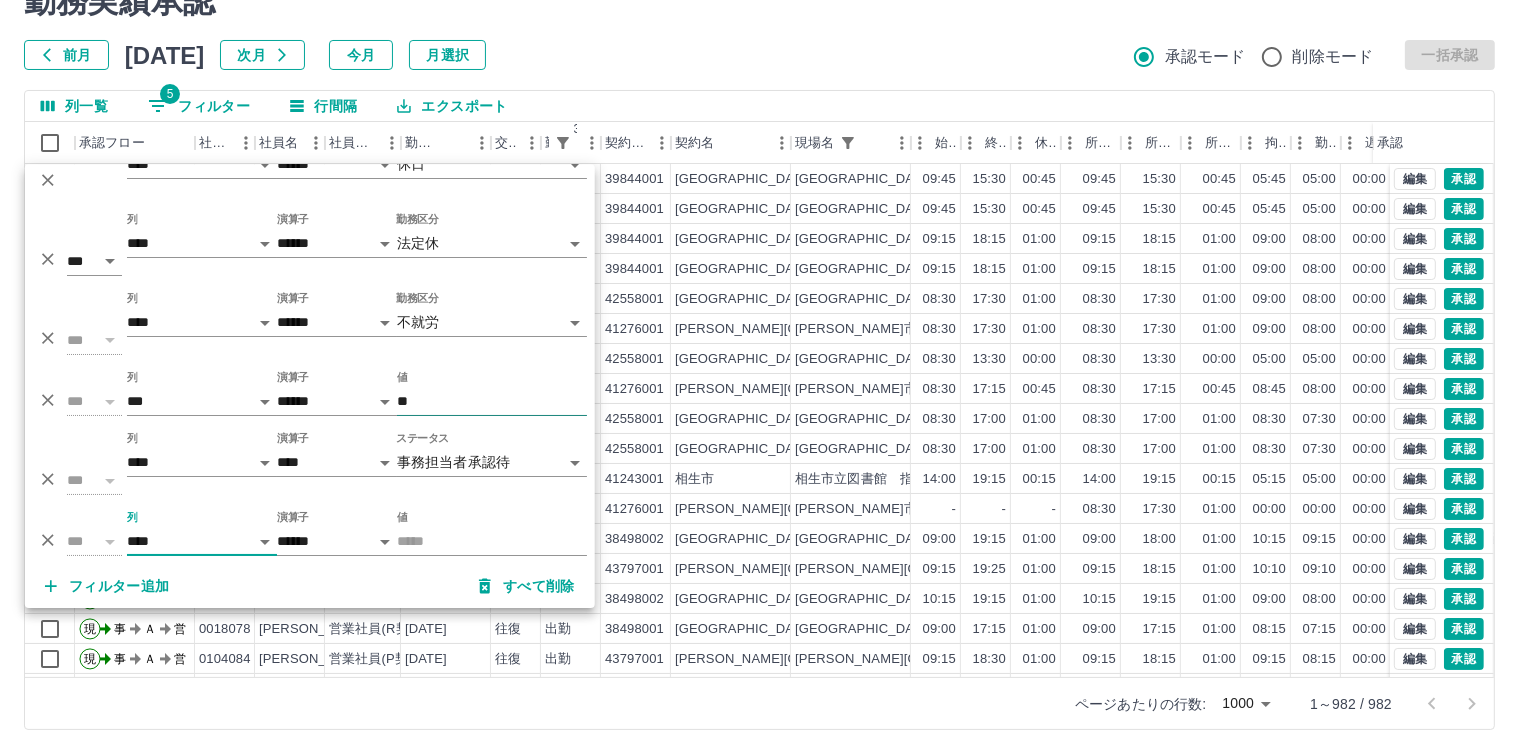 click on "**" at bounding box center (492, 401) 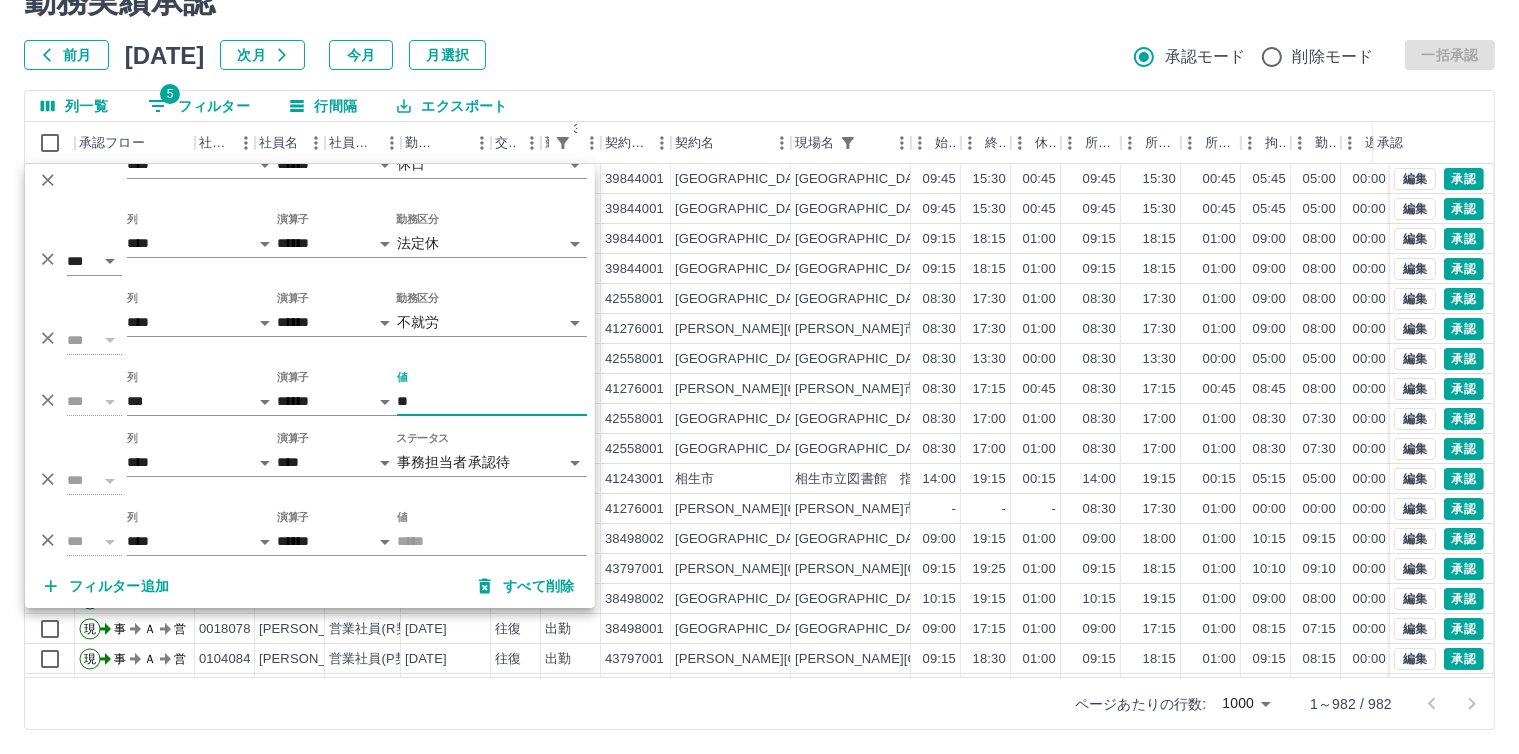 type on "*" 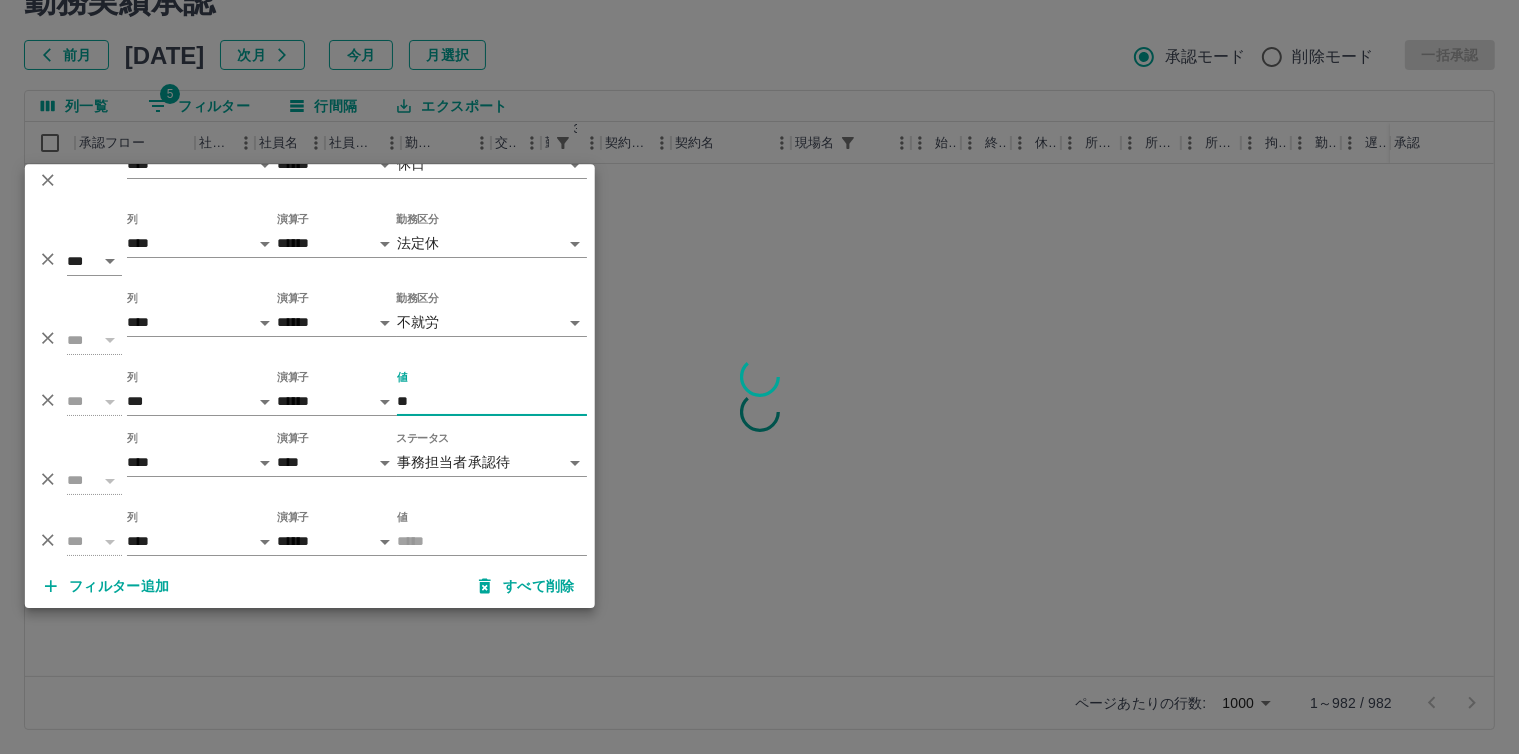 type on "**" 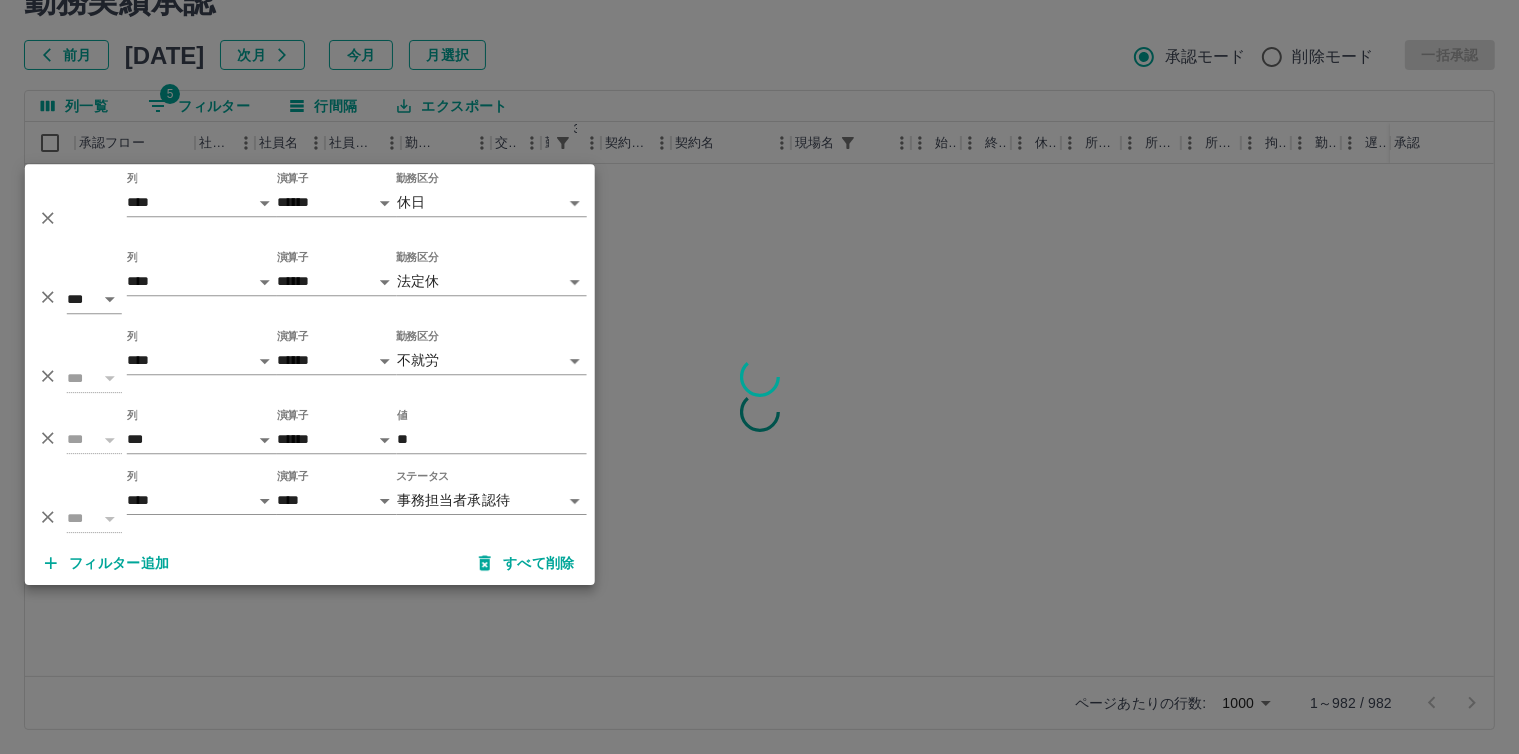 scroll, scrollTop: 0, scrollLeft: 0, axis: both 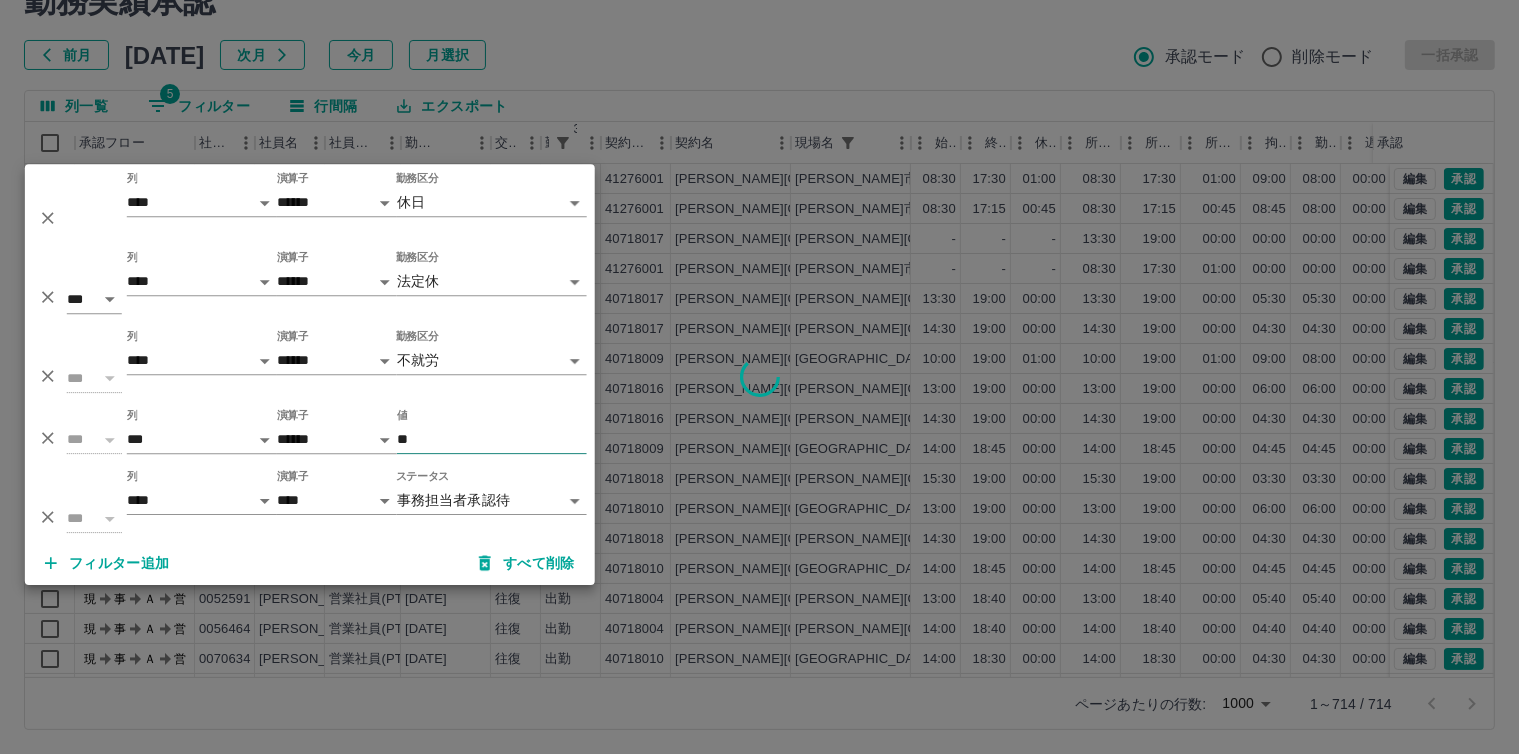 click at bounding box center (759, 377) 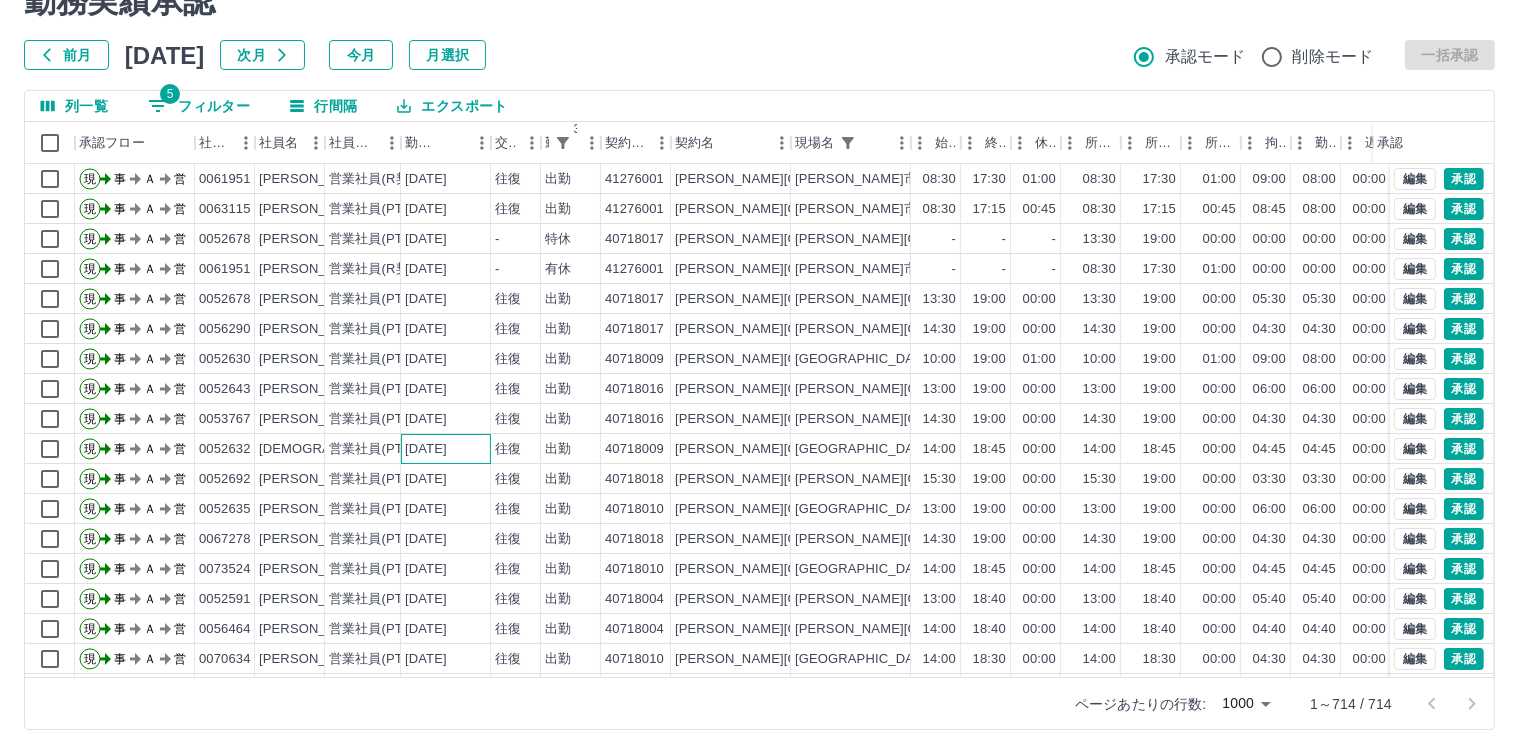 click on "[DATE]" at bounding box center [426, 449] 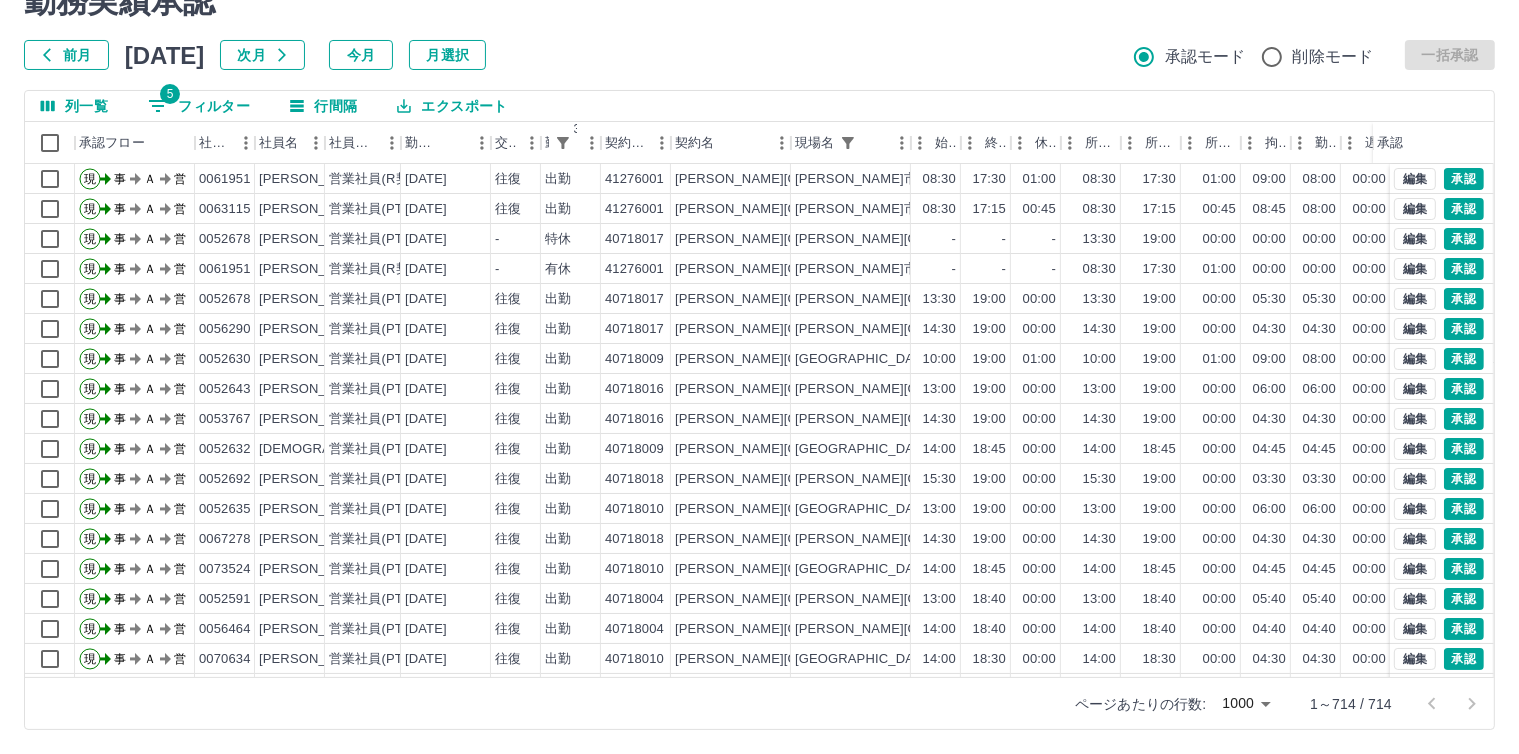 select on "**********" 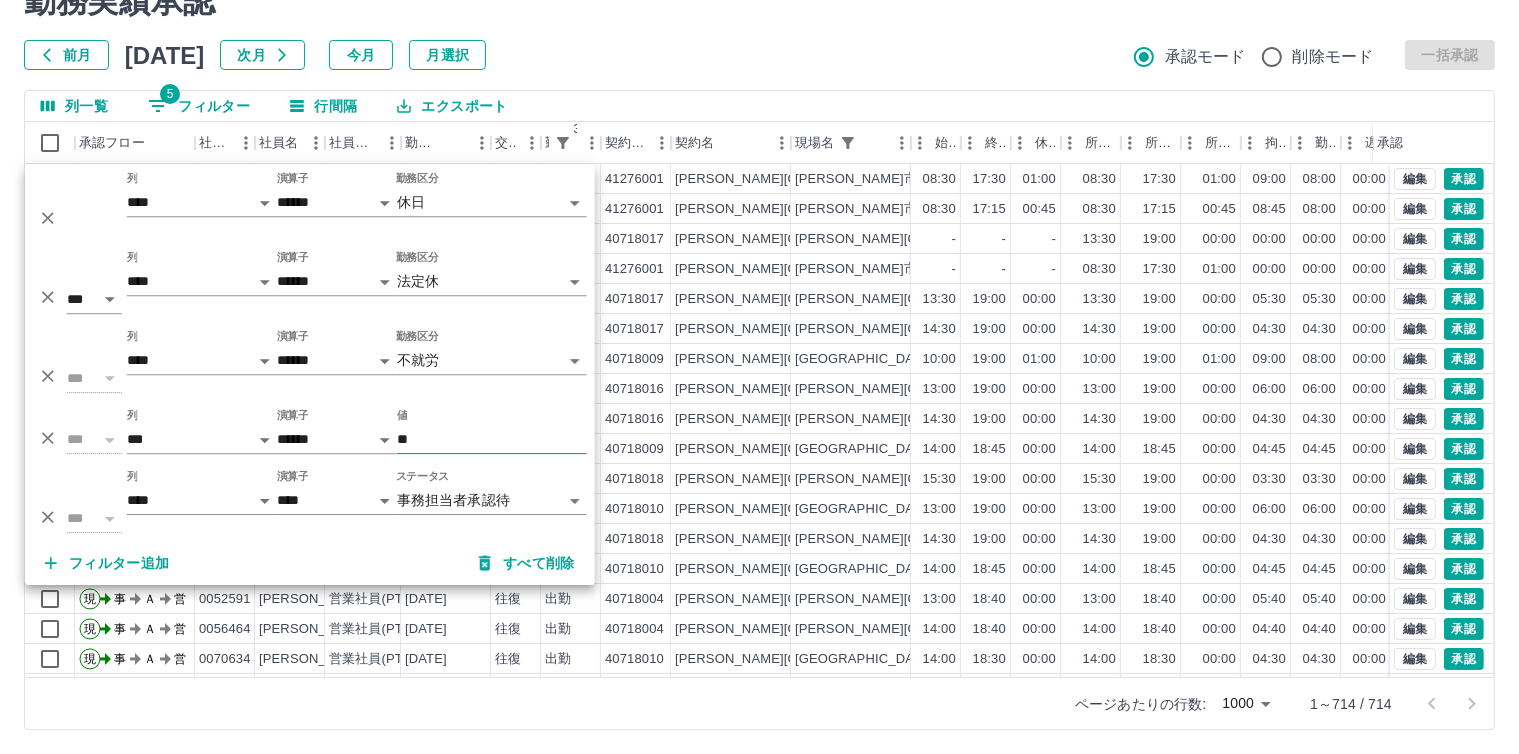 click on "**" at bounding box center (492, 439) 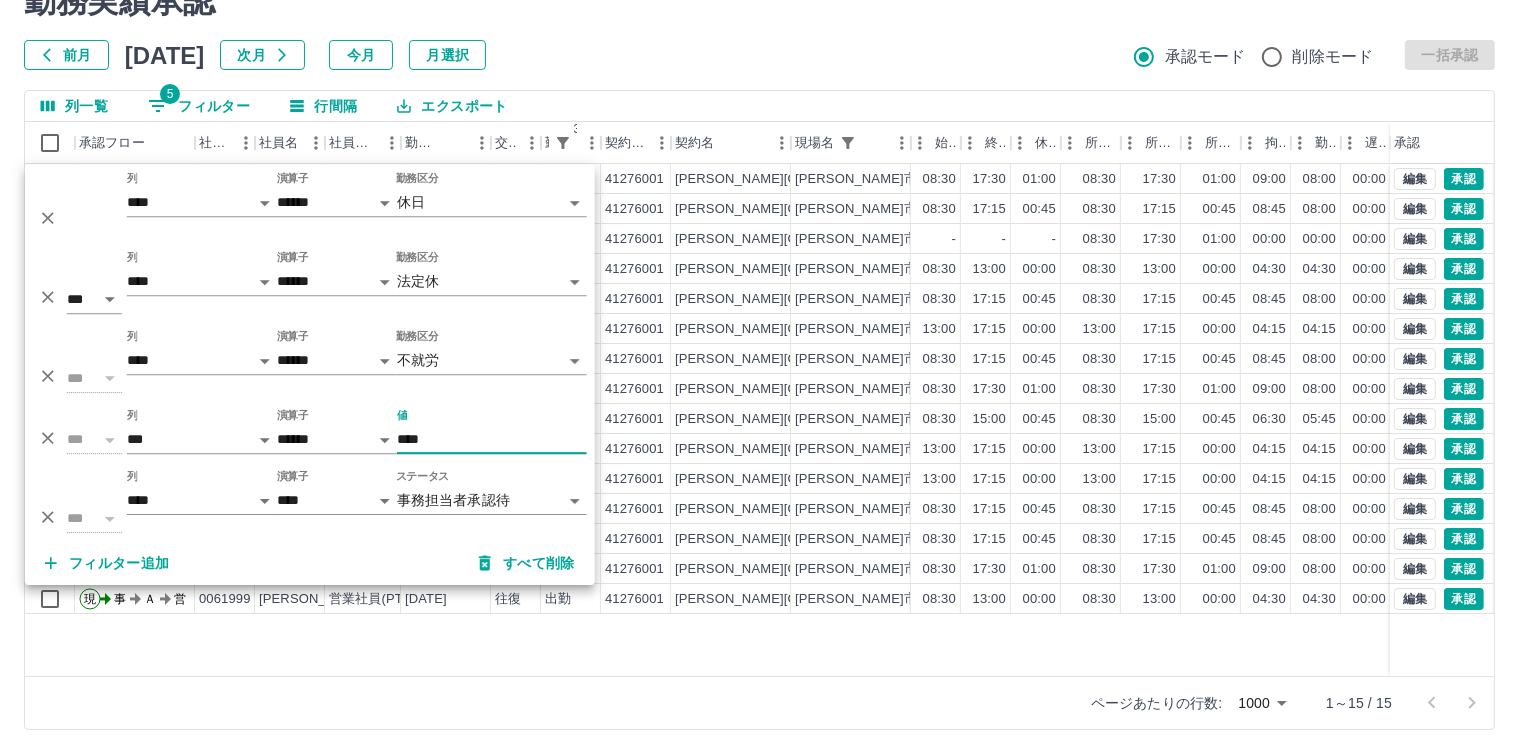 type on "****" 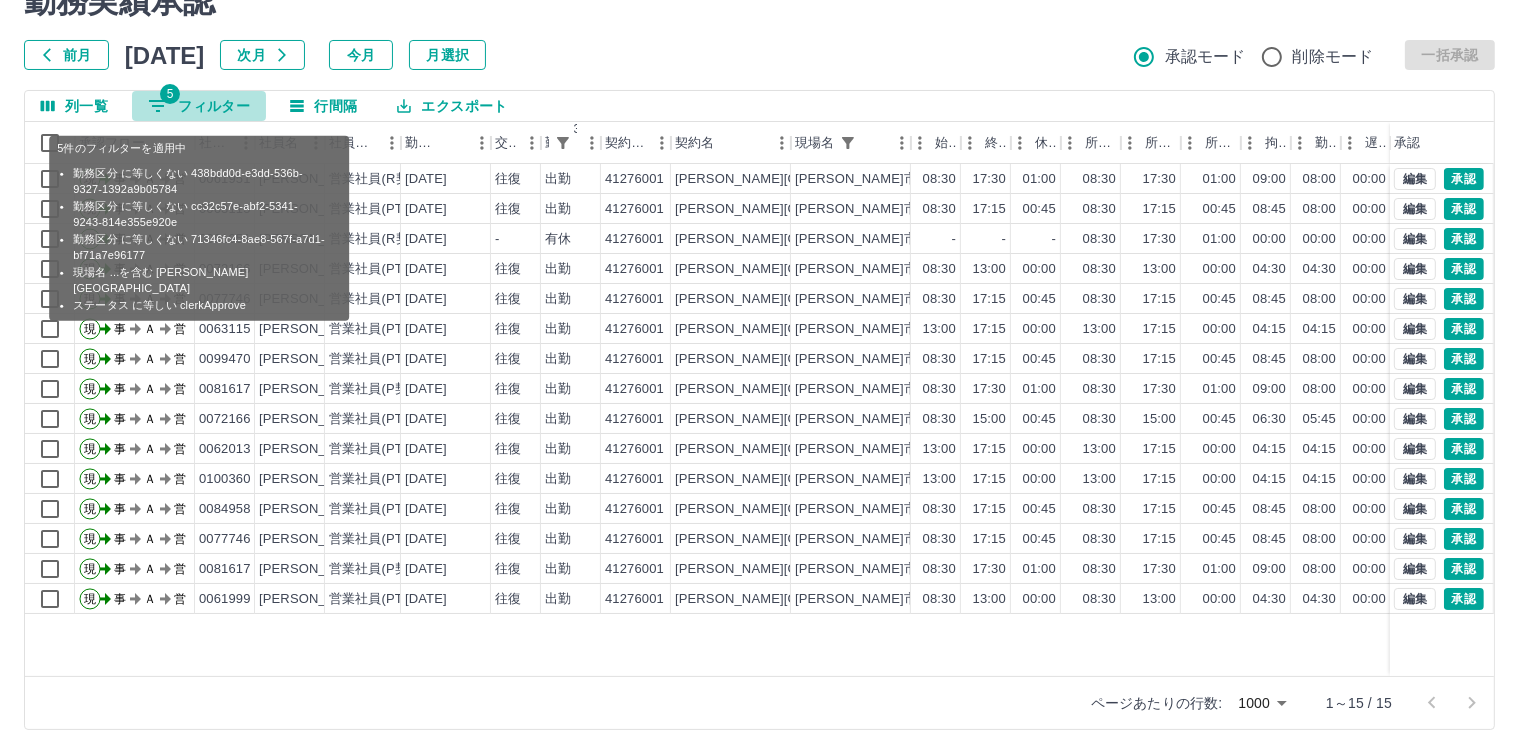 click on "5 フィルター" at bounding box center (199, 106) 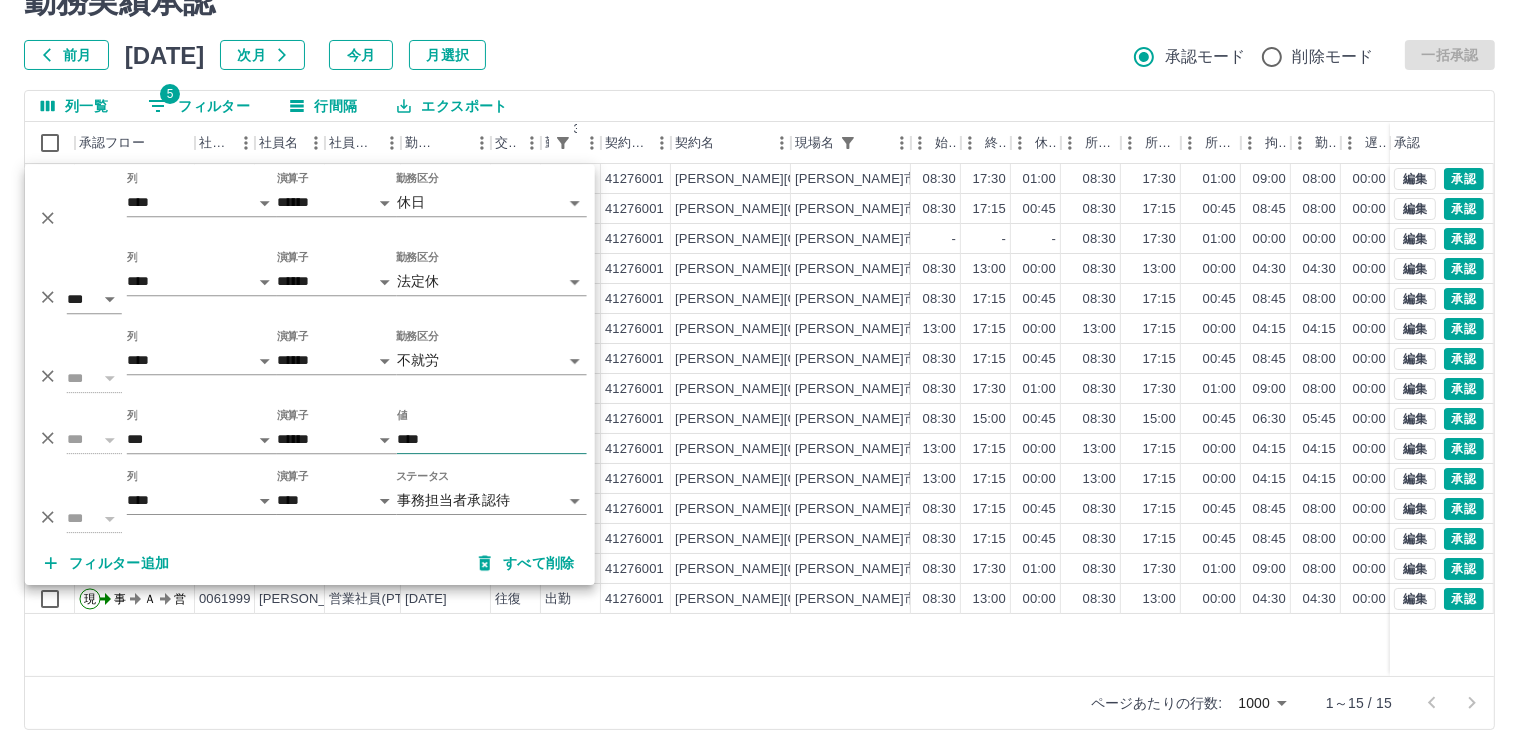click on "****" at bounding box center (492, 439) 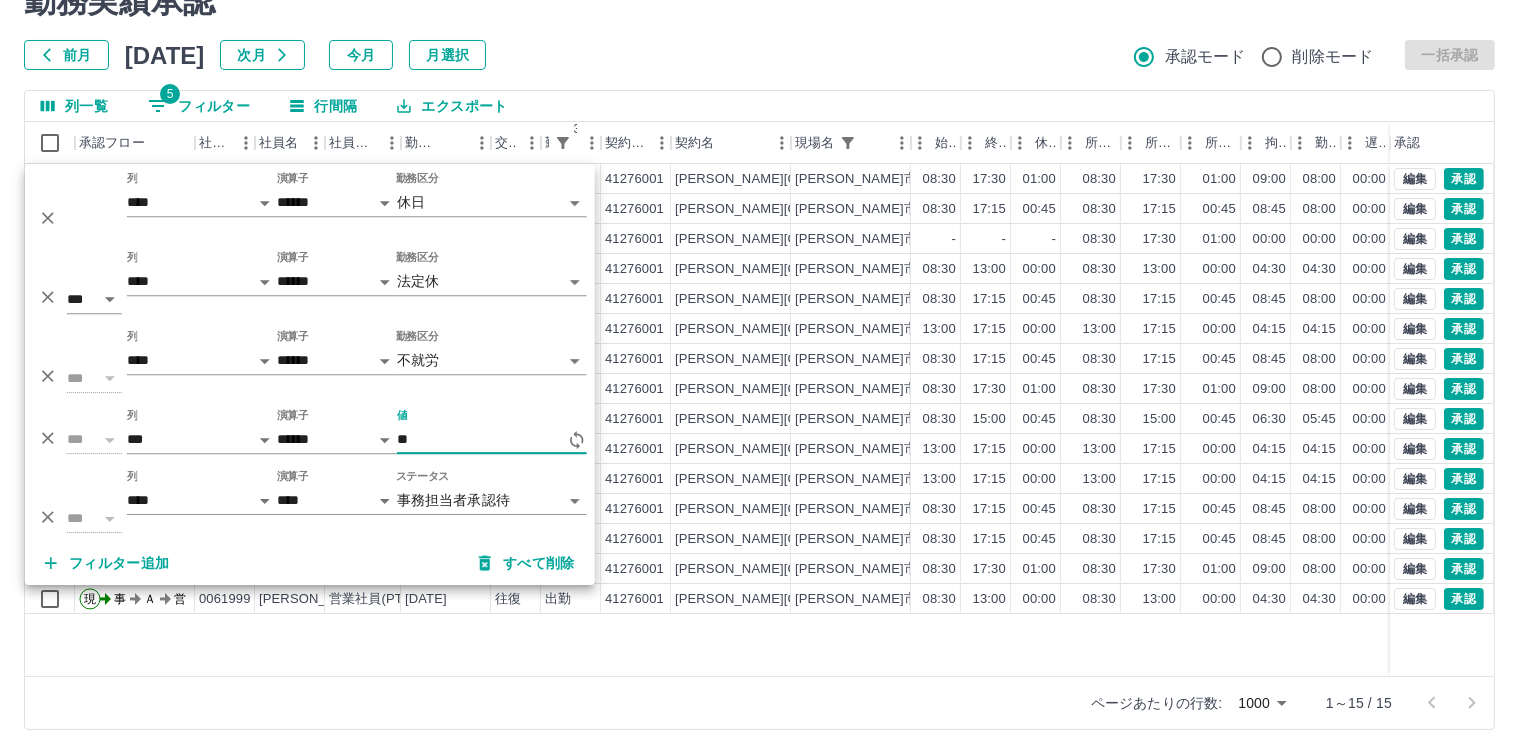 type on "*" 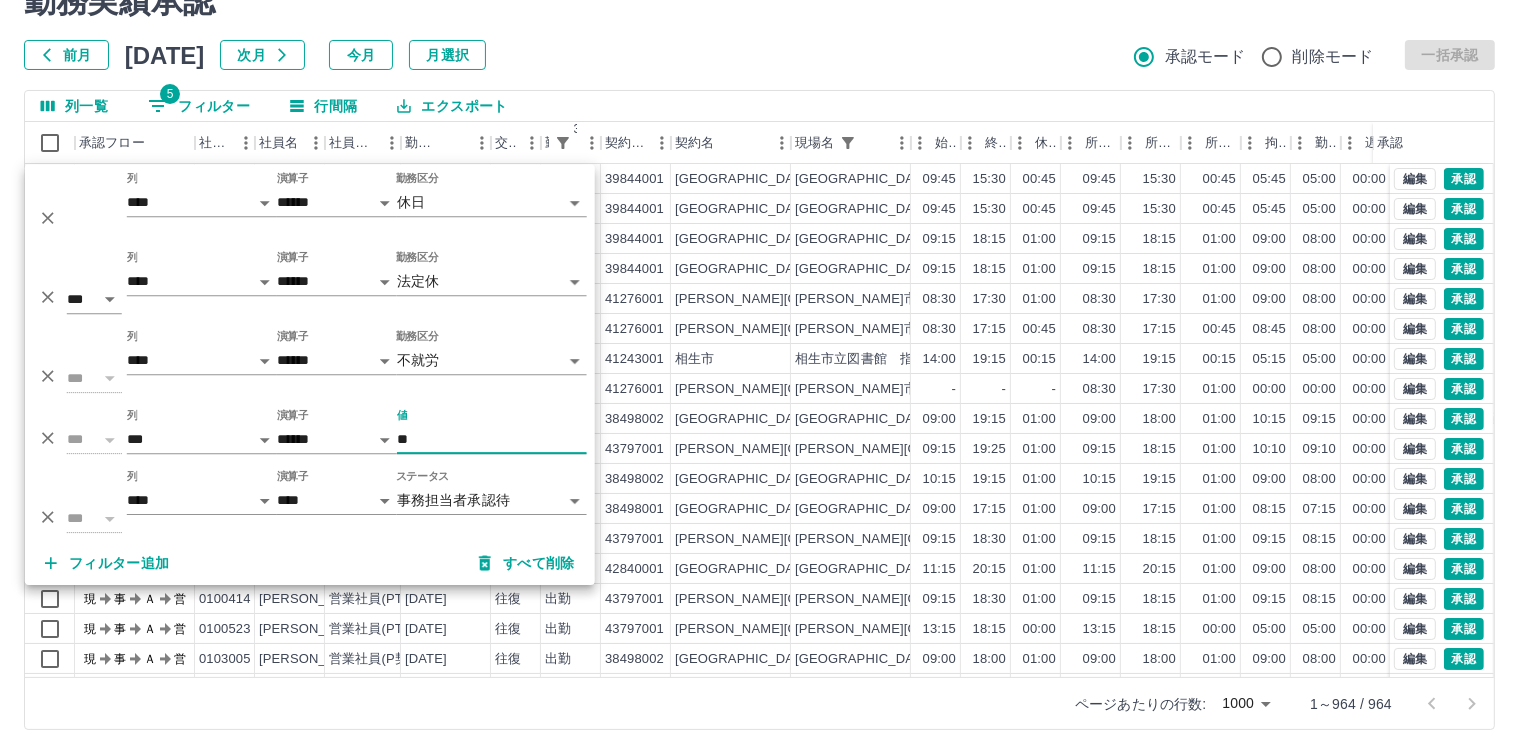 type on "**" 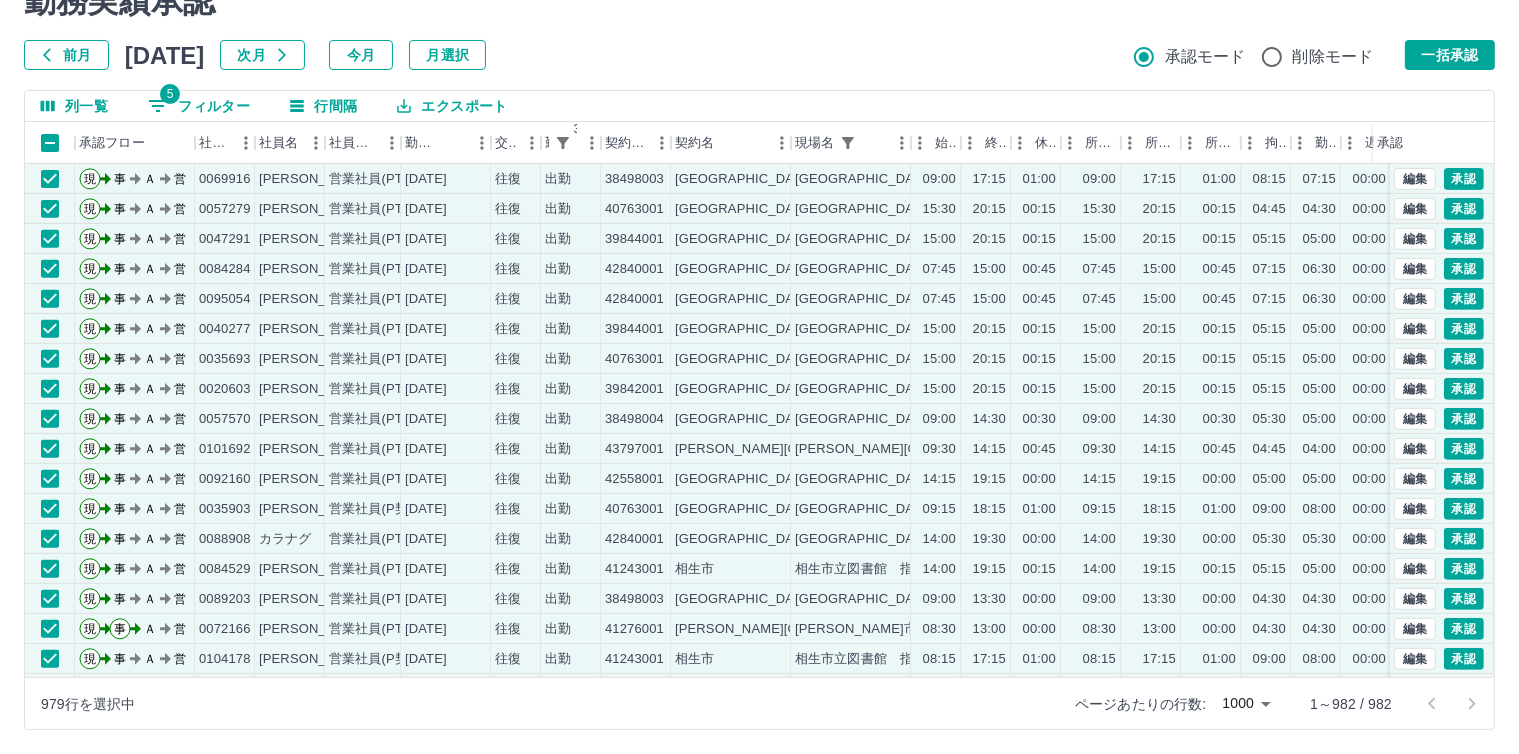scroll, scrollTop: 1000, scrollLeft: 0, axis: vertical 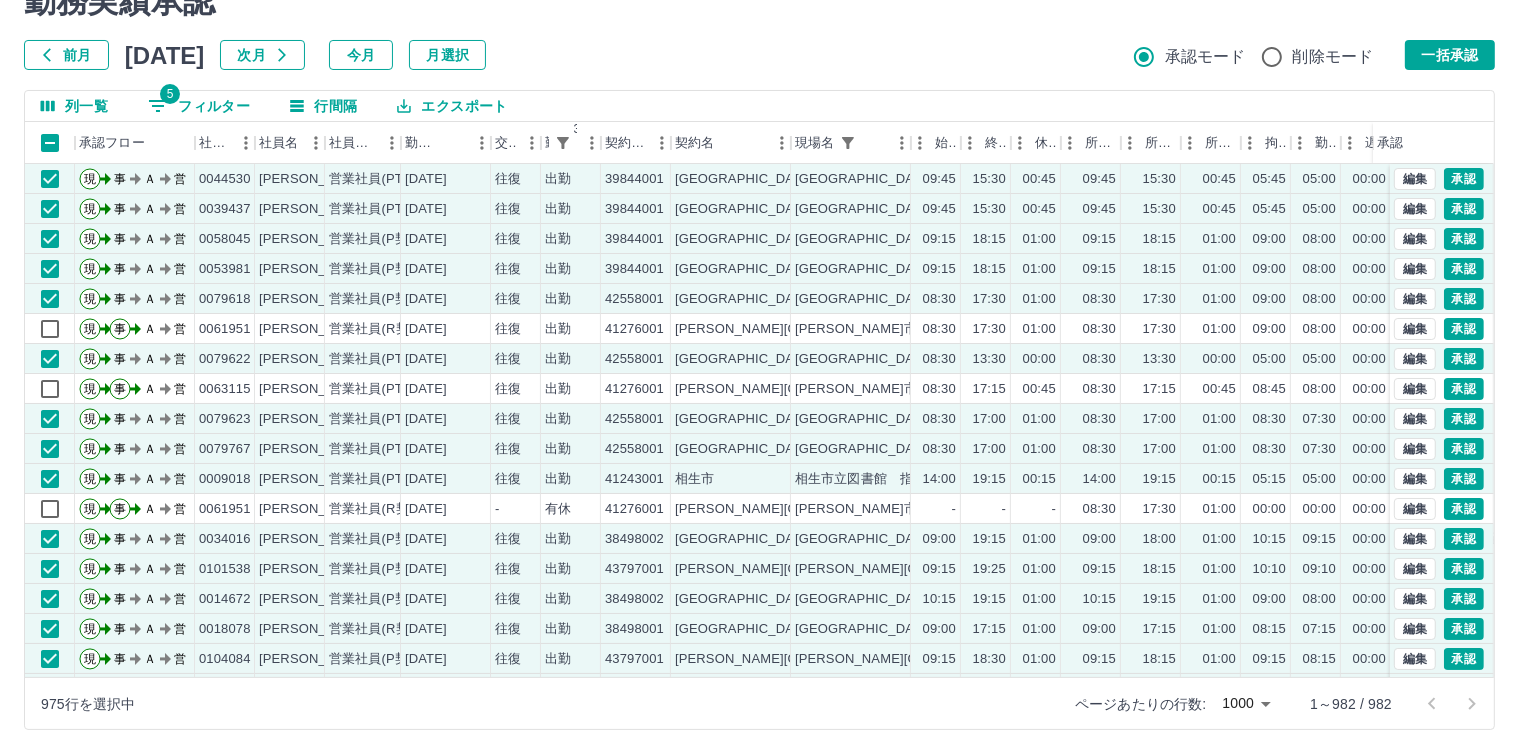 click on "5 フィルター" at bounding box center [199, 106] 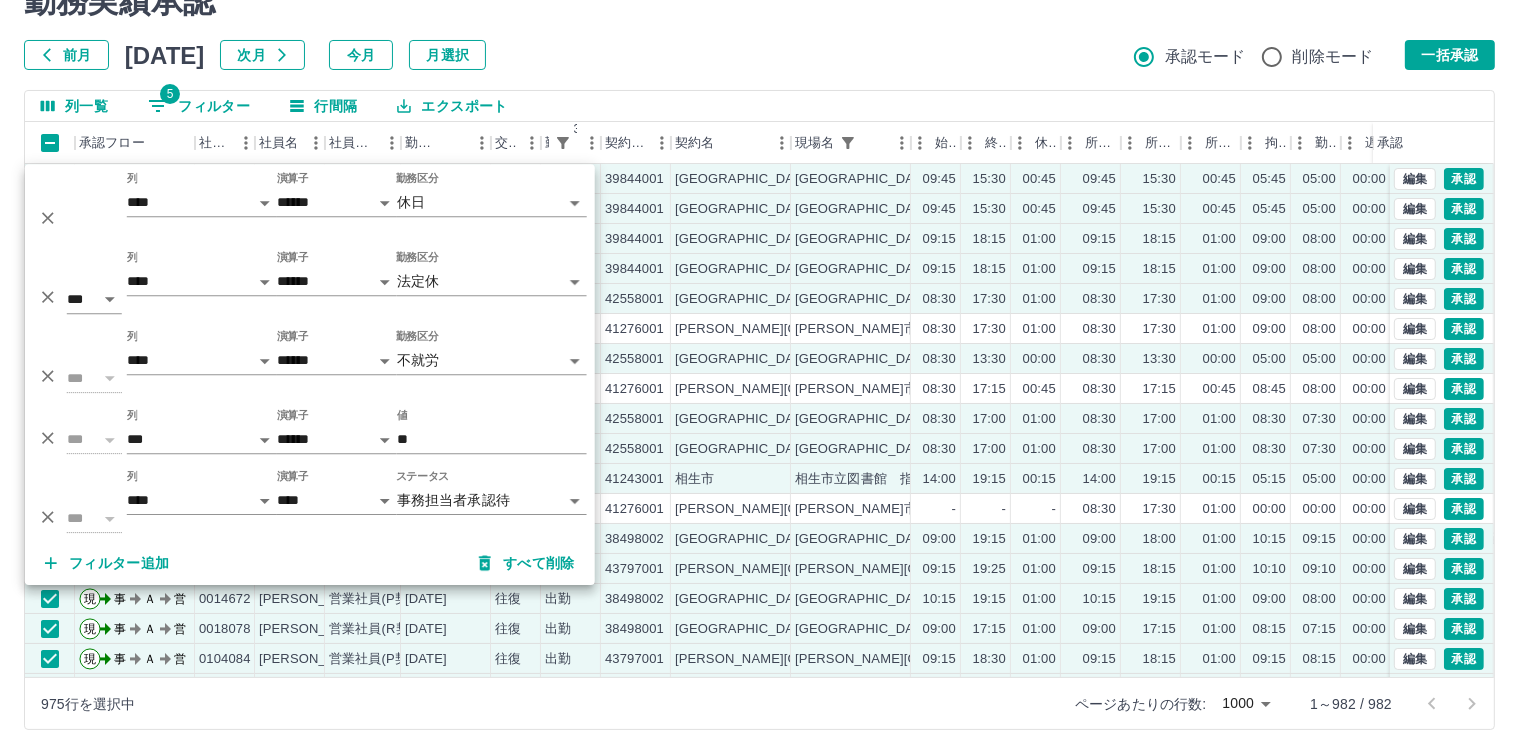 click on "勤務実績承認 前月 [DATE] 次月 今月 月選択 承認モード 削除モード 一括承認 列一覧 5 フィルター 行間隔 エクスポート 承認フロー 社員番号 社員名 社員区分 勤務日 交通費 勤務区分 3 契約コード 契約名 現場名 始業 終業 休憩 所定開始 所定終業 所定休憩 拘束 勤務 遅刻等 コメント ステータス 承認 現 事 Ａ 営 0044530 [PERSON_NAME] 営業社員(PT契約) [DATE] 往復 出勤 39844001 [GEOGRAPHIC_DATA] [GEOGRAPHIC_DATA] 09:45 15:30 00:45 09:45 15:30 00:45 05:45 05:00 00:00 事務担当者承認待 現 事 Ａ 営 0039437 [PERSON_NAME]乃 営業社員(PT契約) [DATE] 往復 出勤 39844001 [GEOGRAPHIC_DATA] [GEOGRAPHIC_DATA] 09:45 15:30 00:45 09:45 15:30 00:45 05:45 05:00 00:00 事務担当者承認待 現 事 Ａ 営 0058045 [PERSON_NAME] 営業社員(P契約) [DATE] 往復 出勤 39844001 [GEOGRAPHIC_DATA] [GEOGRAPHIC_DATA] 09:15 18:15 01:00 09:15 18:15 01:00 09:00 08:00 00:00 現 事 -" at bounding box center [759, 356] 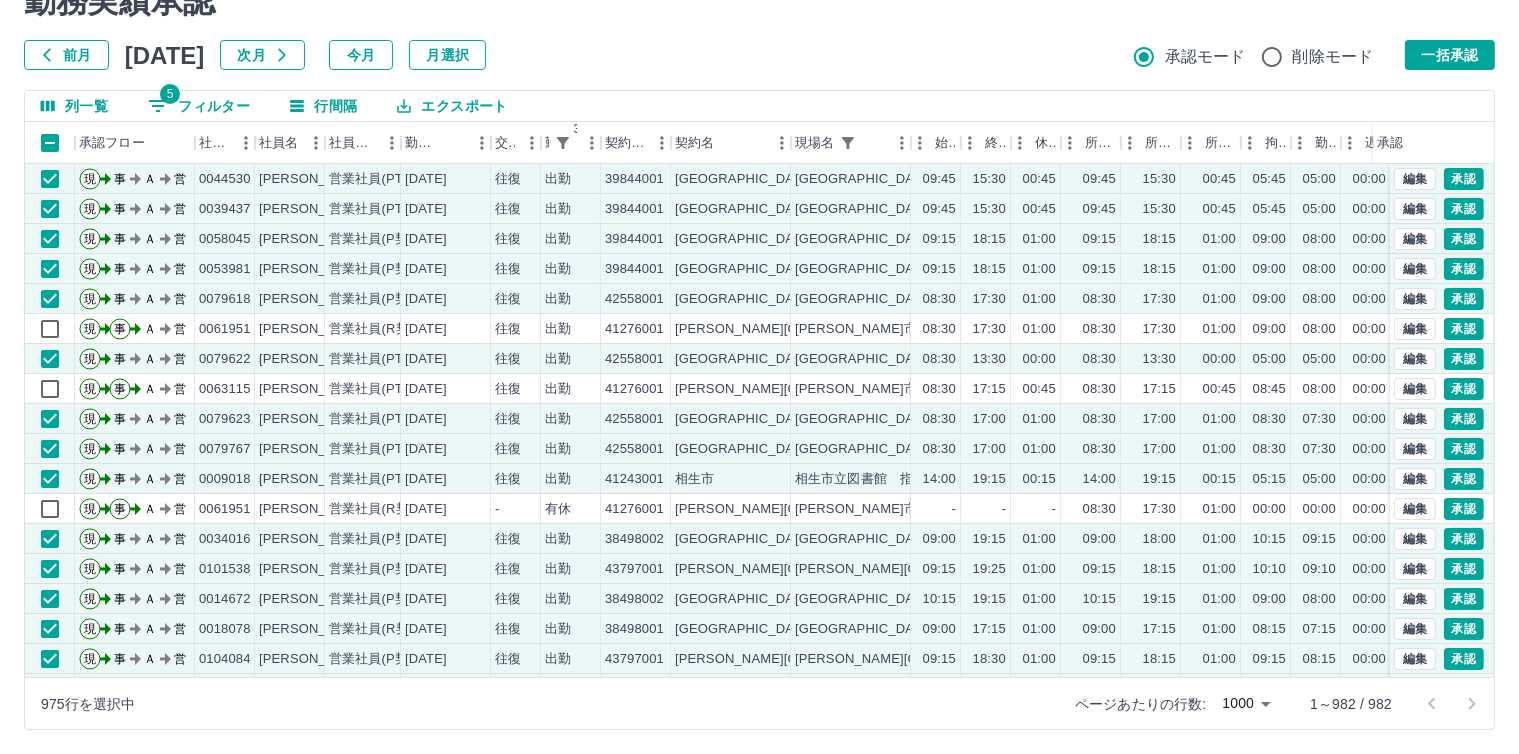 select on "**********" 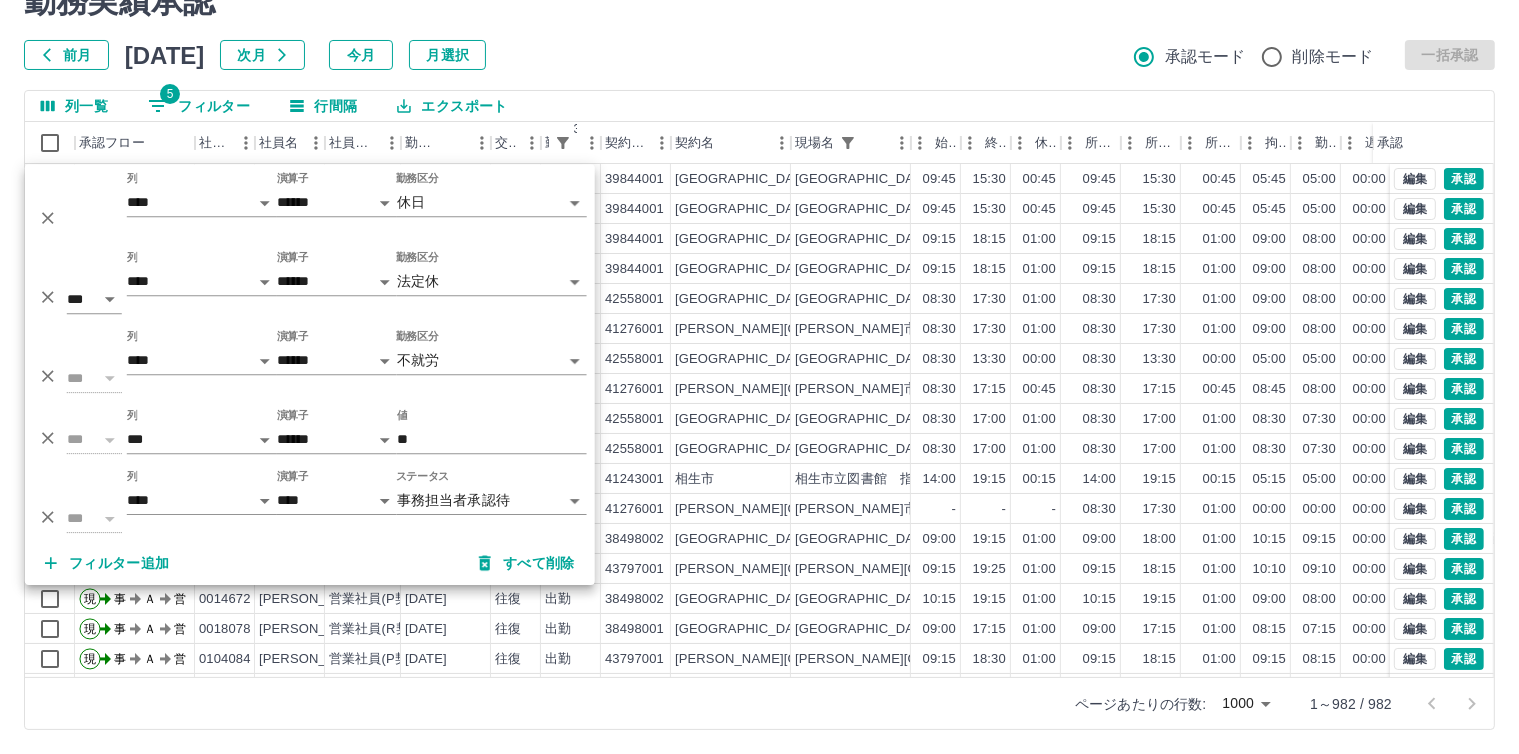 click on "SDH勤怠 [PERSON_NAME] 勤務実績承認 前月 [DATE] 次月 今月 月選択 承認モード 削除モード 一括承認 列一覧 5 フィルター 行間隔 エクスポート 承認フロー 社員番号 社員名 社員区分 勤務日 交通費 勤務区分 3 契約コード 契約名 現場名 始業 終業 休憩 所定開始 所定終業 所定休憩 拘束 勤務 遅刻等 コメント ステータス 承認 現 事 Ａ 営 0044530 [PERSON_NAME] 営業社員(PT契約) [DATE] 往復 出勤 39844001 [GEOGRAPHIC_DATA] [GEOGRAPHIC_DATA] 09:45 15:30 00:45 09:45 15:30 00:45 05:45 05:00 00:00 事務担当者承認待 現 事 Ａ 営 0039437 [PERSON_NAME]乃 営業社員(PT契約) [DATE] 往復 出勤 39844001 [GEOGRAPHIC_DATA] [GEOGRAPHIC_DATA] 09:45 15:30 00:45 09:45 15:30 00:45 05:45 05:00 00:00 事務担当者承認待 現 事 Ａ 営 0058045 [PERSON_NAME] 営業社員(P契約) [DATE] 往復 出勤 39844001 [GEOGRAPHIC_DATA] [GEOGRAPHIC_DATA] 09:15 18:15 01:00 09:15 18:15 01:00 -" at bounding box center [759, 331] 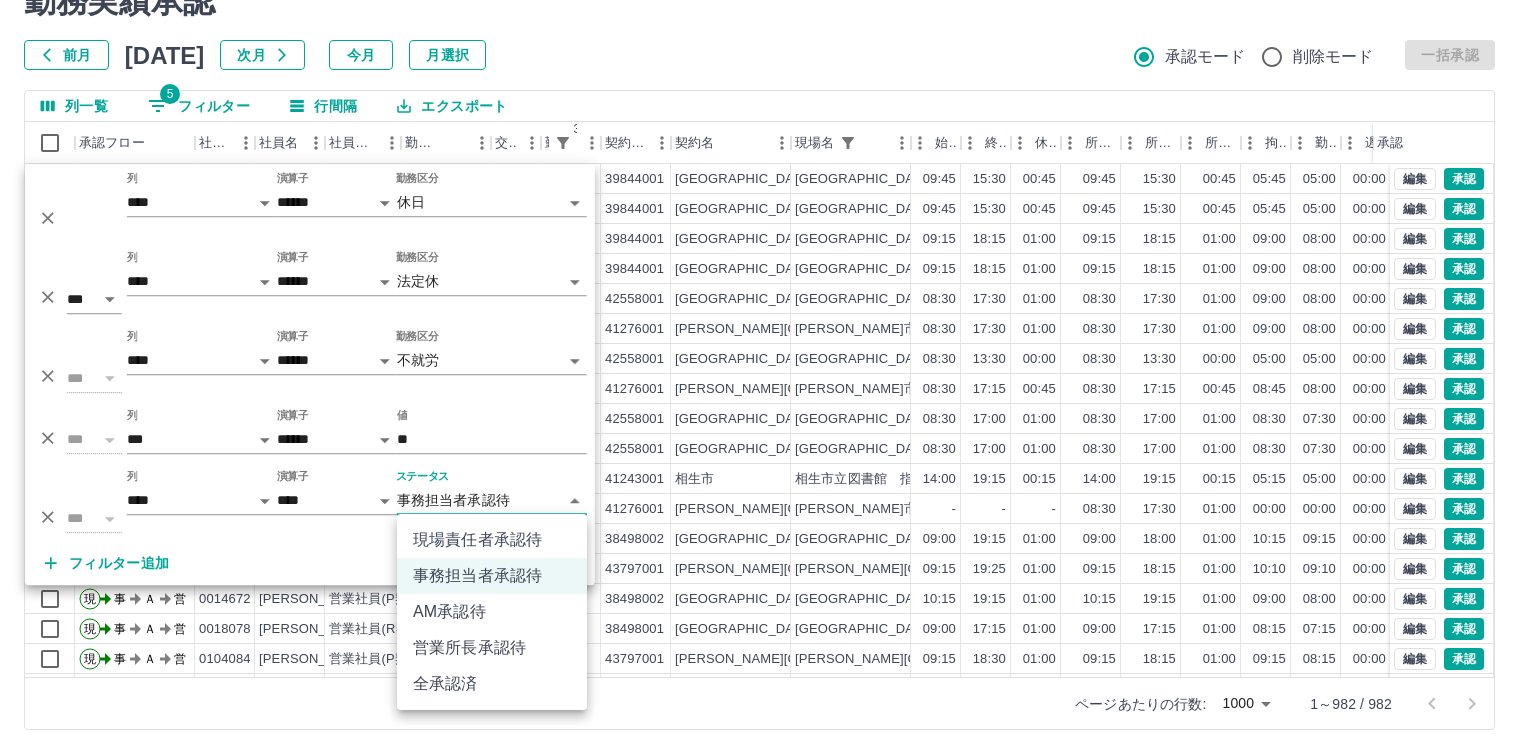 click on "現場責任者承認待" at bounding box center [492, 540] 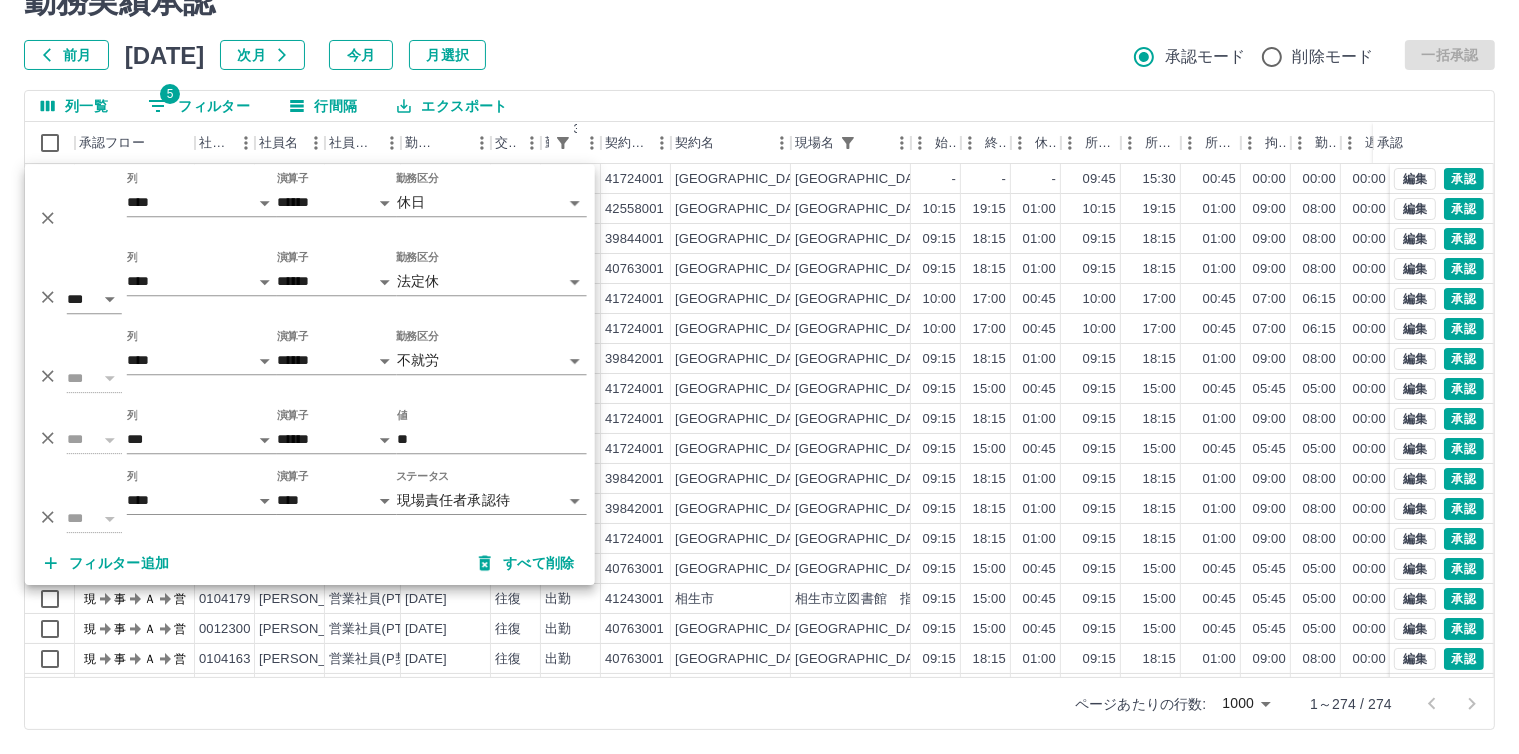 click on "勤務実績承認 前月 [DATE] 次月 今月 月選択 承認モード 削除モード 一括承認 列一覧 5 フィルター 行間隔 エクスポート 承認フロー 社員番号 社員名 社員区分 勤務日 交通費 勤務区分 3 契約コード 契約名 現場名 始業 終業 休憩 所定開始 所定終業 所定休憩 拘束 勤務 遅刻等 コメント ステータス 承認 現 事 Ａ 営 0051095 [PERSON_NAME] 営業社員(PT契約) [DATE]  -  有休 41724001 [GEOGRAPHIC_DATA] [GEOGRAPHIC_DATA]立[PERSON_NAME][GEOGRAPHIC_DATA] - - - 09:45 15:30 00:45 00:00 00:00 00:00 現場責任者承認待 現 事 Ａ 営 0079617 [PERSON_NAME] 営業社員(P契約) [DATE] 往復 出勤 42558001 [GEOGRAPHIC_DATA] [GEOGRAPHIC_DATA] 10:15 19:15 01:00 10:15 19:15 01:00 09:00 08:00 00:00 現場責任者承認待 現 事 Ａ 営 0046269 [PERSON_NAME] 営業社員(P契約) [DATE] 往復 出勤 39844001 [GEOGRAPHIC_DATA] [GEOGRAPHIC_DATA] 09:15 18:15 01:00 09:15 18:15 01:00 09:00 08:00 00:00 現 事 Ａ 営 現" at bounding box center (759, 356) 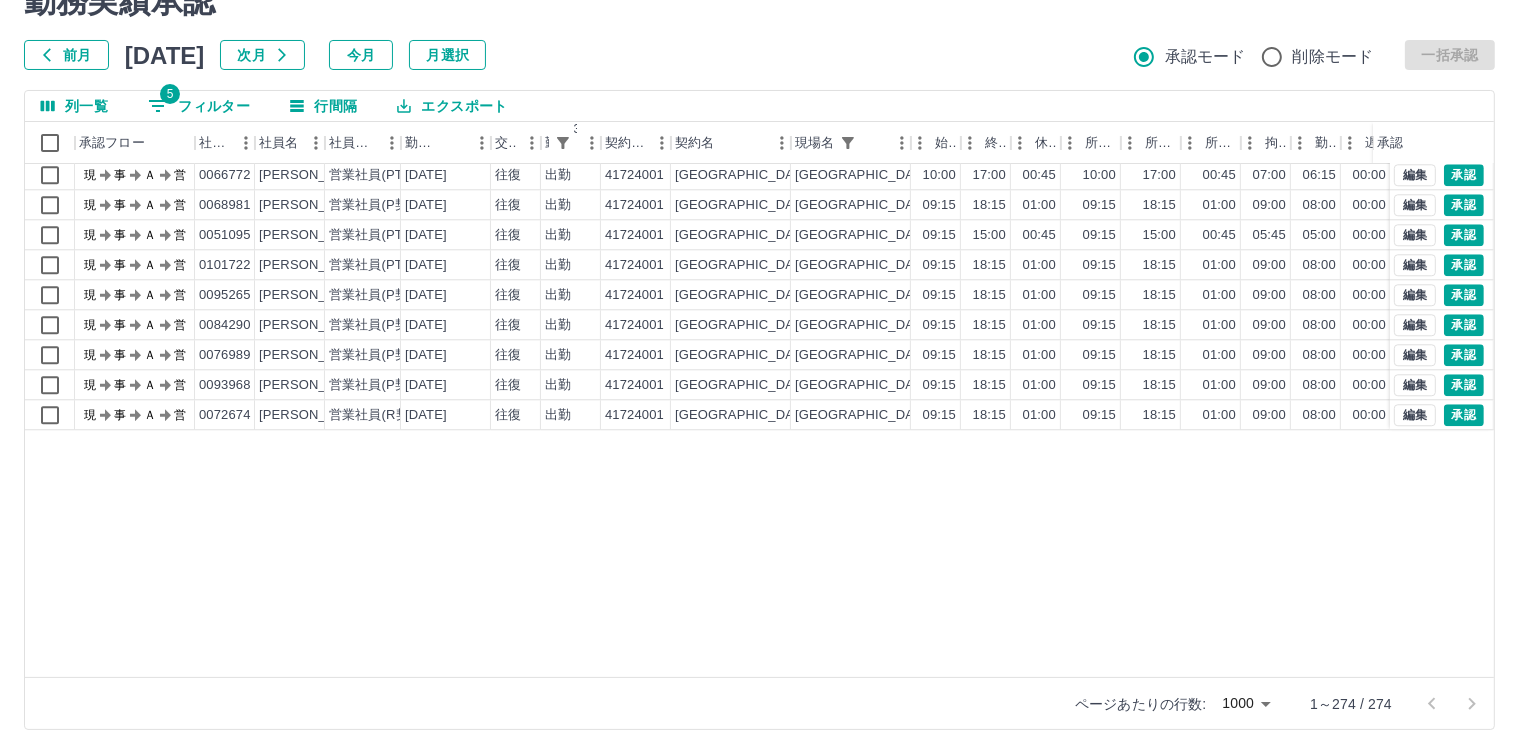 scroll, scrollTop: 4824, scrollLeft: 0, axis: vertical 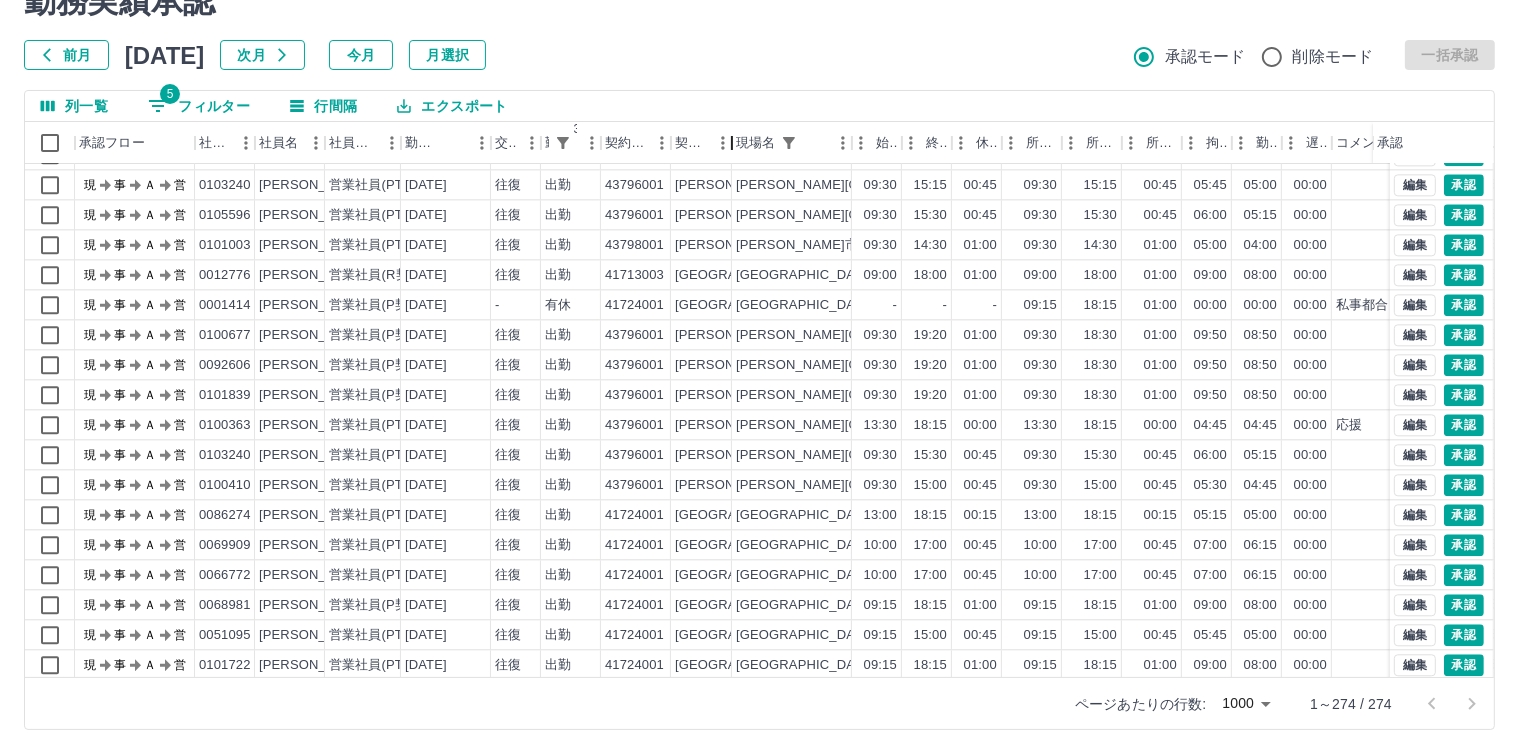 drag, startPoint x: 792, startPoint y: 136, endPoint x: 732, endPoint y: 168, distance: 68 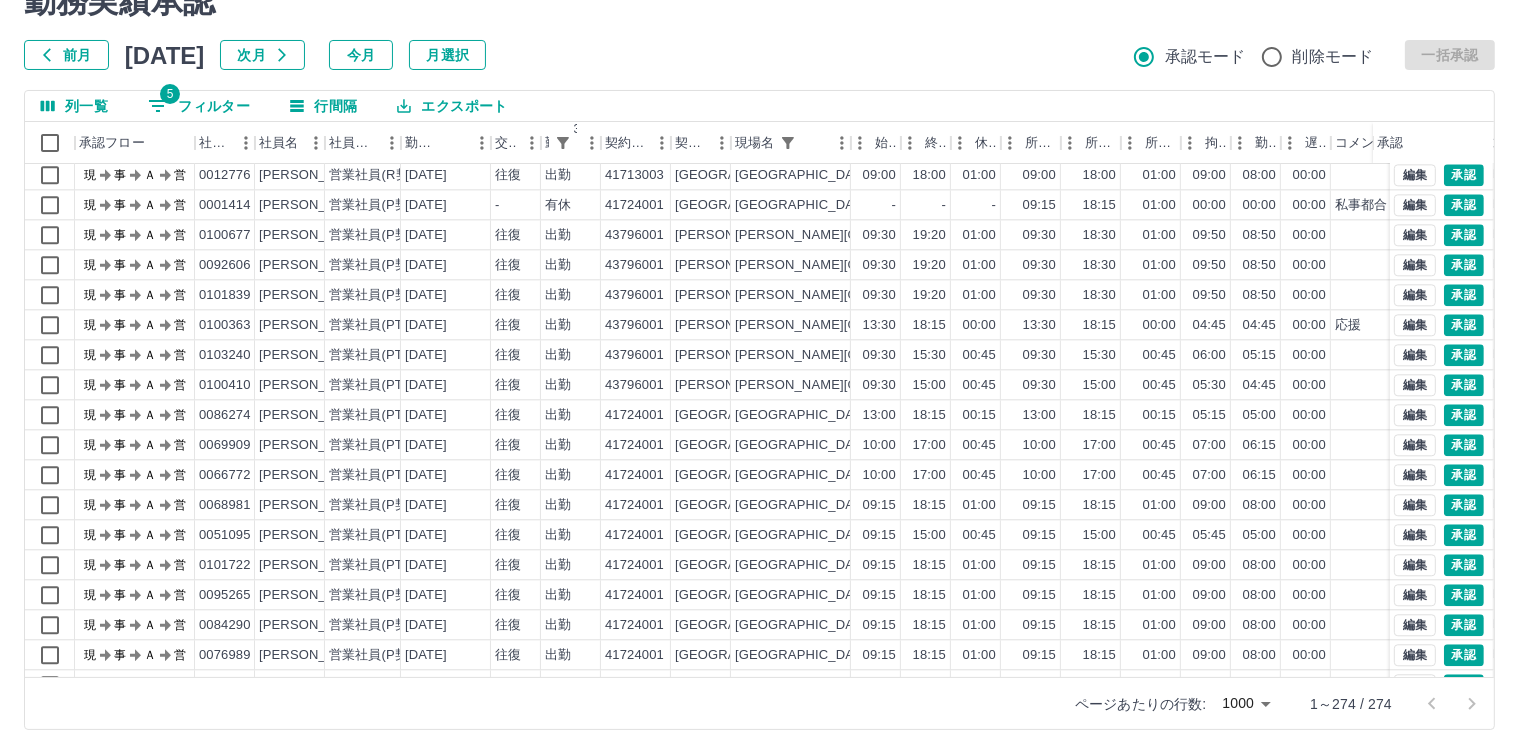 scroll, scrollTop: 4924, scrollLeft: 0, axis: vertical 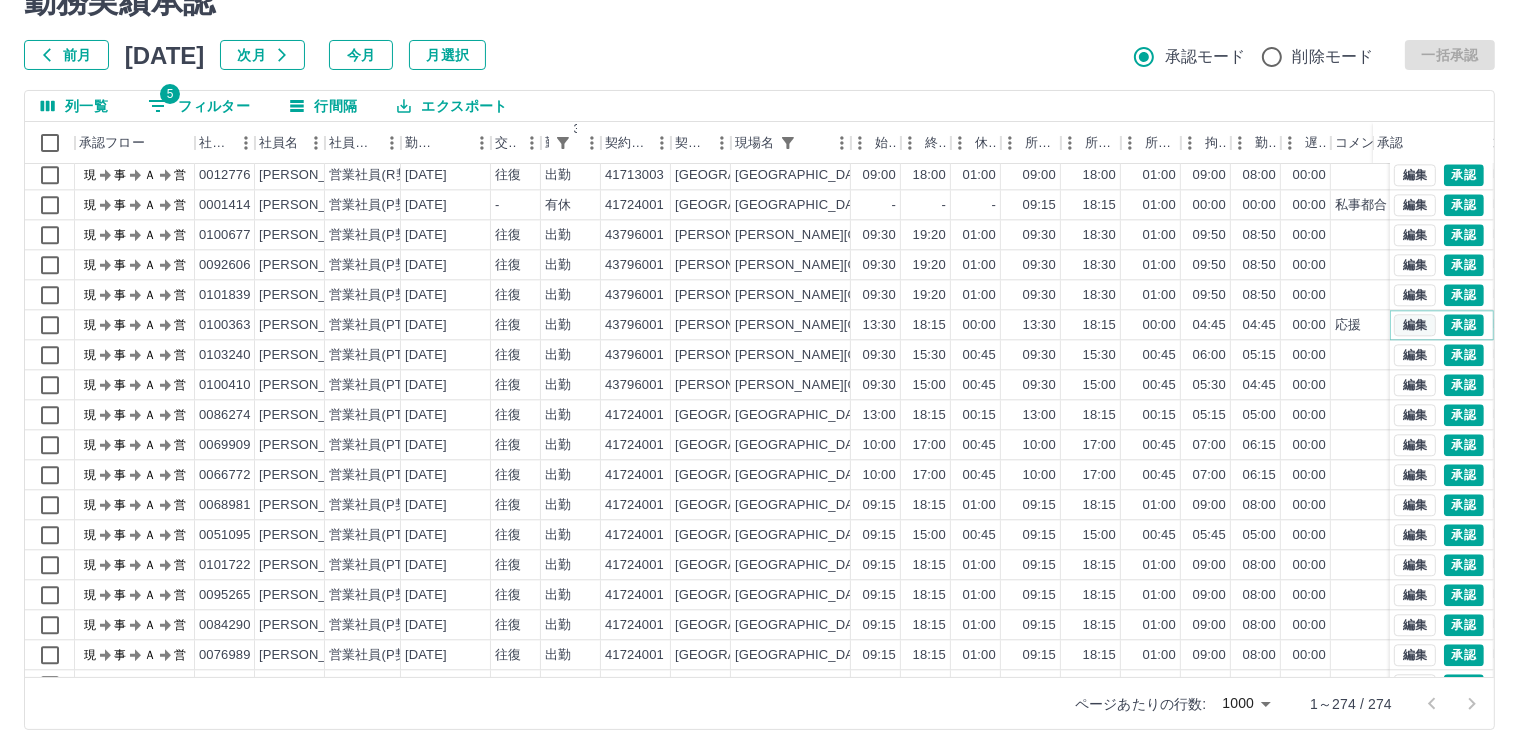 click on "編集" at bounding box center [1415, 325] 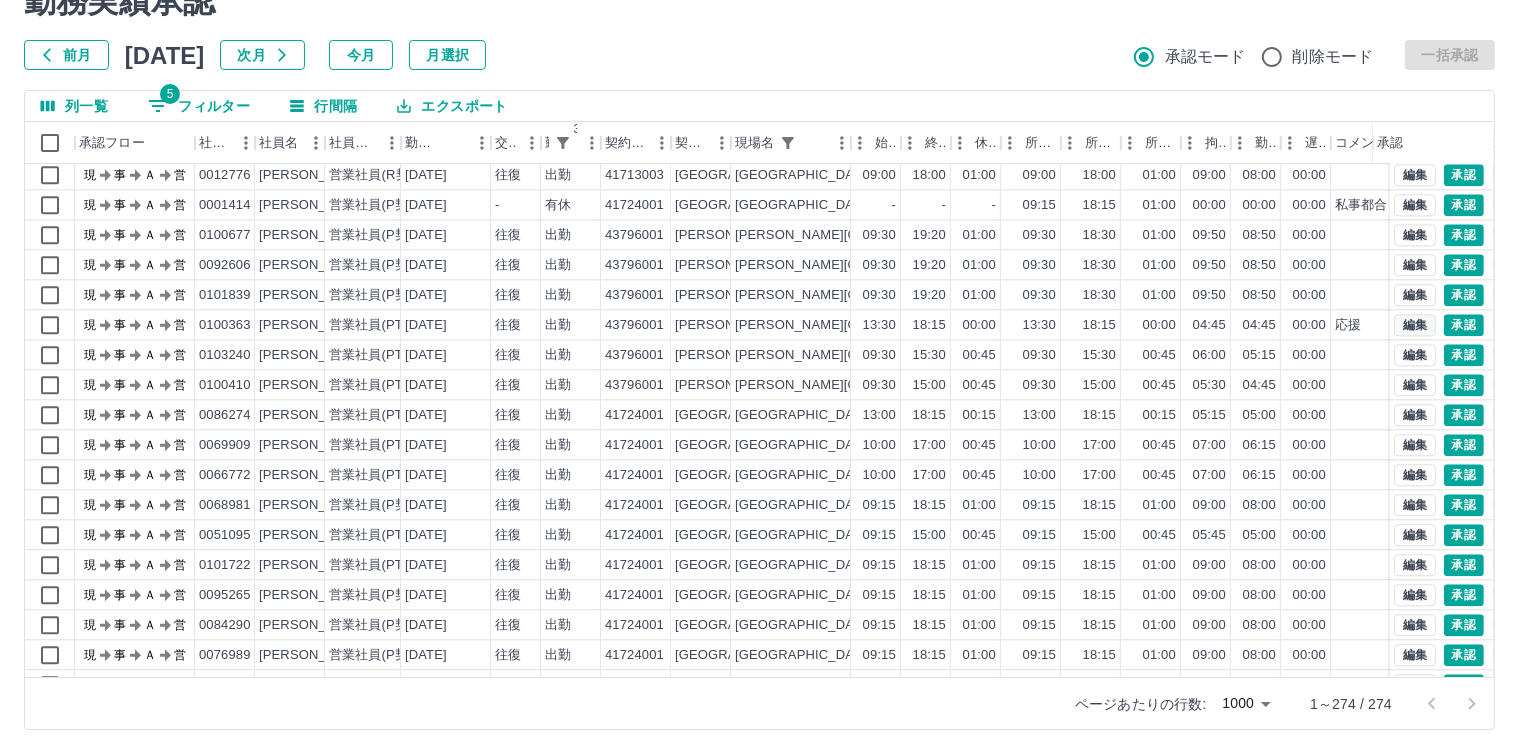 click on "SDH勤怠 [PERSON_NAME] 勤務実績承認 前月 [DATE] 次月 今月 月選択 承認モード 削除モード 一括承認 列一覧 5 フィルター 行間隔 エクスポート 承認フロー 社員番号 社員名 社員区分 勤務日 交通費 勤務区分 3 契約コード 契約名 現場名 始業 終業 休憩 所定開始 所定終業 所定休憩 拘束 勤務 遅刻等 コメント ステータス 承認 現 事 Ａ 営 0105596 [PERSON_NAME]衣 営業社員(PT契約) [DATE] 往復 出勤 43796001 [PERSON_NAME][GEOGRAPHIC_DATA] [PERSON_NAME][GEOGRAPHIC_DATA][GEOGRAPHIC_DATA] 09:30 15:30 00:45 09:30 15:30 00:45 06:00 05:15 00:00 現場責任者承認待 現 事 Ａ 営 0101003 [PERSON_NAME] 営業社員(PT契約) [DATE] 往復 出勤 43798001 [PERSON_NAME][GEOGRAPHIC_DATA] [PERSON_NAME][GEOGRAPHIC_DATA]さんくす図書館 09:30 14:30 01:00 09:30 14:30 01:00 05:00 04:00 00:00 現場責任者承認待 現 事 Ａ 営 0012776 [PERSON_NAME] 営業社員(R契約) [DATE] 往復 出勤 41713003 [GEOGRAPHIC_DATA] [GEOGRAPHIC_DATA] 09:00 18:00 01:00 現" at bounding box center [759, 331] 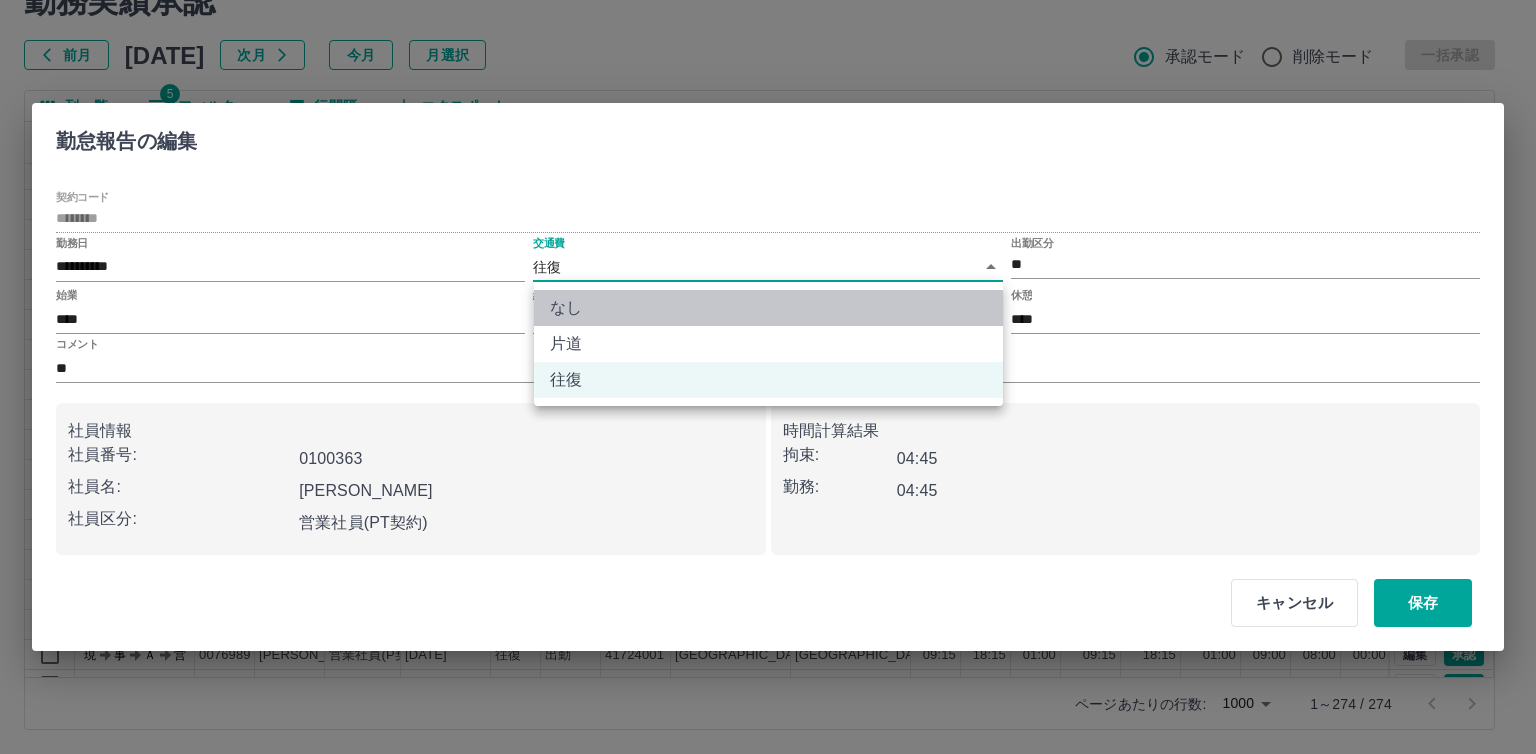 click on "なし" at bounding box center (768, 308) 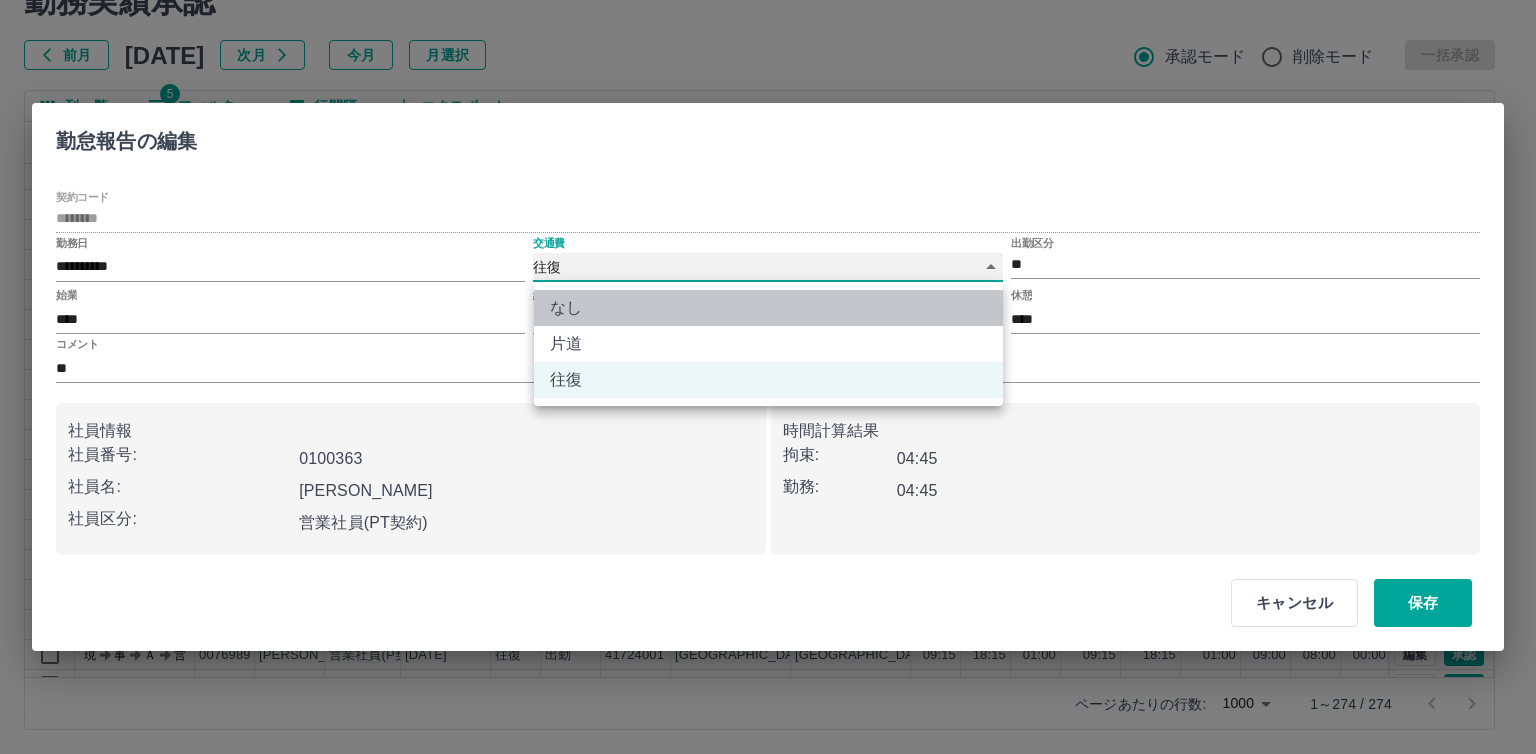 type on "****" 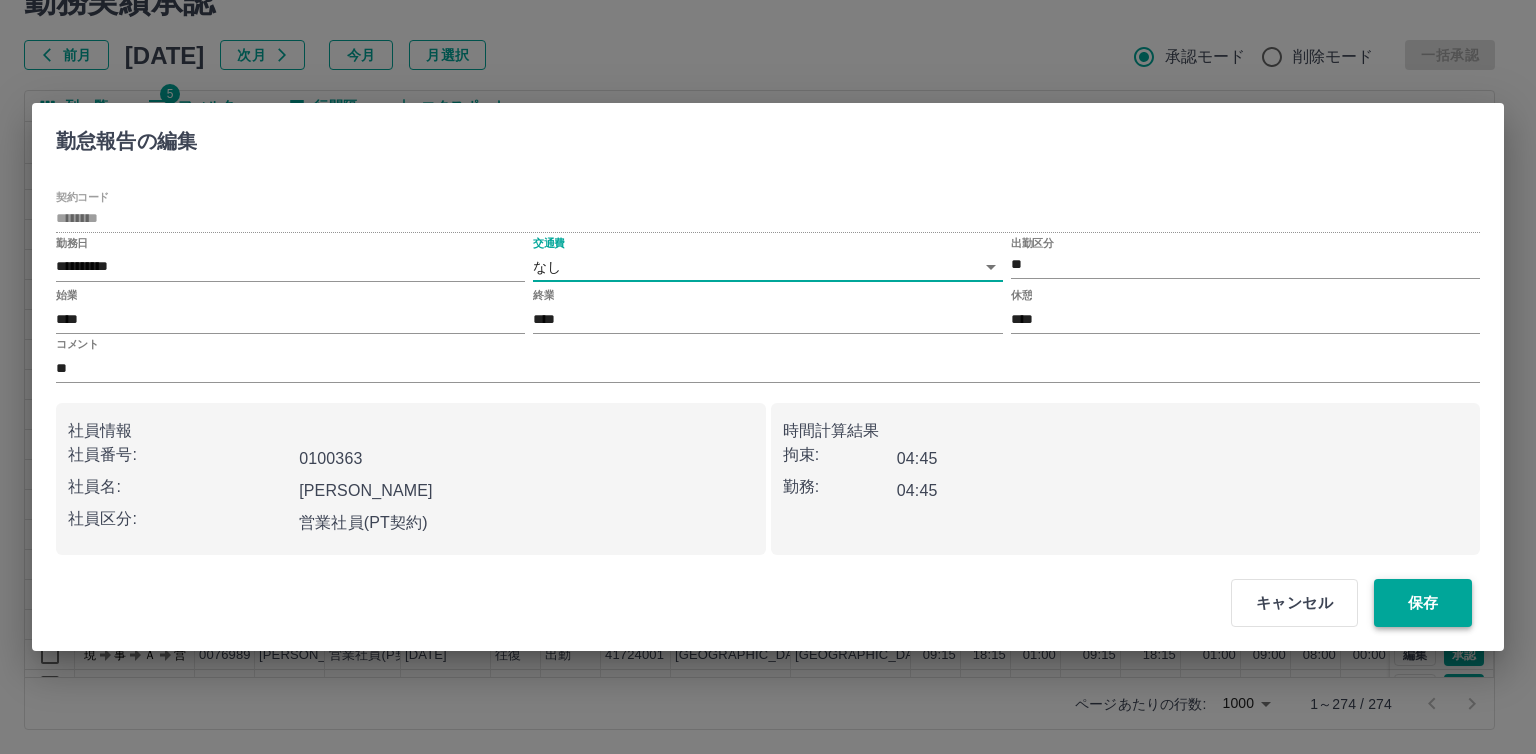 click on "保存" at bounding box center (1423, 603) 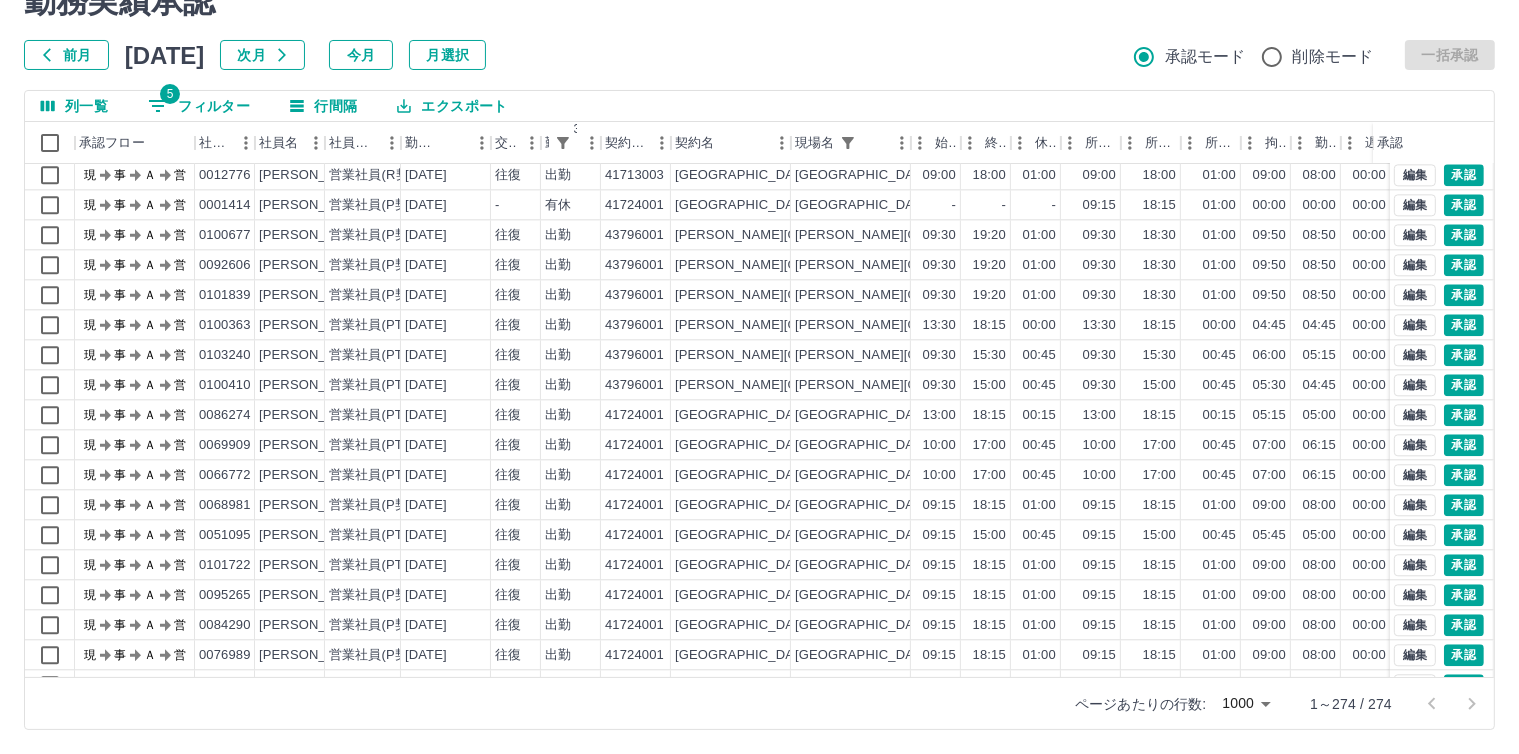 click at bounding box center (759, 377) 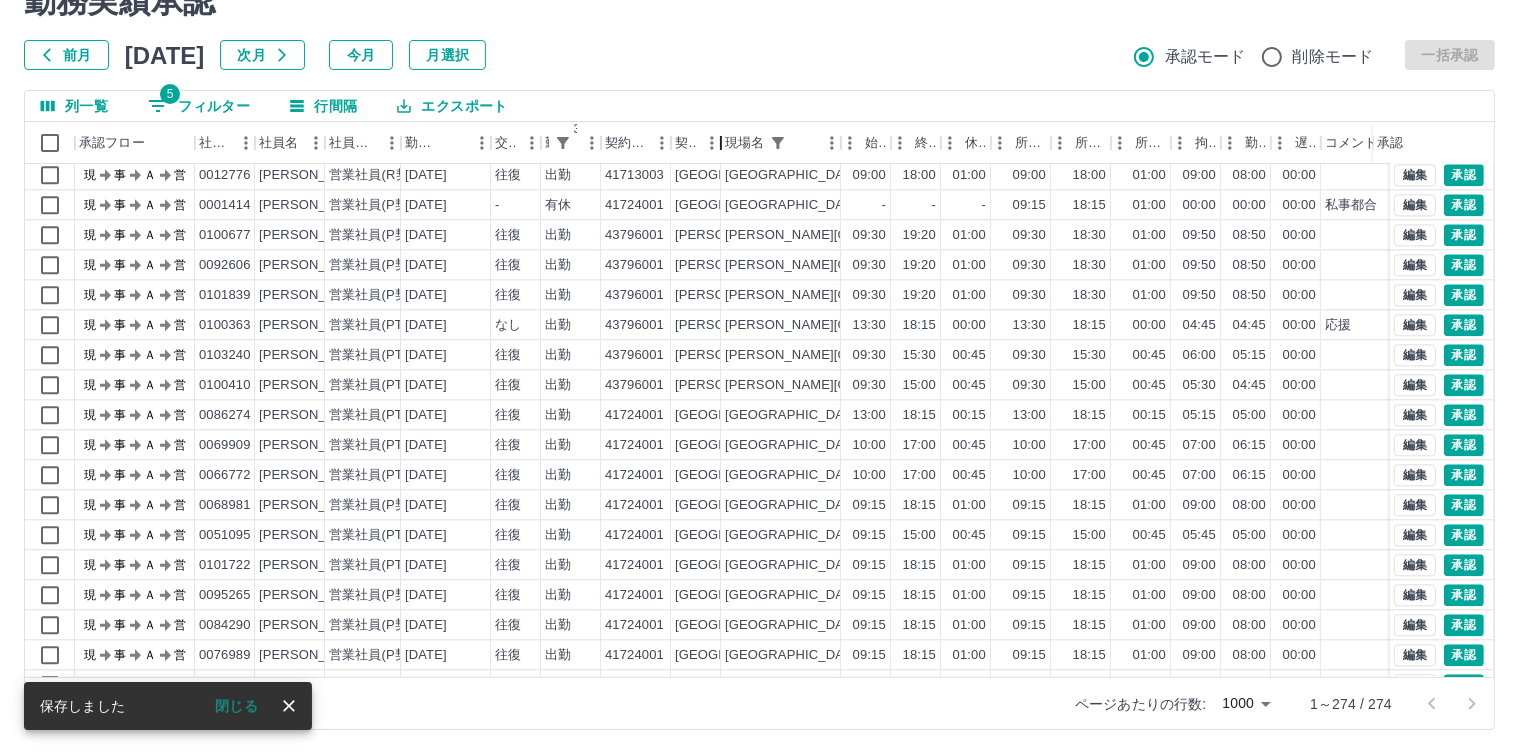 drag, startPoint x: 796, startPoint y: 141, endPoint x: 805, endPoint y: 197, distance: 56.718605 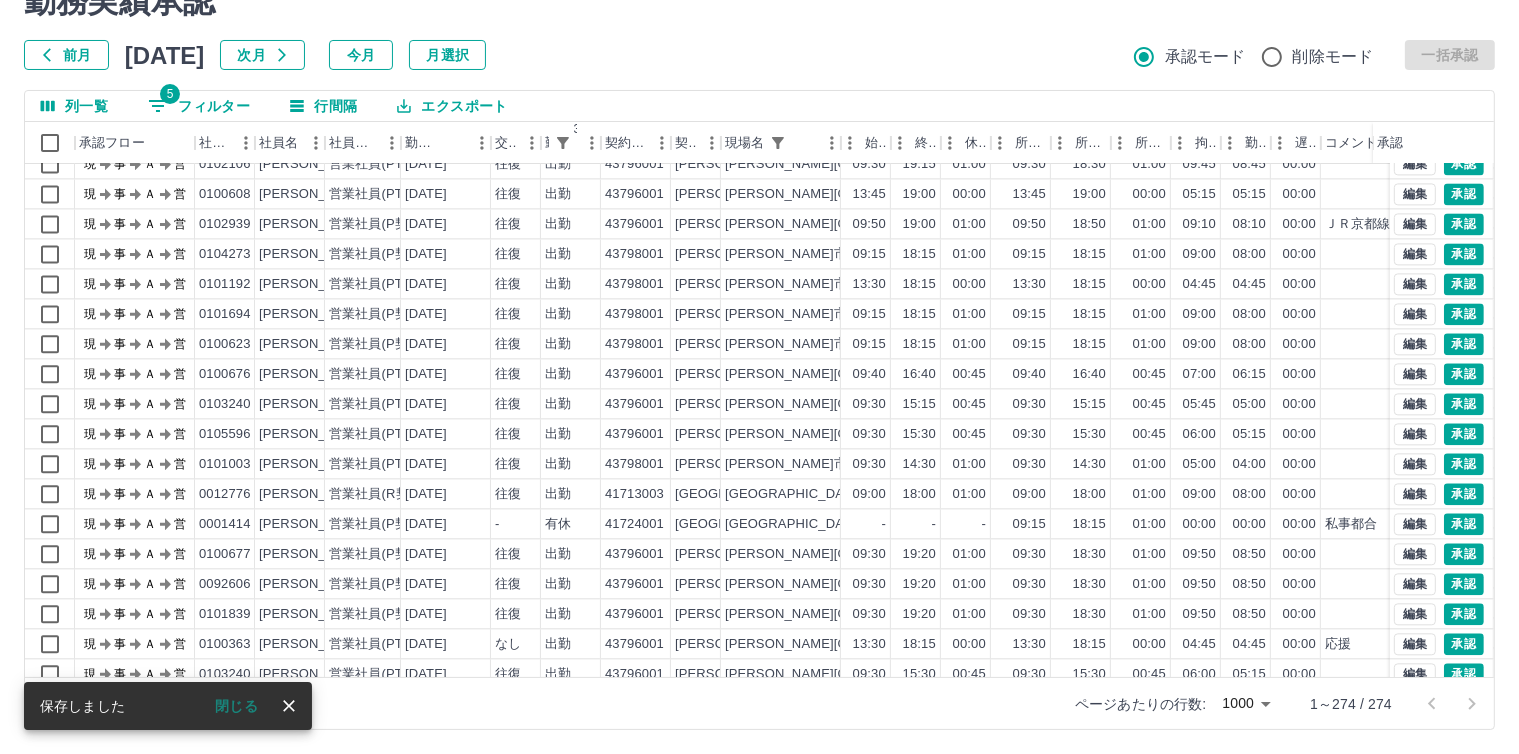 scroll, scrollTop: 4524, scrollLeft: 0, axis: vertical 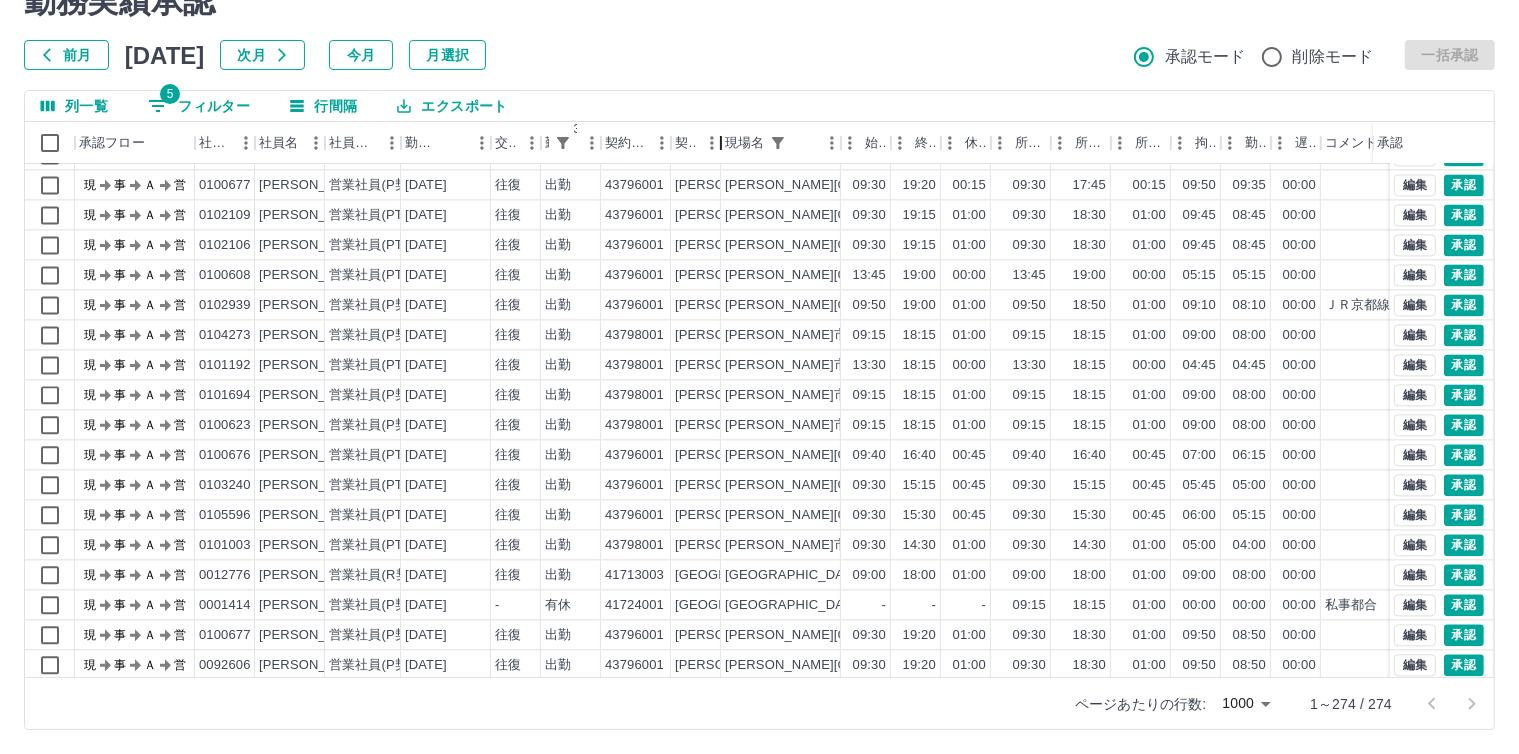 drag, startPoint x: 790, startPoint y: 145, endPoint x: 687, endPoint y: 174, distance: 107.00467 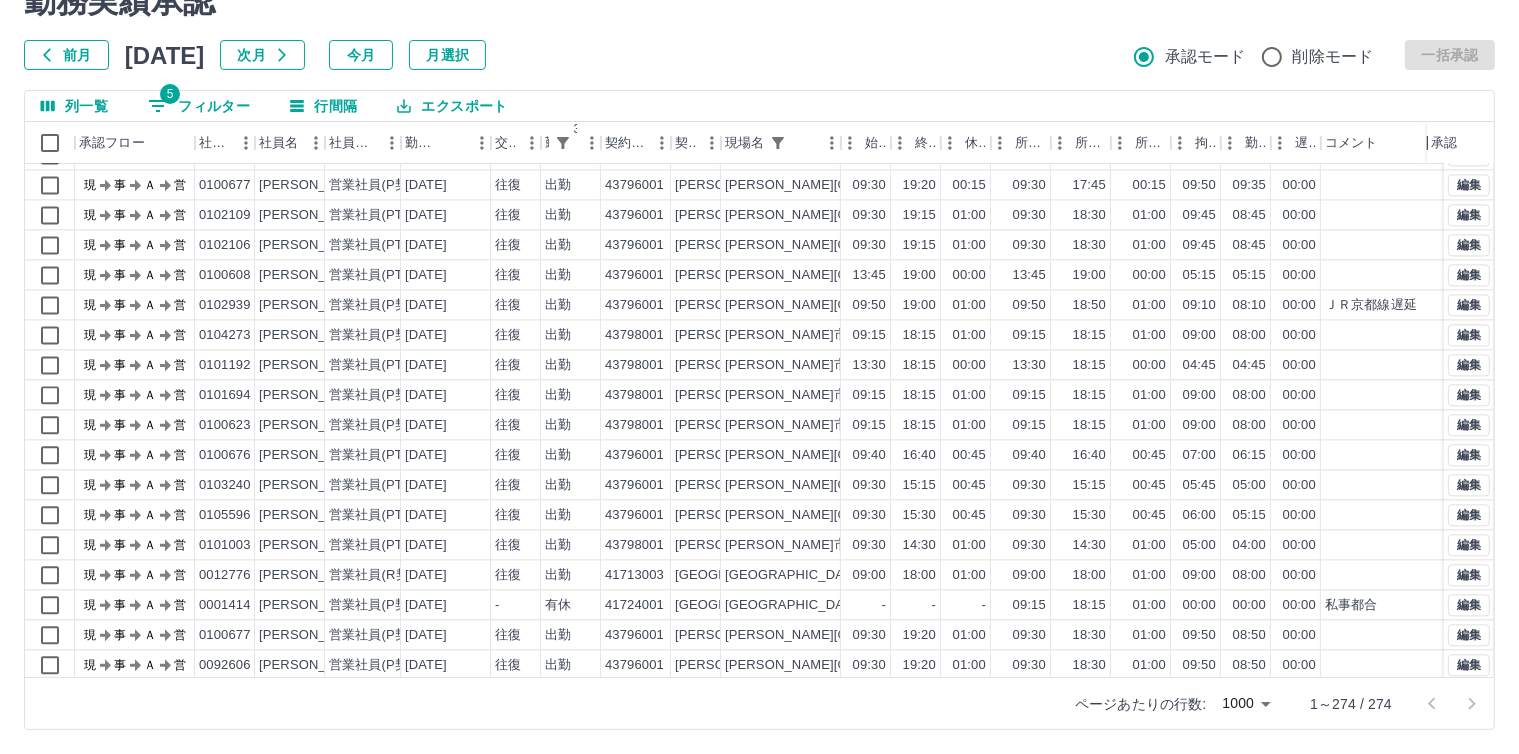 drag, startPoint x: 1382, startPoint y: 145, endPoint x: 1527, endPoint y: 147, distance: 145.0138 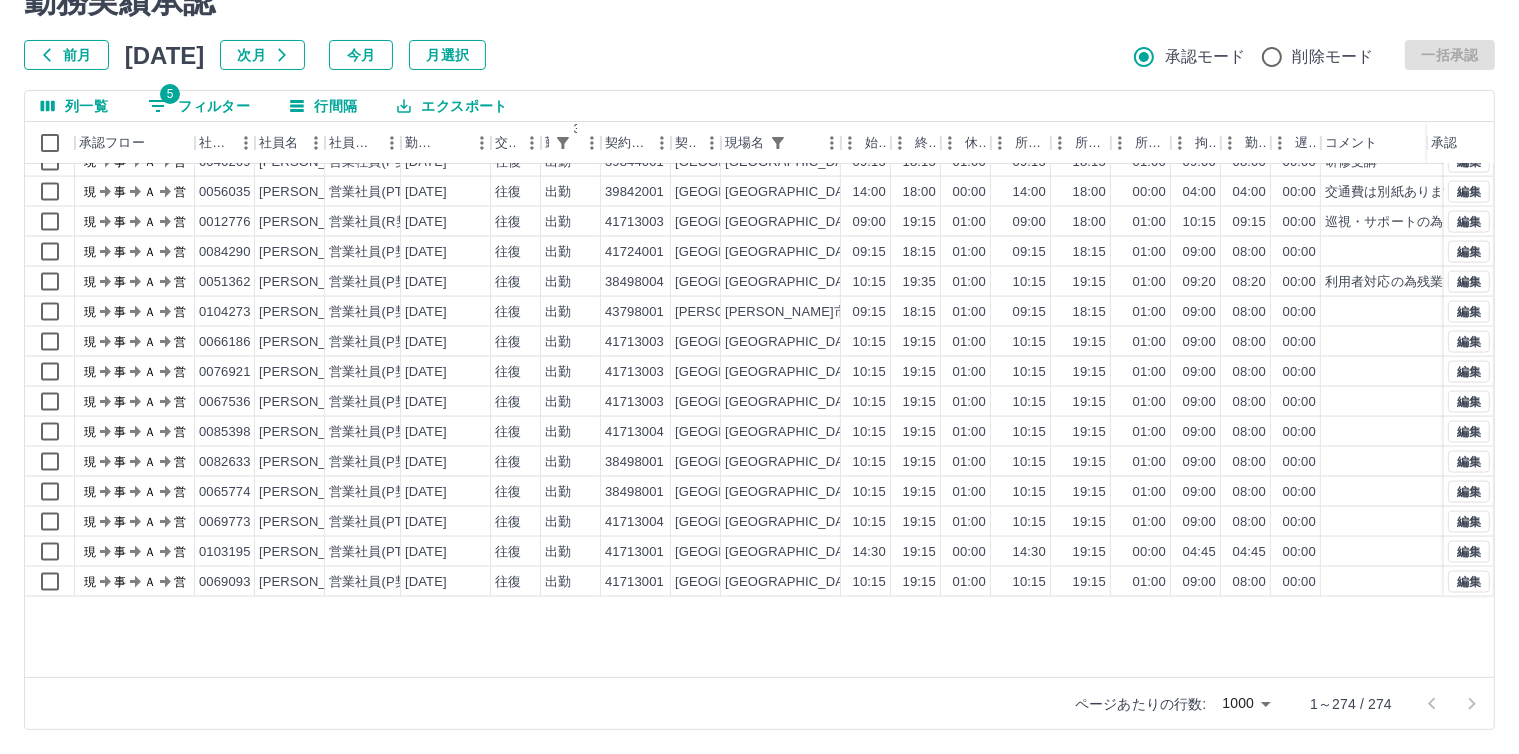 scroll, scrollTop: 2924, scrollLeft: 0, axis: vertical 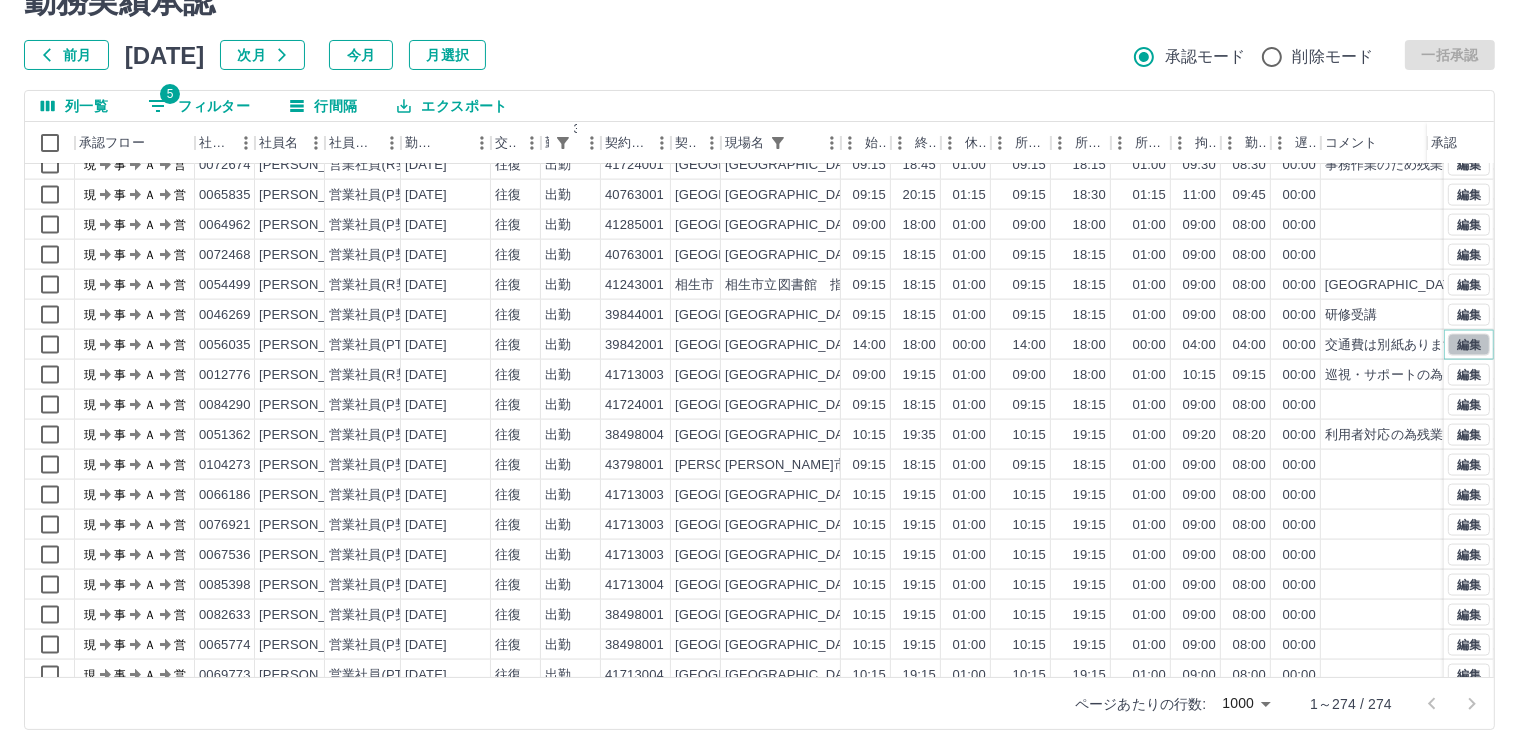 click on "編集" at bounding box center (1469, 345) 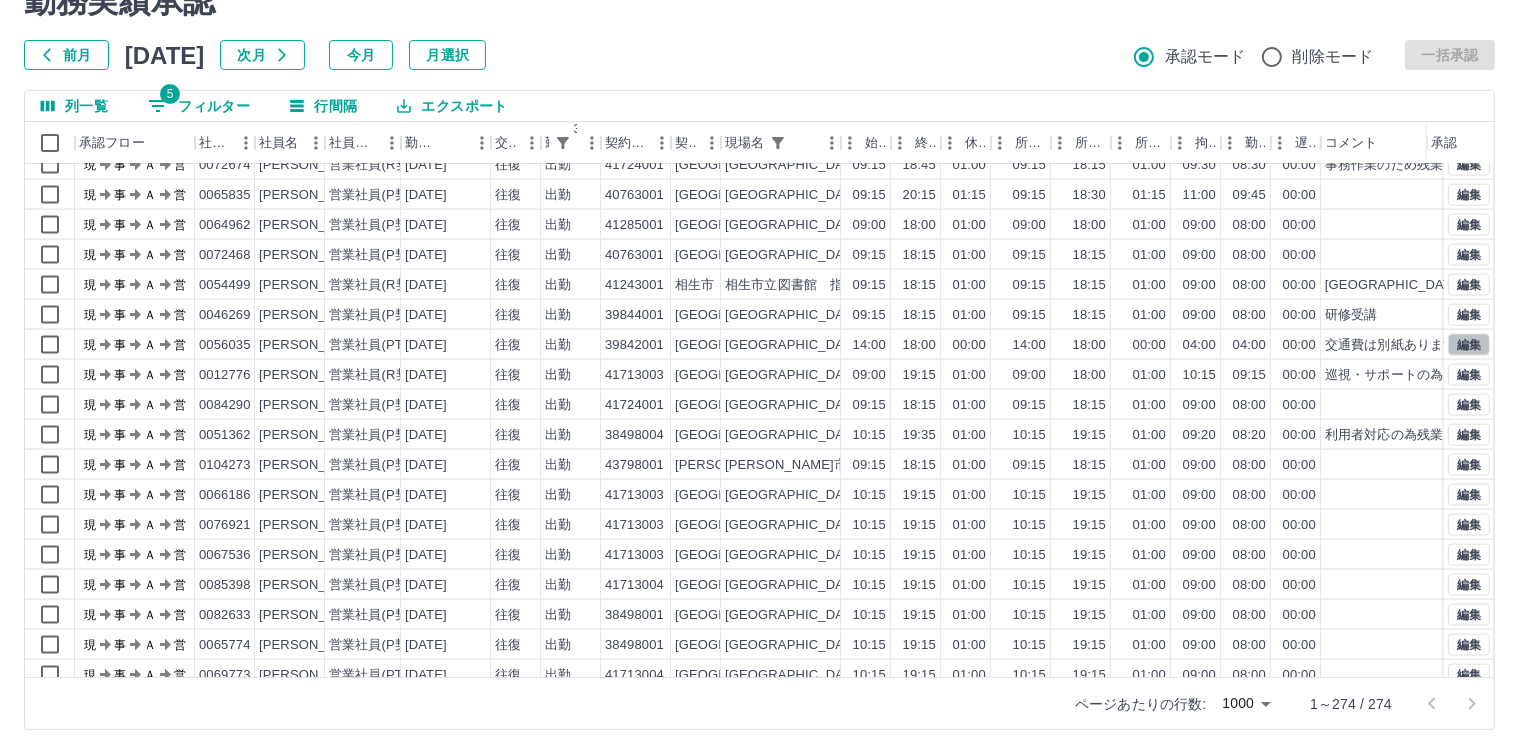 click on "SDH勤怠 [PERSON_NAME] 勤務実績承認 前月 [DATE] 次月 今月 月選択 承認モード 削除モード 一括承認 列一覧 5 フィルター 行間隔 エクスポート 承認フロー 社員番号 社員名 社員区分 勤務日 交通費 勤務区分 3 契約コード 契約名 現場名 始業 終業 休憩 所定開始 所定終業 所定休憩 拘束 勤務 遅刻等 コメント ステータス 承認 現 事 Ａ 営 0066774 [PERSON_NAME] 営業社員(PT契約) [DATE] 往復 出勤 41724001 [GEOGRAPHIC_DATA] [GEOGRAPHIC_DATA][PERSON_NAME] 09:15 15:00 00:45 09:15 15:00 00:45 05:45 05:00 00:00 現場責任者承認待 現 事 Ａ 営 0070564 [PERSON_NAME] 営業社員(PT契約) [DATE] 往復 出勤 41724001 [GEOGRAPHIC_DATA] [GEOGRAPHIC_DATA]立[PERSON_NAME][GEOGRAPHIC_DATA] 09:15 18:15 01:00 09:15 18:15 01:00 09:00 08:00 00:00 現場責任者承認待 現 事 Ａ 営 0072674 [PERSON_NAME][PERSON_NAME] 営業社員(R契約) [DATE] 往復 出勤 41724001 [GEOGRAPHIC_DATA] [GEOGRAPHIC_DATA][PERSON_NAME] 09:15 18:45 01:00 現" at bounding box center (759, 331) 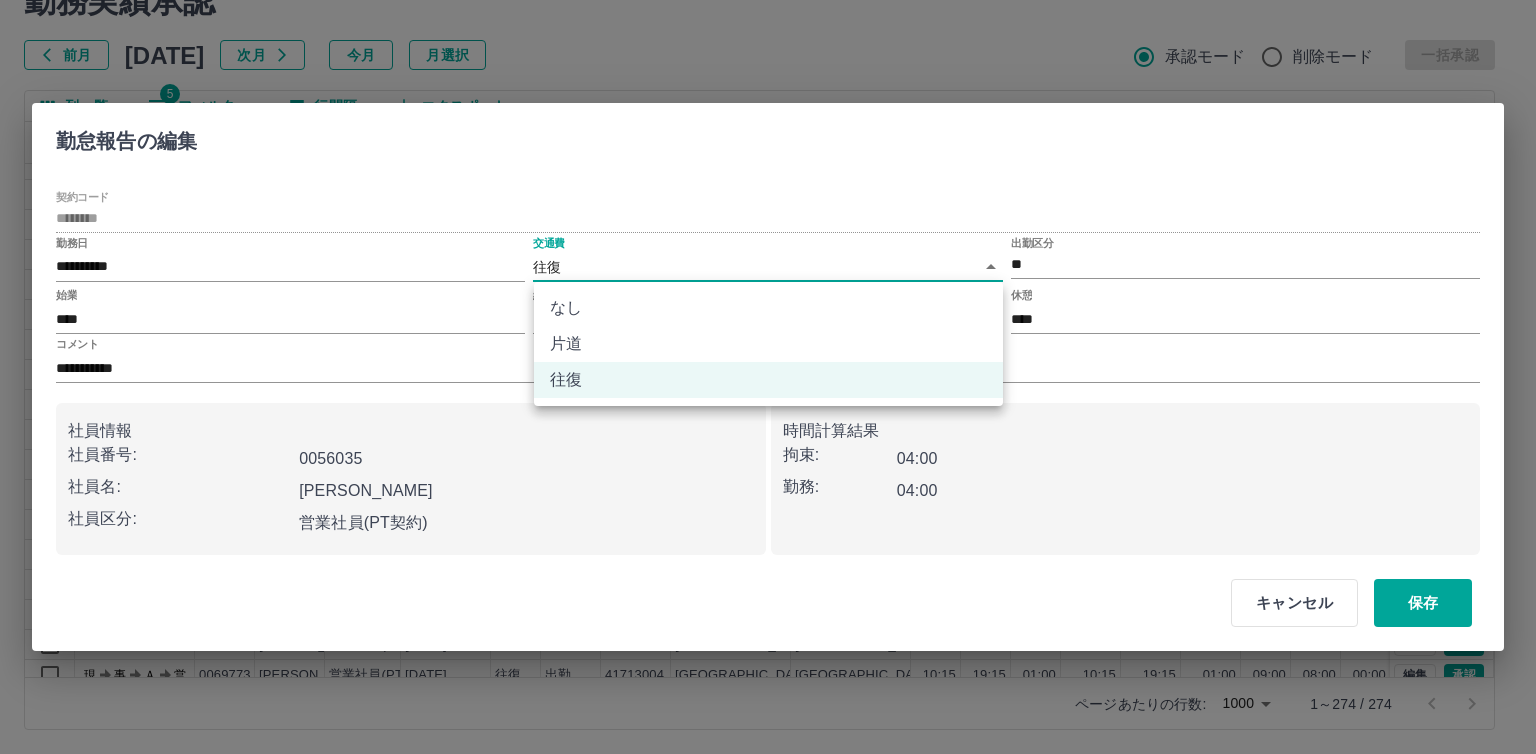 click on "なし" at bounding box center [768, 308] 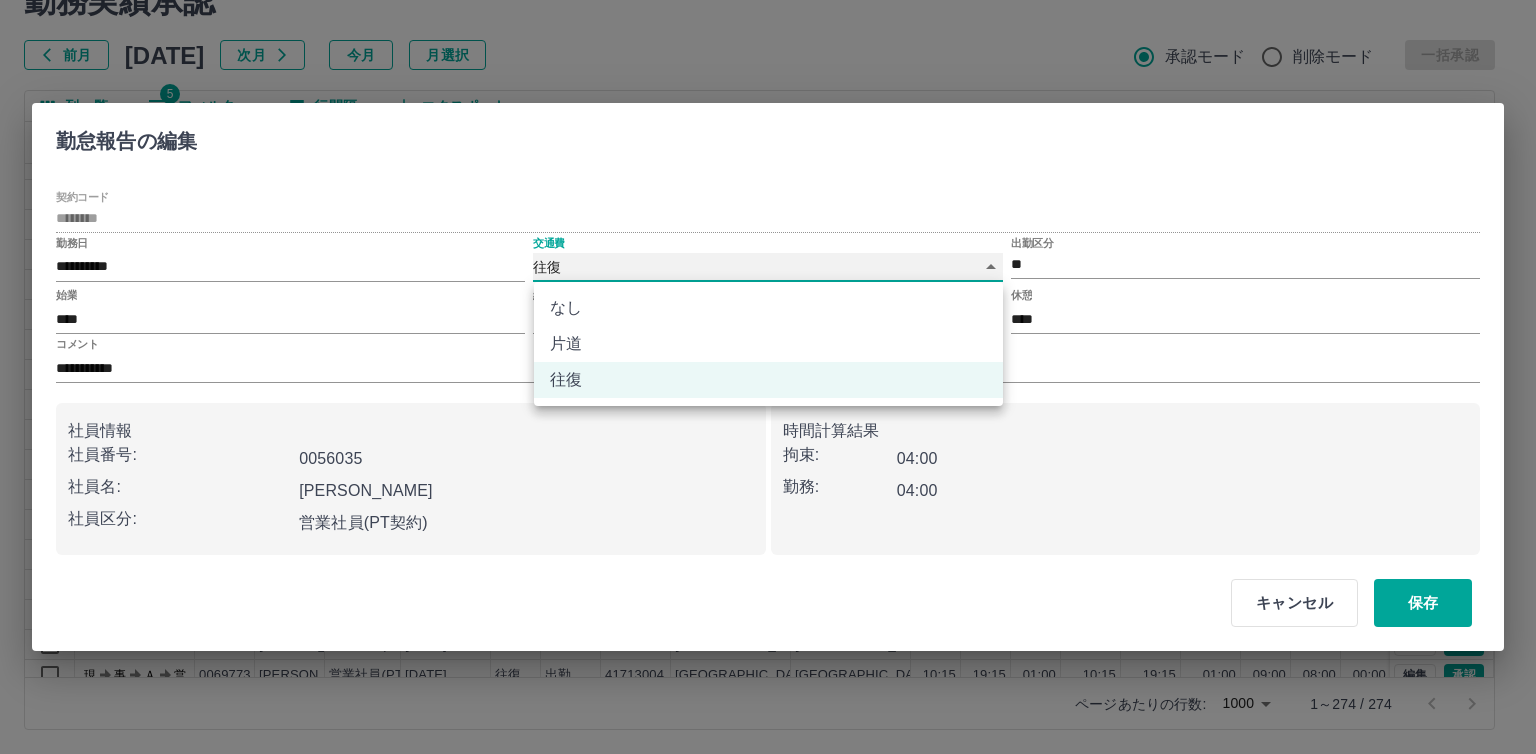 type on "****" 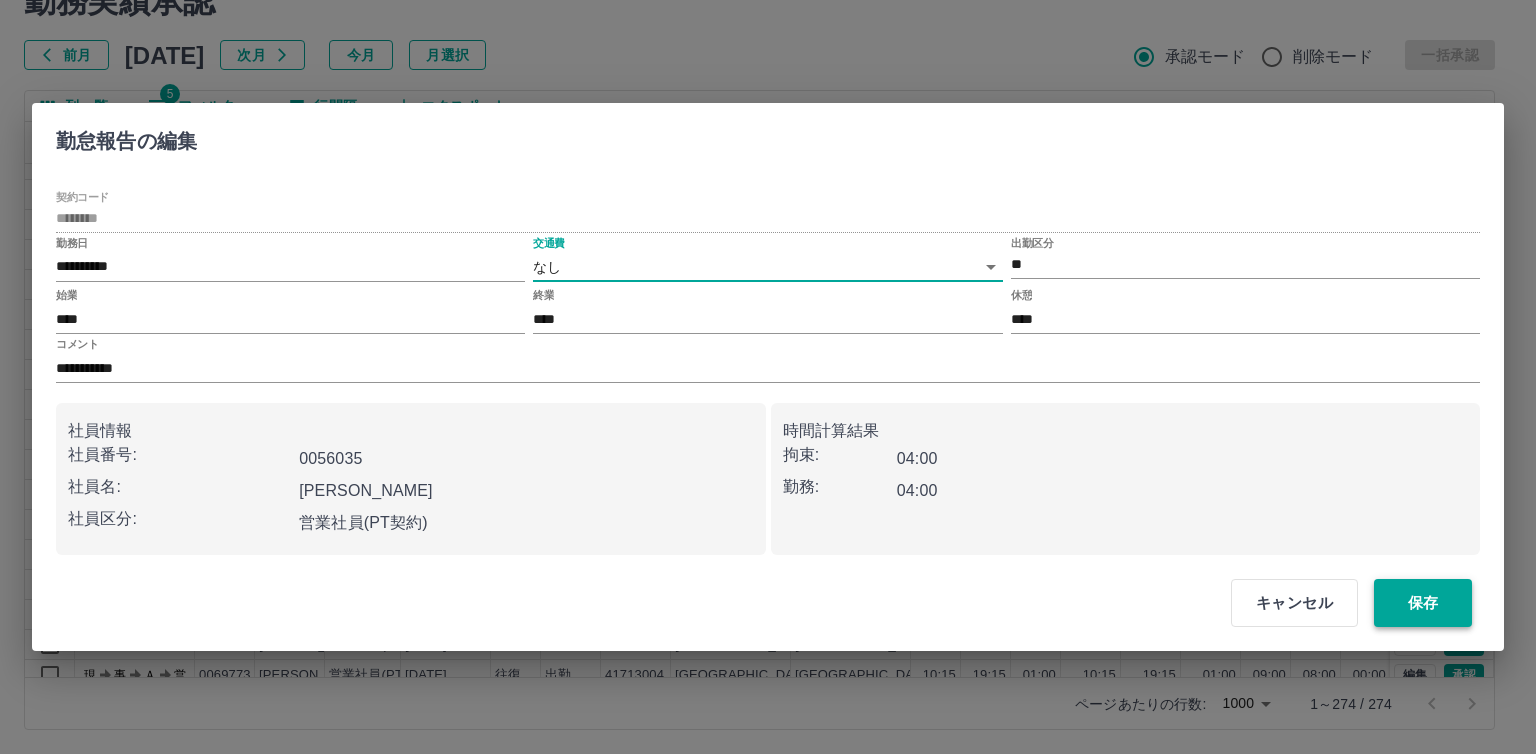 click on "保存" at bounding box center [1423, 603] 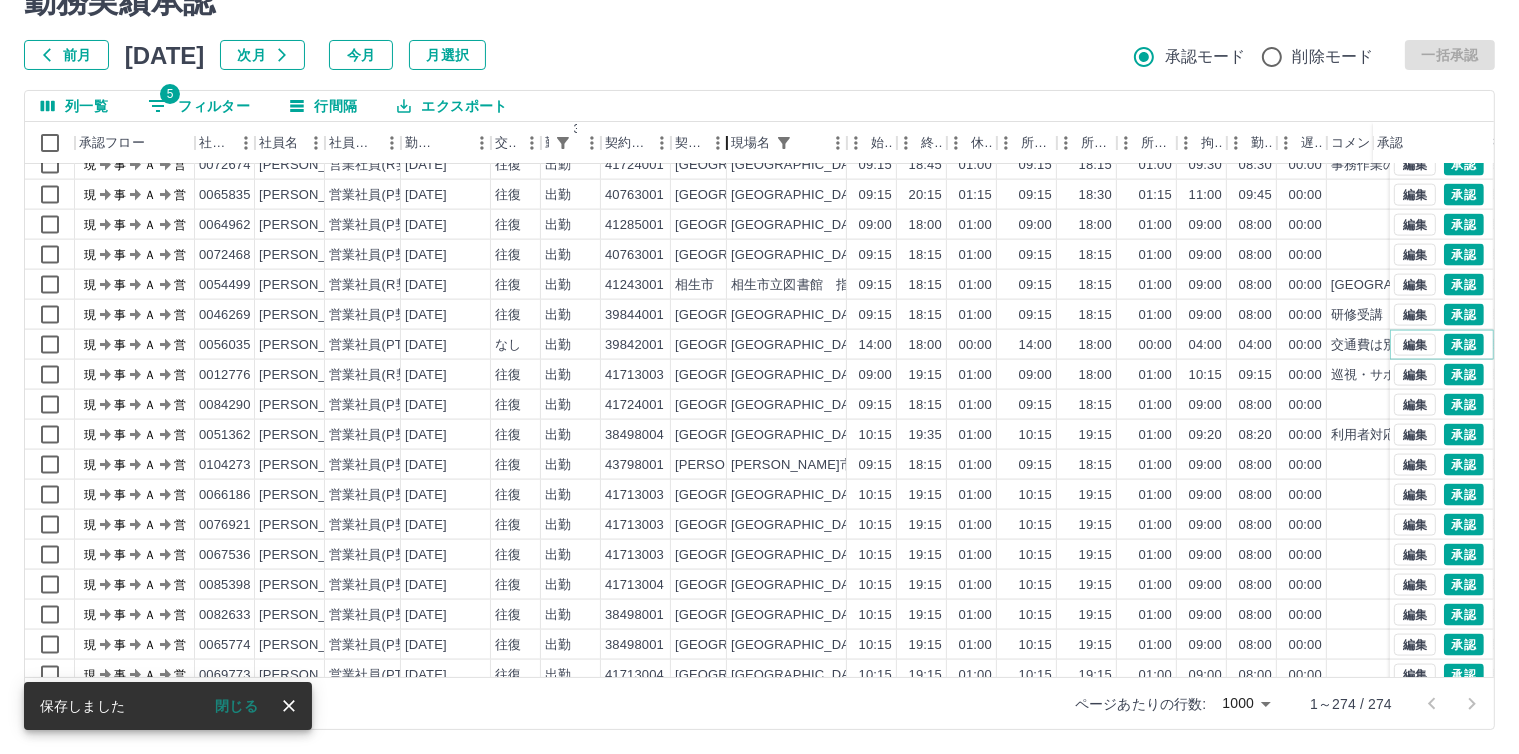 drag, startPoint x: 796, startPoint y: 145, endPoint x: 792, endPoint y: 241, distance: 96.0833 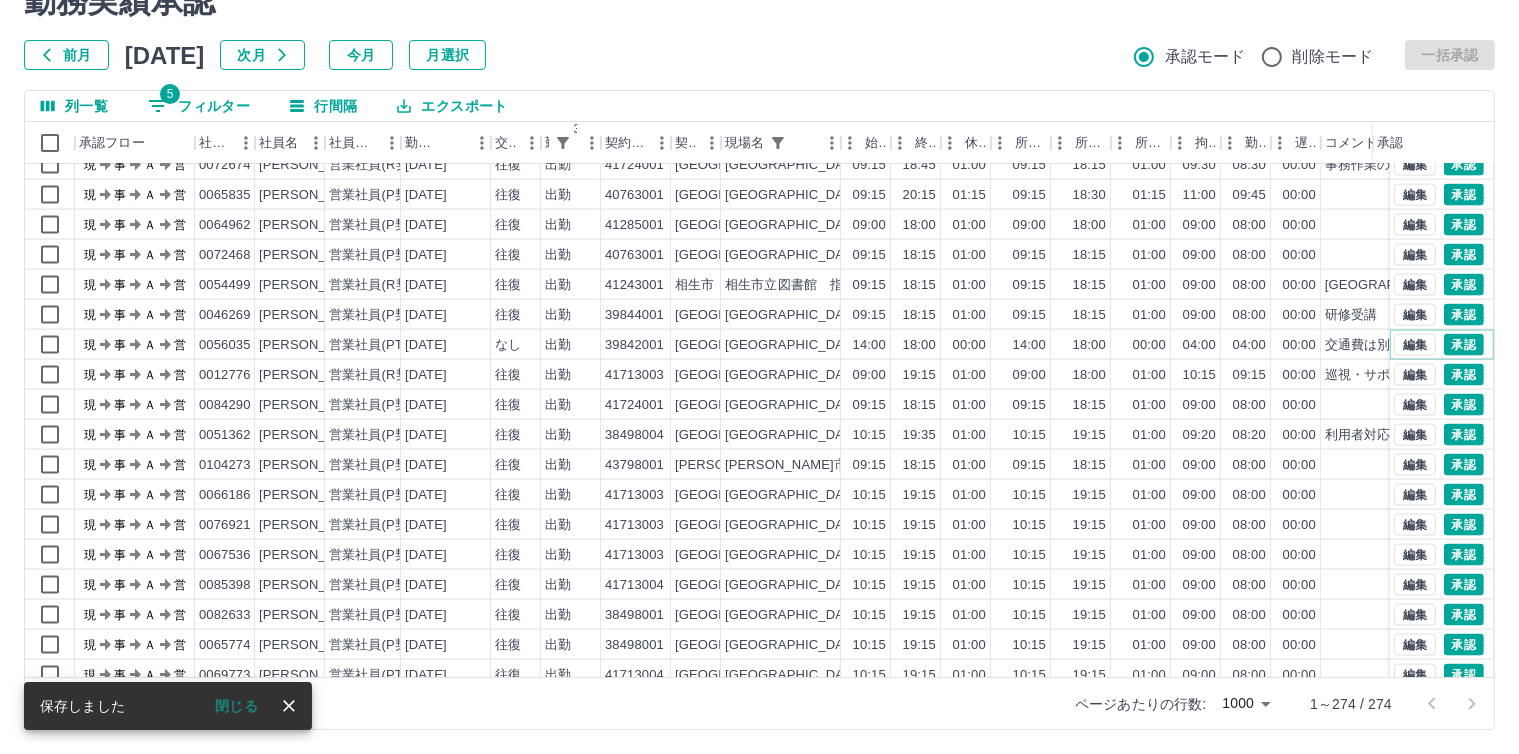 click on "承認フロー 社員番号 社員名 社員区分 勤務日 交通費 勤務区分 3 契約コード 契約名 現場名 始業 終業 休憩 所定開始 所定終業 所定休憩 拘束 勤務 遅刻等 コメント ステータス 承認 現 事 Ａ 営 0066774 [PERSON_NAME] 営業社員(PT契約) [DATE] 往復 出勤 41724001 [GEOGRAPHIC_DATA] [GEOGRAPHIC_DATA]立[PERSON_NAME][GEOGRAPHIC_DATA] 09:15 15:00 00:45 09:15 15:00 00:45 05:45 05:00 00:00 現場責任者承認待 現 事 Ａ 営 0070564 [PERSON_NAME] 営業社員(PT契約) [DATE] 往復 出勤 41724001 [GEOGRAPHIC_DATA][PERSON_NAME] 09:15 18:15 01:00 09:15 18:15 01:00 09:00 08:00 00:00 現場責任者承認待 現 事 Ａ 営 0072674 [PERSON_NAME][PERSON_NAME] 営業社員(R契約) [DATE] 往復 出勤 41724001 [GEOGRAPHIC_DATA] [GEOGRAPHIC_DATA][PERSON_NAME] 09:15 18:45 01:00 09:15 18:15 01:00 09:30 08:30 00:00 事務作業のため残業 現場責任者承認待 現 事 Ａ 営 0065835 [PERSON_NAME] 営業社員(P契約) [DATE] 往復 出勤 40763001 [GEOGRAPHIC_DATA]" at bounding box center (759, 399) 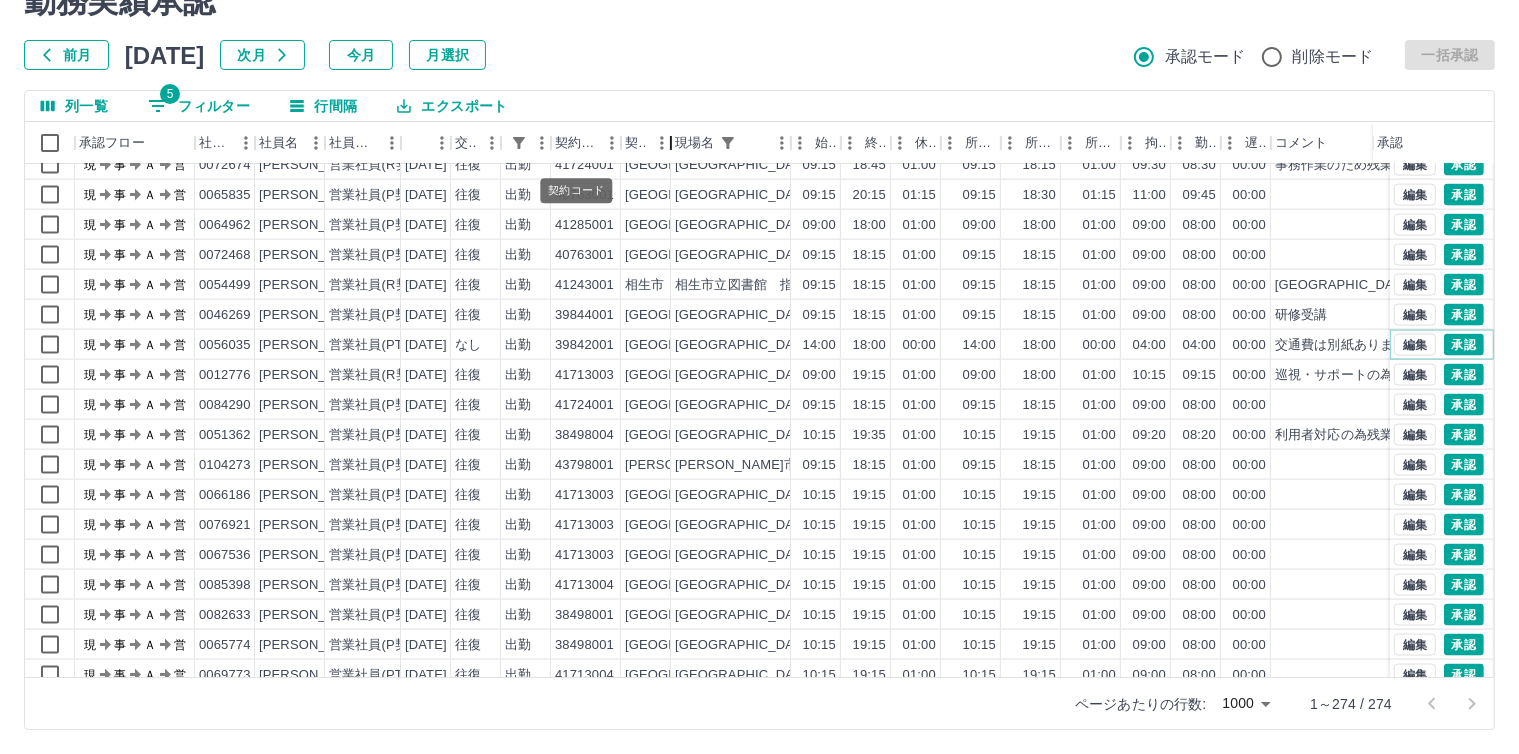 drag, startPoint x: 733, startPoint y: 139, endPoint x: 583, endPoint y: 139, distance: 150 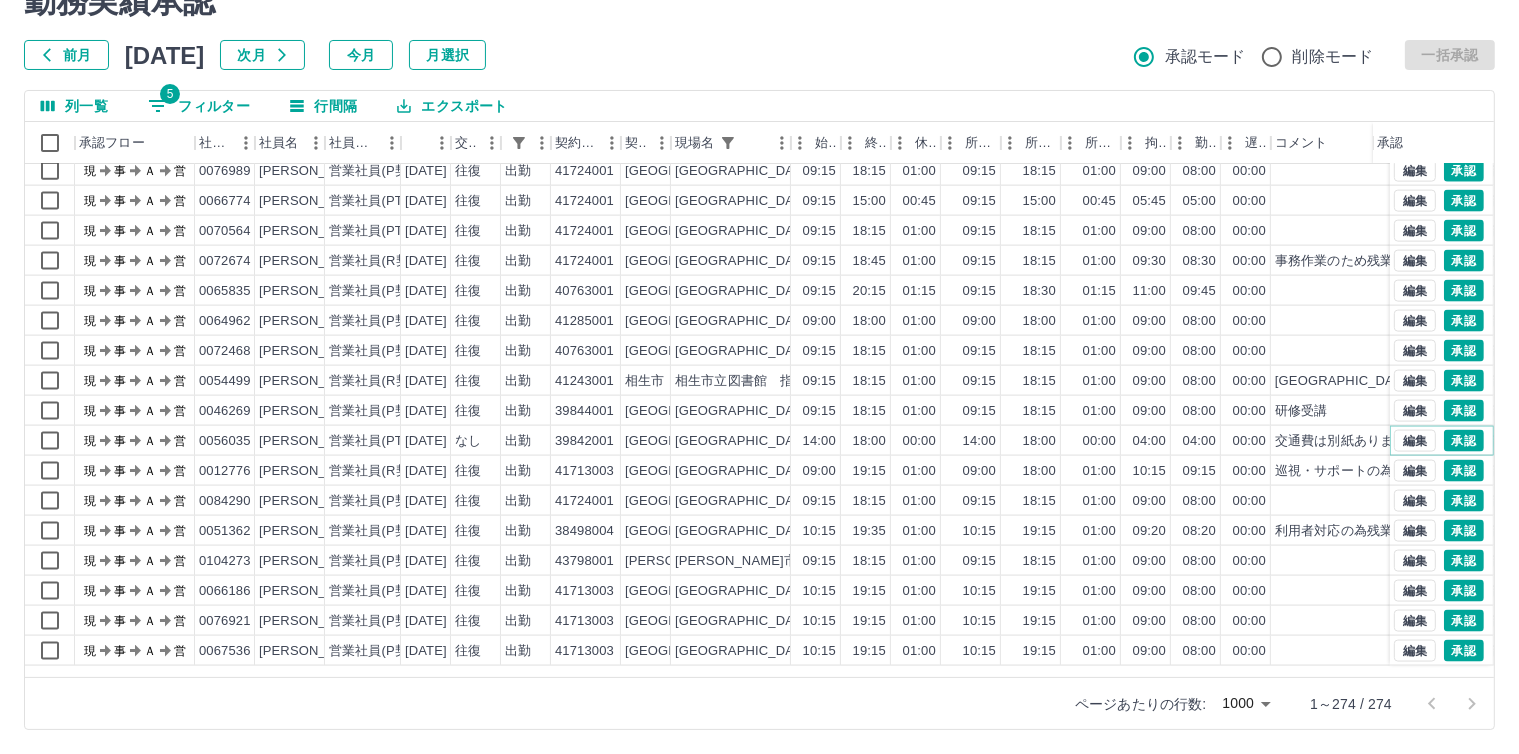scroll, scrollTop: 2724, scrollLeft: 0, axis: vertical 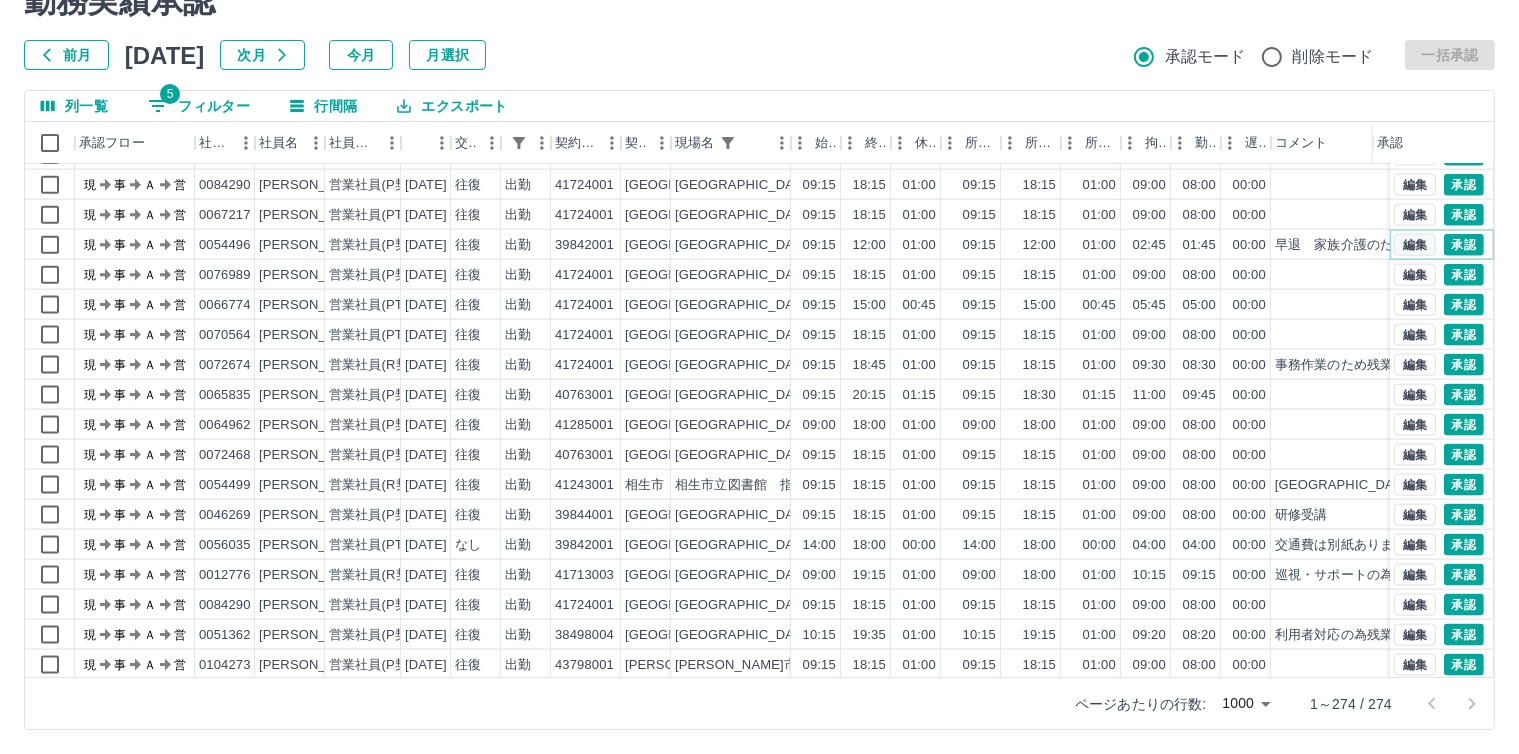 click on "編集" at bounding box center (1415, 245) 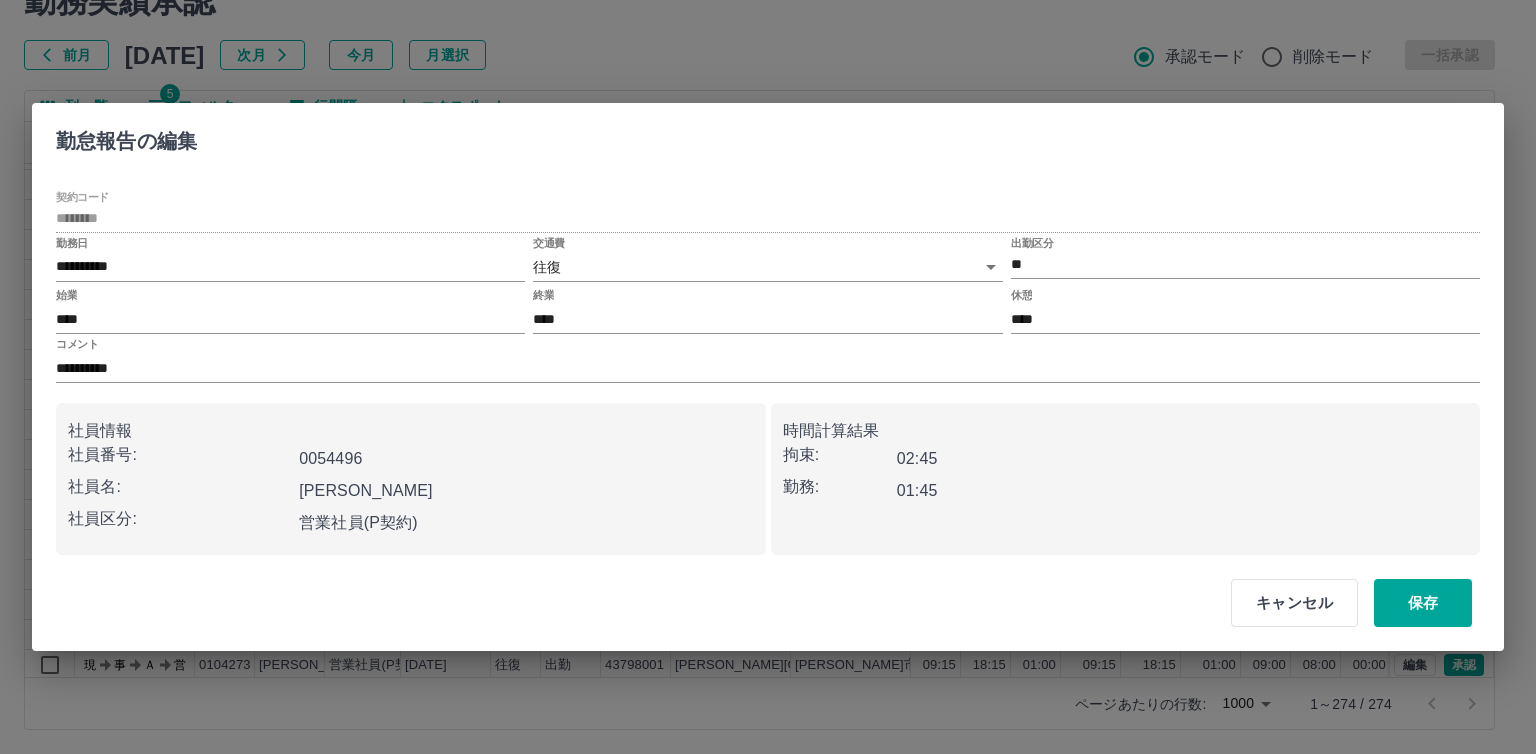 click on "**" at bounding box center [1245, 265] 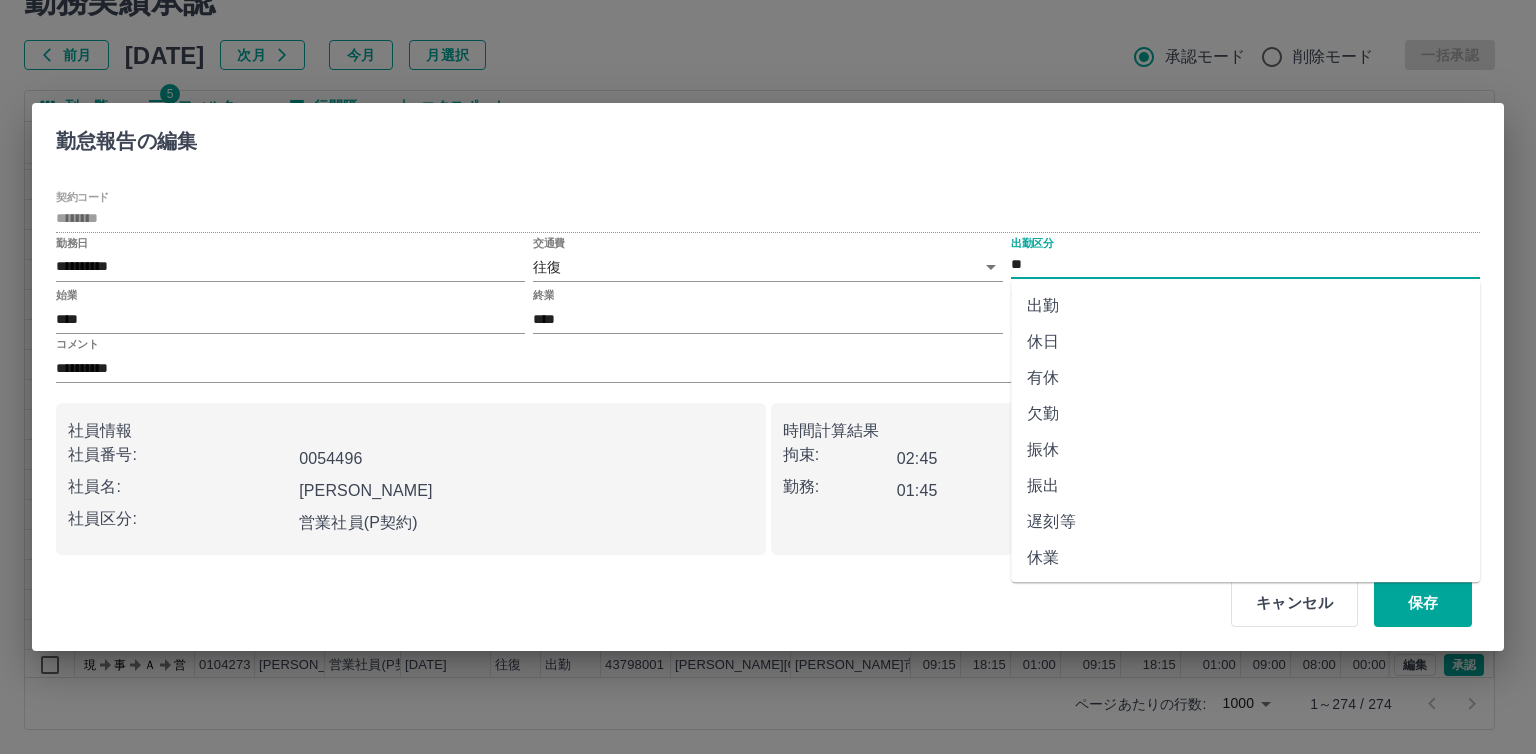 click on "遅刻等" at bounding box center [1245, 522] 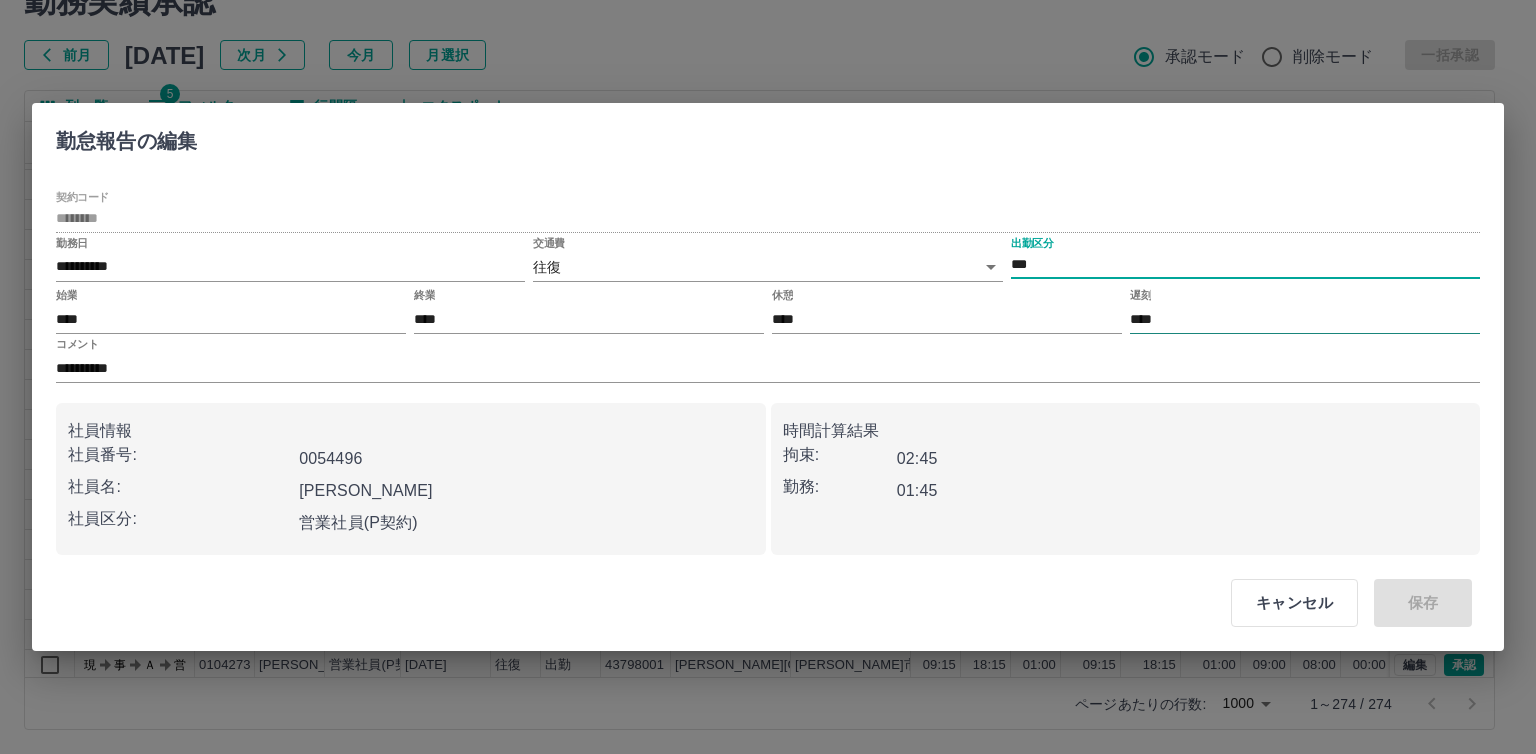 click on "****" at bounding box center [1305, 319] 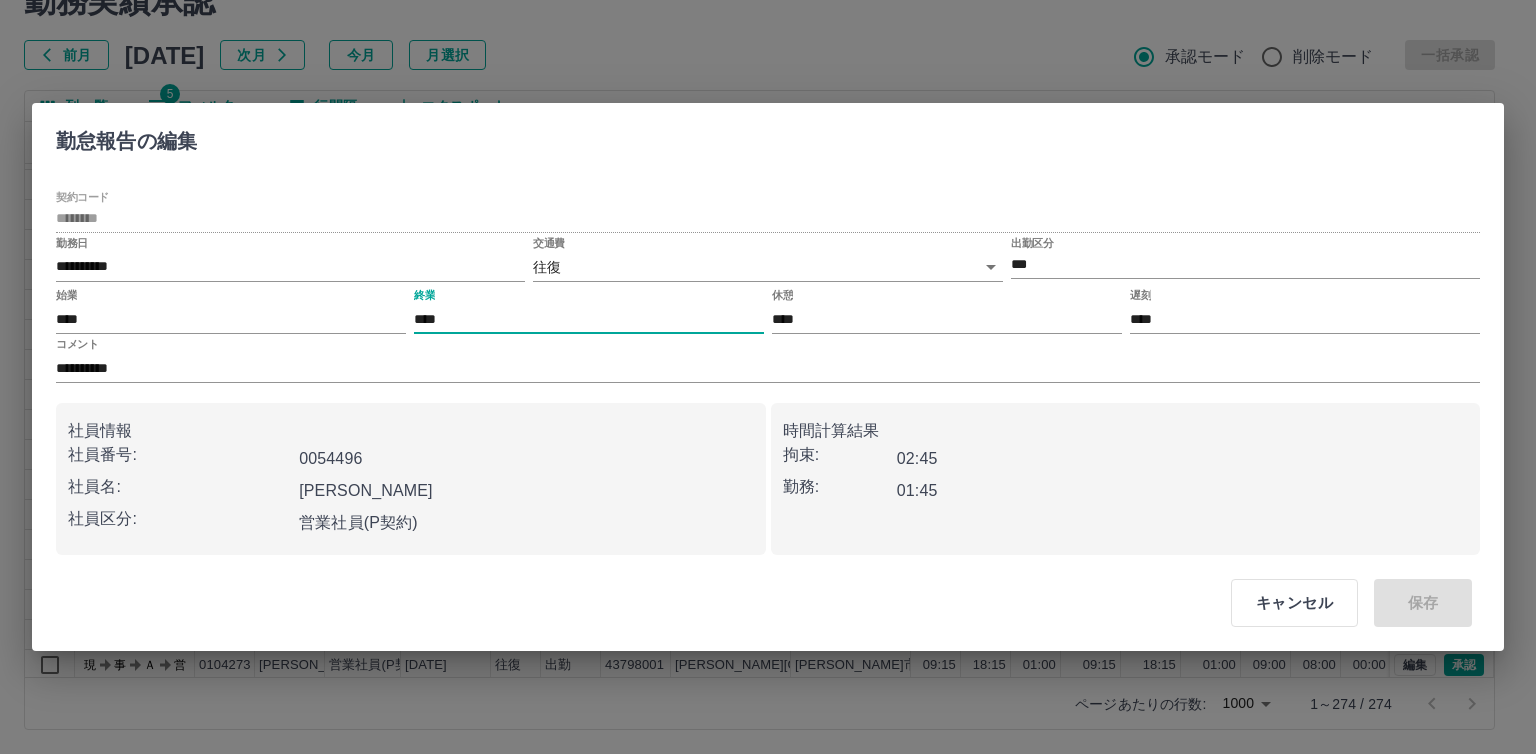 click on "****" at bounding box center [589, 319] 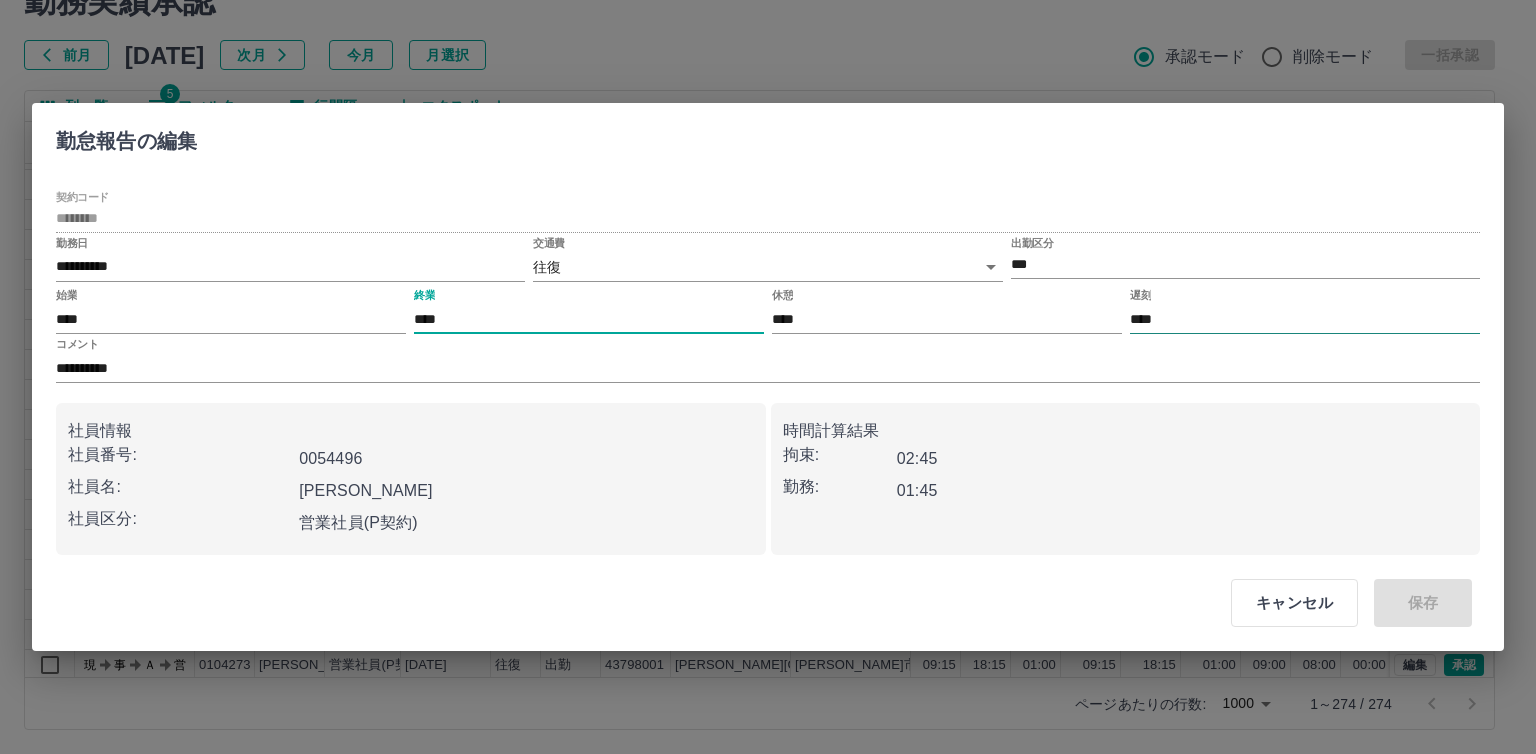 click on "****" at bounding box center (1305, 319) 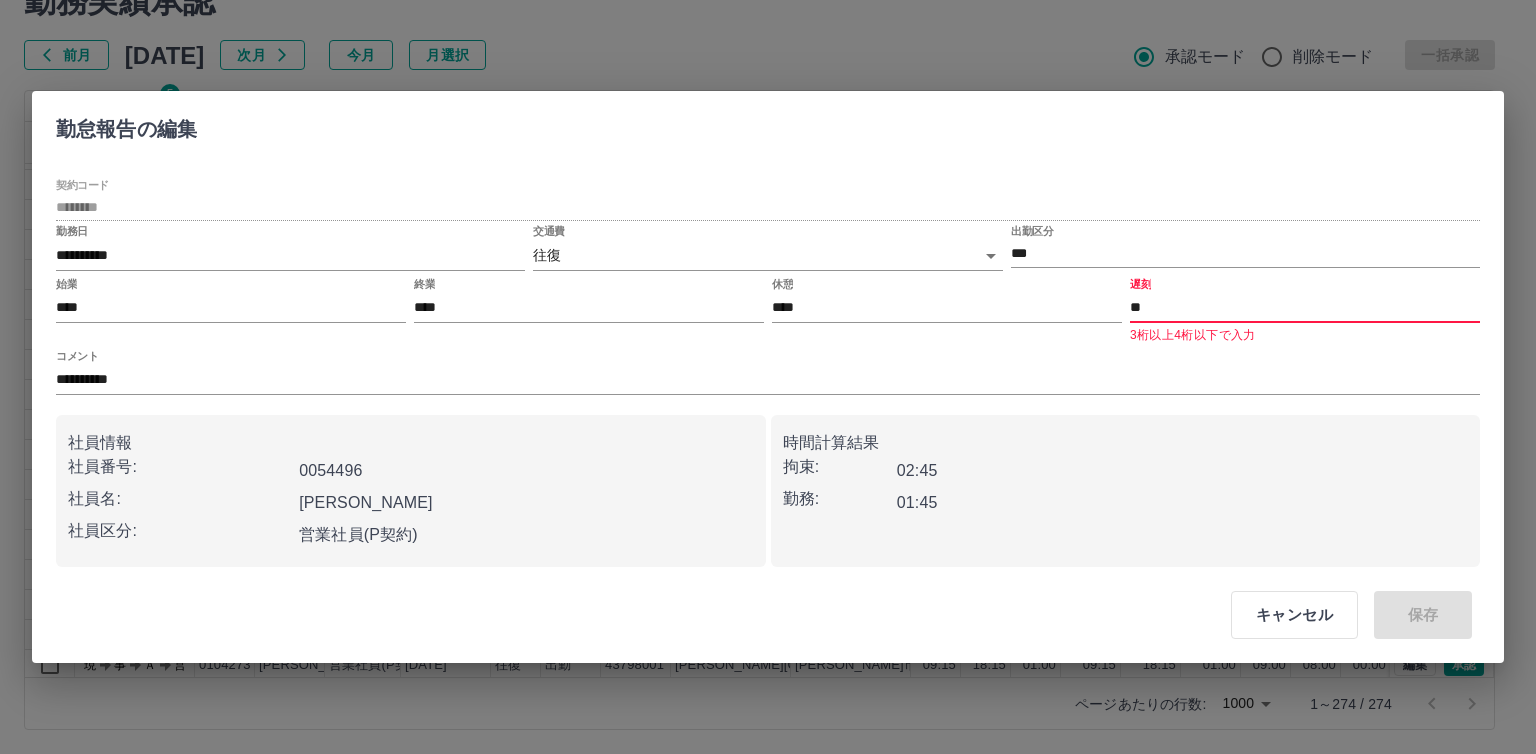 type on "*" 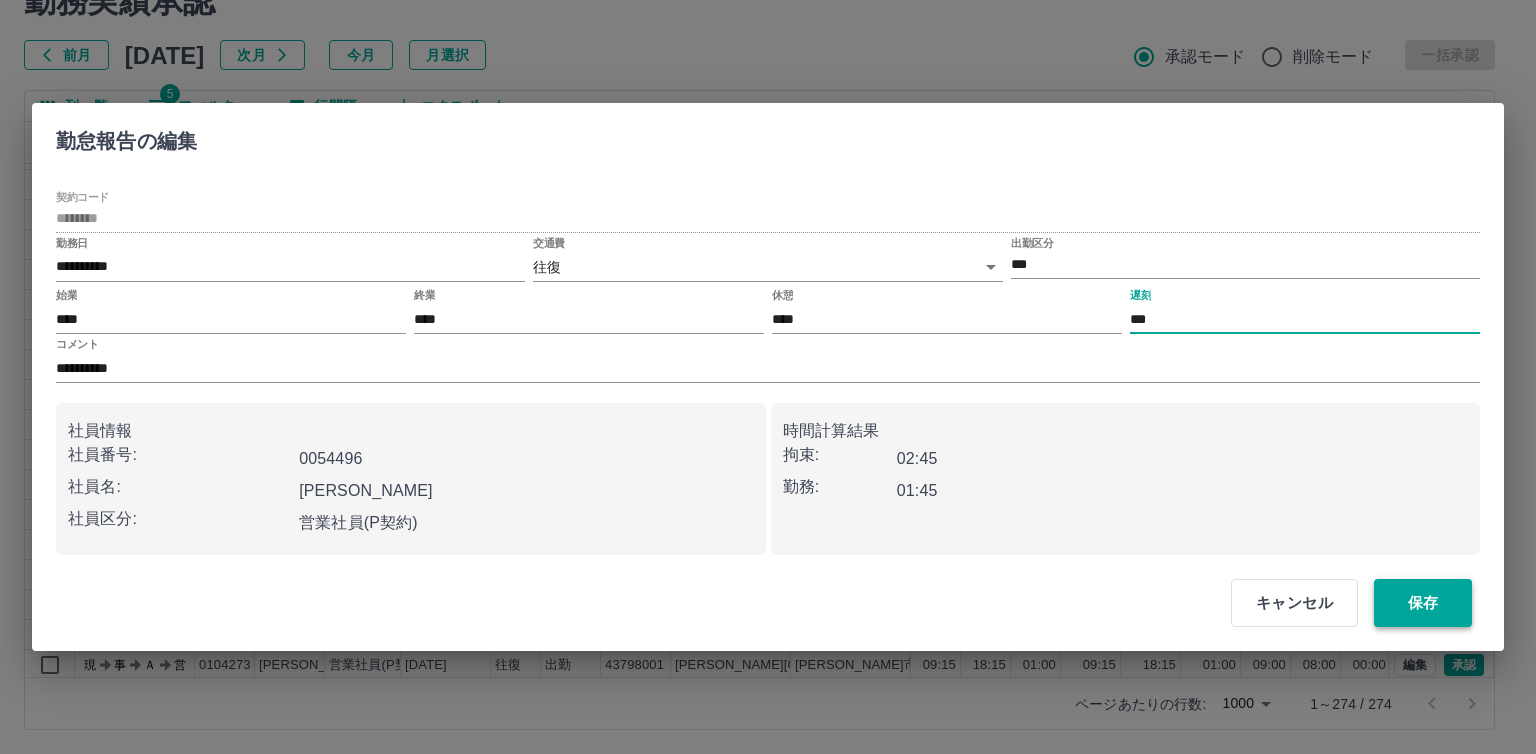 type on "***" 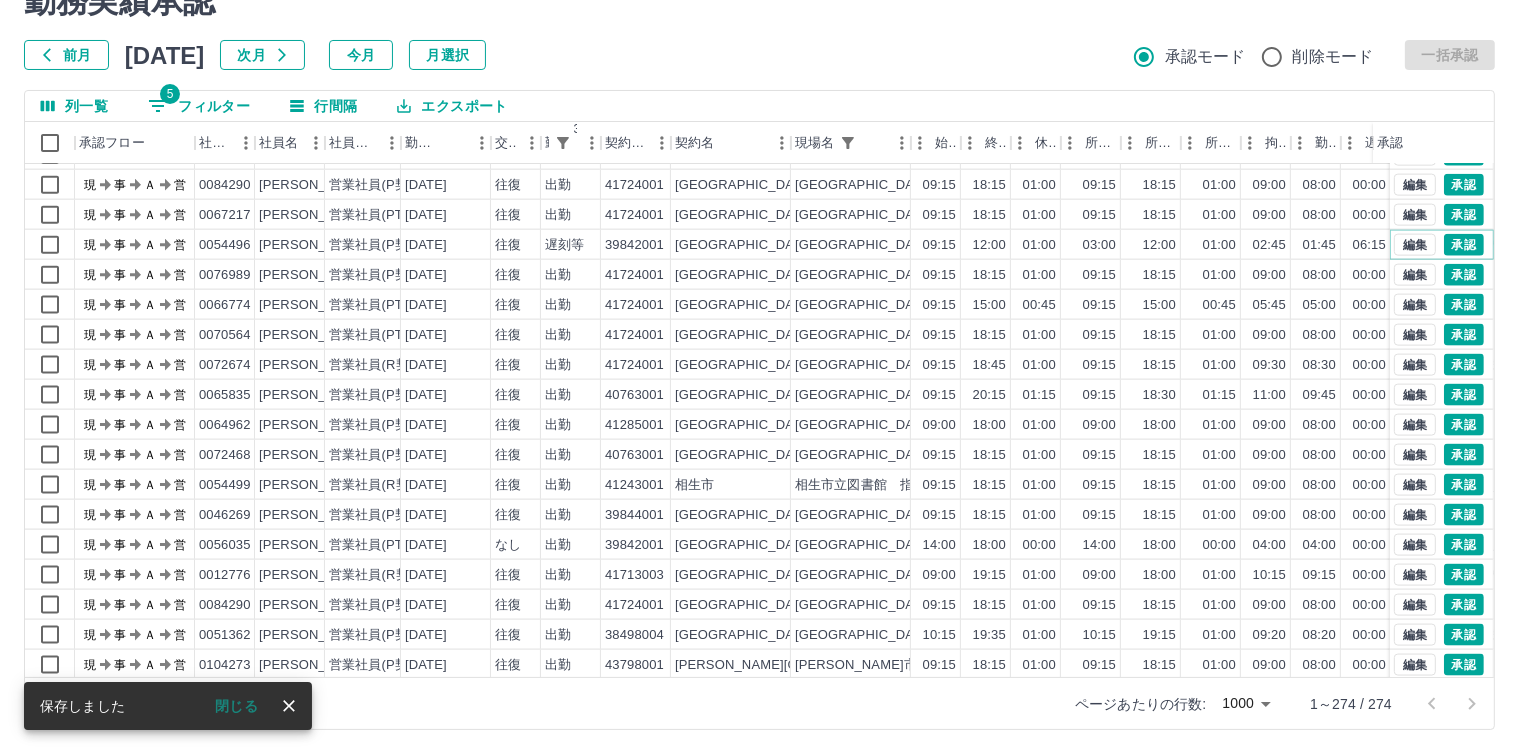 click at bounding box center [791, 143] 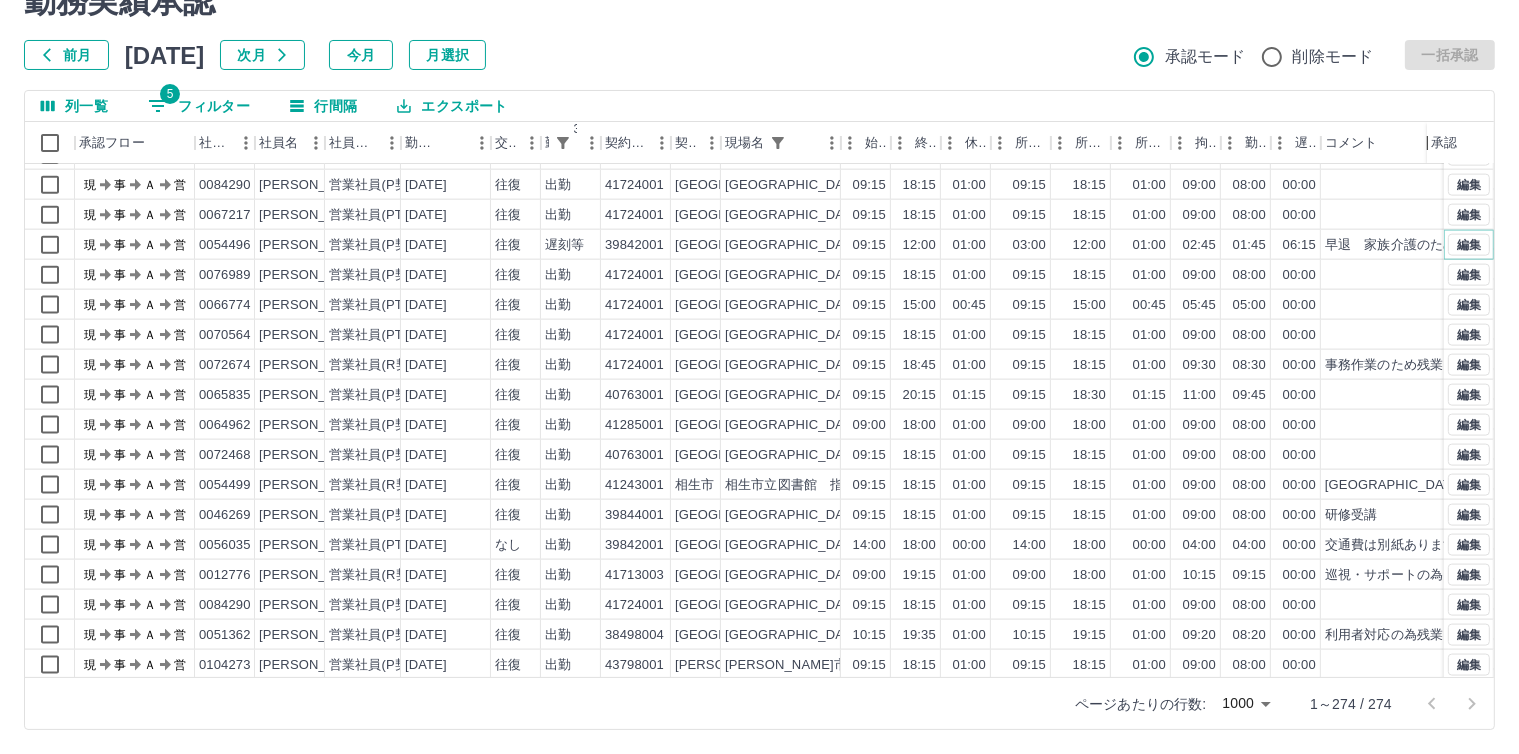 drag, startPoint x: 1384, startPoint y: 137, endPoint x: 1535, endPoint y: 137, distance: 151 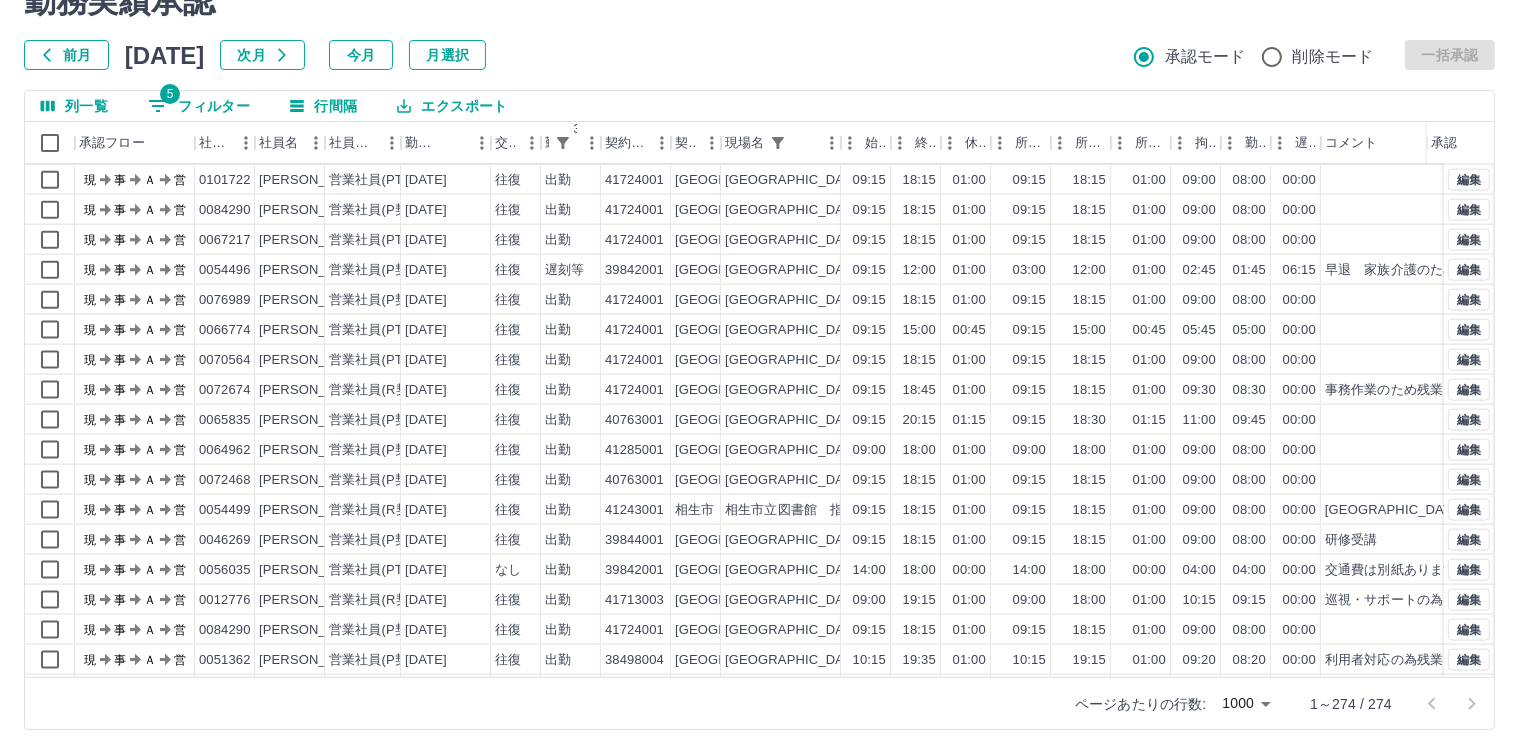 scroll, scrollTop: 2700, scrollLeft: 0, axis: vertical 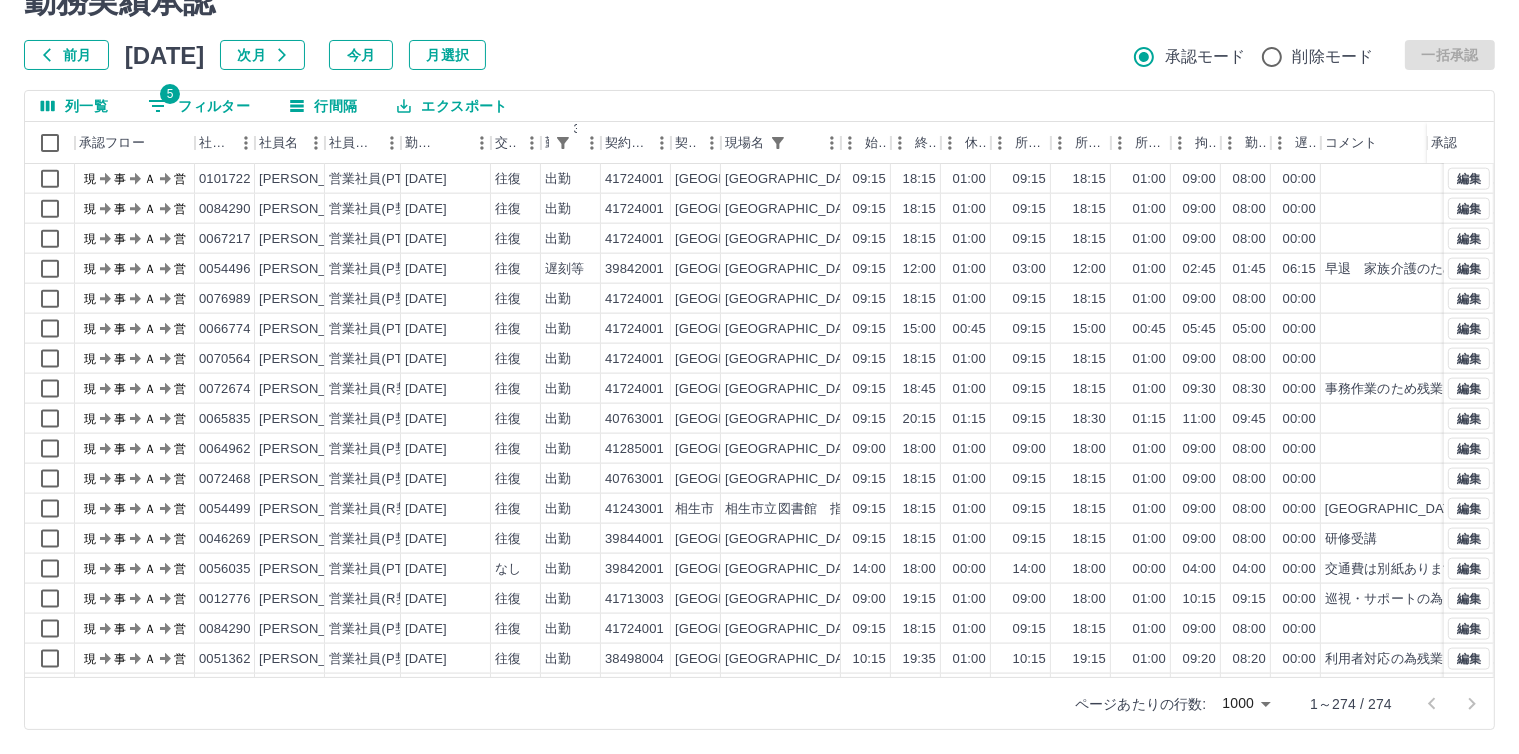 click on "5" at bounding box center [170, 94] 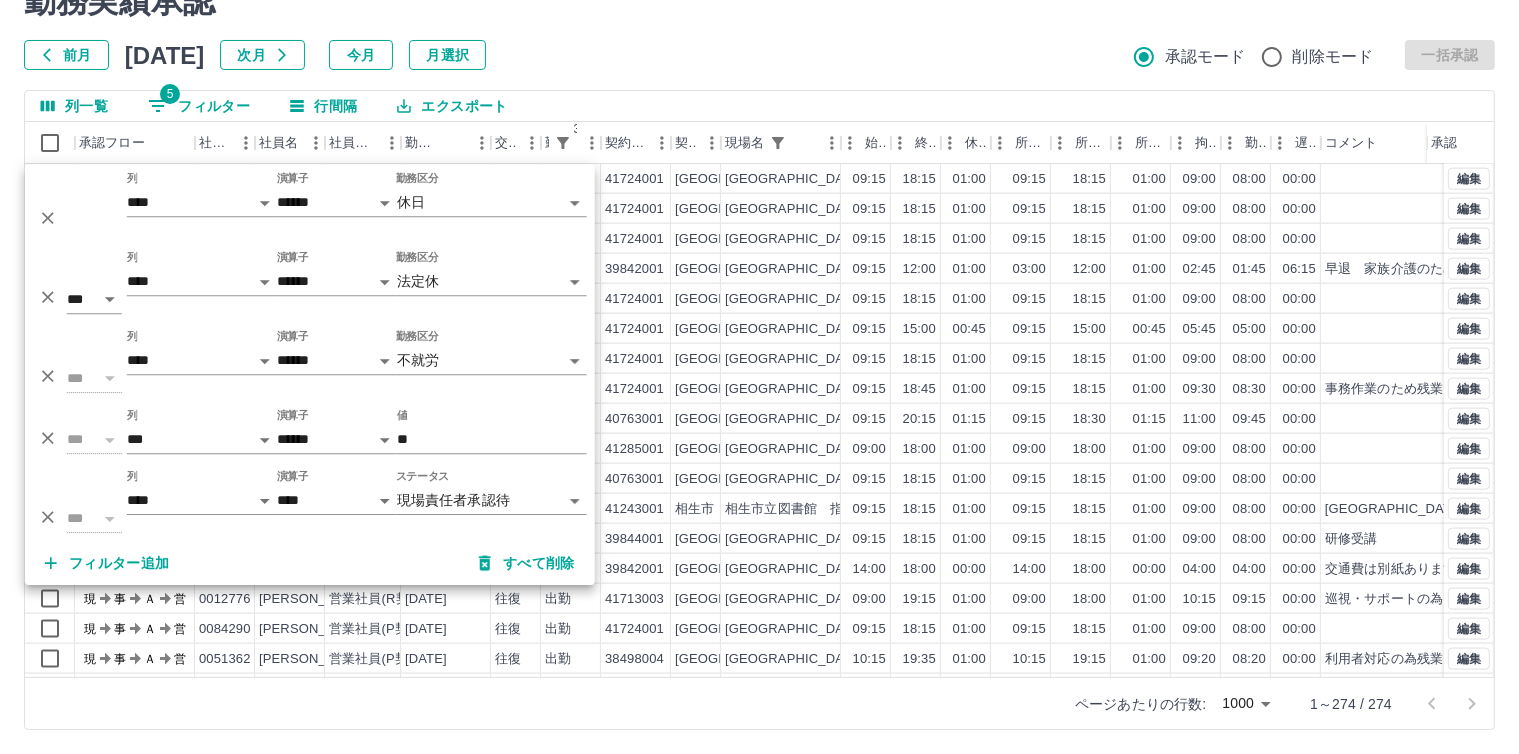 click on "SDH勤怠 [PERSON_NAME]実績承認 前月 [DATE] 次月 今月 月選択 承認モード 削除モード 一括承認 列一覧 5 フィルター 行間隔 エクスポート 承認フロー 社員番号 社員名 社員区分 勤務日 交通費 勤務区分 3 契約コード 契約名 現場名 始業 終業 休憩 所定開始 所定終業 所定休憩 拘束 勤務 遅刻等 コメント ステータス 承認 現 事 Ａ 営 0093968 [PERSON_NAME] 営業社員(P契約) [DATE] 往復 出勤 41724001 [GEOGRAPHIC_DATA] [GEOGRAPHIC_DATA][PERSON_NAME] 11:15 20:15 01:00 11:15 20:15 01:00 09:00 08:00 00:00 現場責任者承認待 現 事 Ａ 営 0069909 [PERSON_NAME] 営業社員(PT契約) [DATE] 往復 出勤 41724001 [GEOGRAPHIC_DATA] [GEOGRAPHIC_DATA][PERSON_NAME] 10:00 17:00 00:45 10:00 17:00 00:45 07:00 06:15 00:00 現場責任者承認待 現 事 Ａ 営 0066098 [PERSON_NAME] 営業社員(PT契約) [DATE] 往復 出勤 41724001 [GEOGRAPHIC_DATA] [GEOGRAPHIC_DATA]立[PERSON_NAME][GEOGRAPHIC_DATA] 09:15 15:00 00:45 09:15" at bounding box center [759, 331] 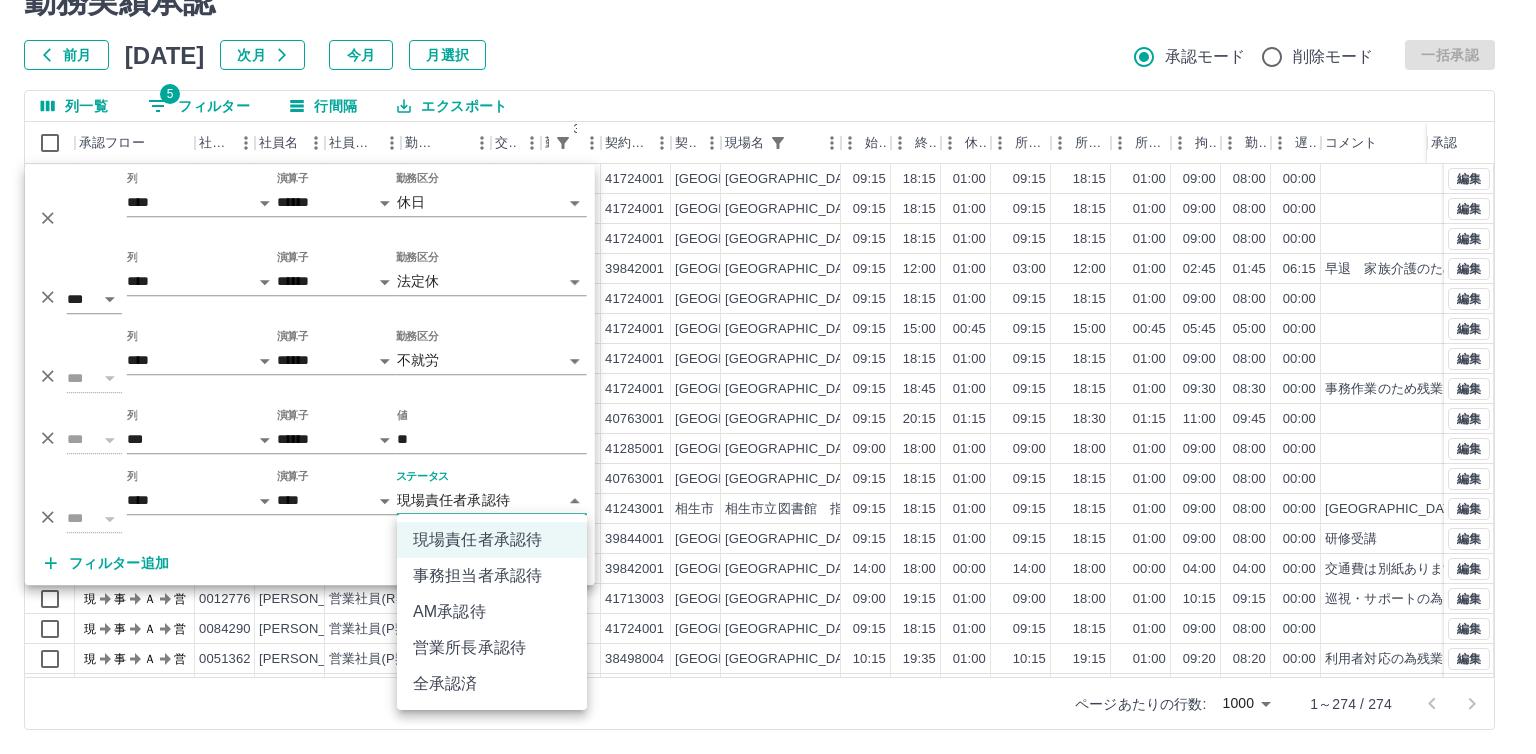 click on "事務担当者承認待" at bounding box center (492, 576) 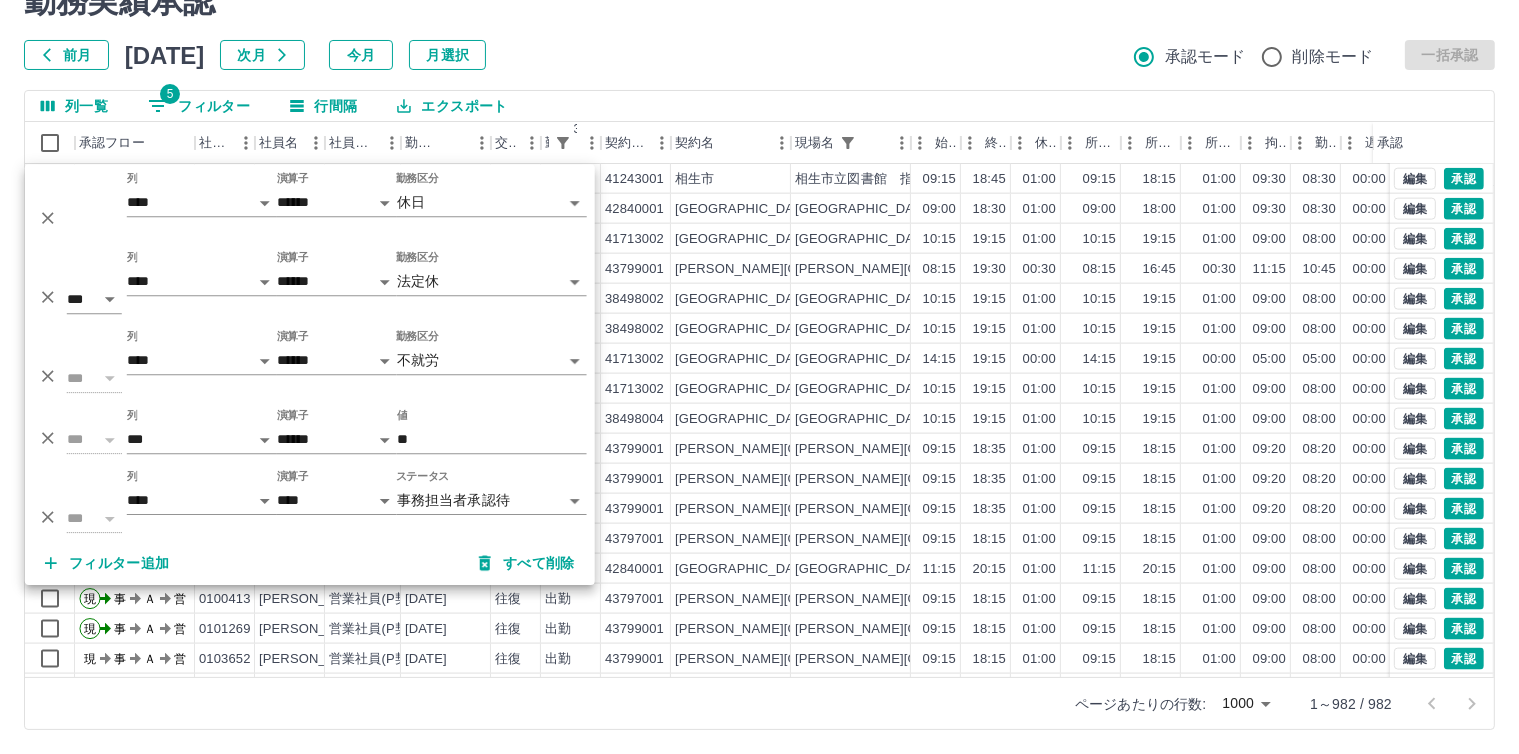 click at bounding box center [759, 377] 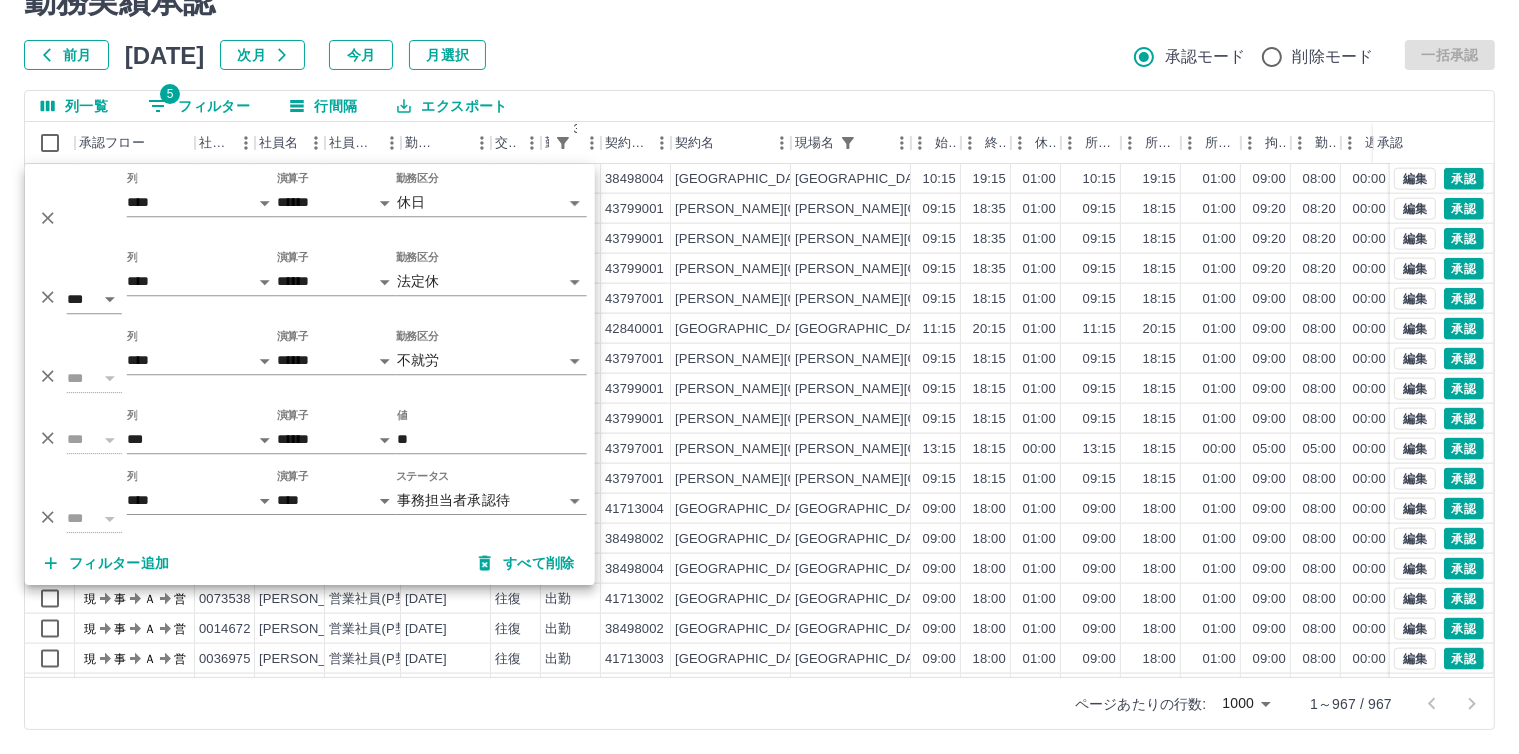 click on "[DATE]" at bounding box center (446, 449) 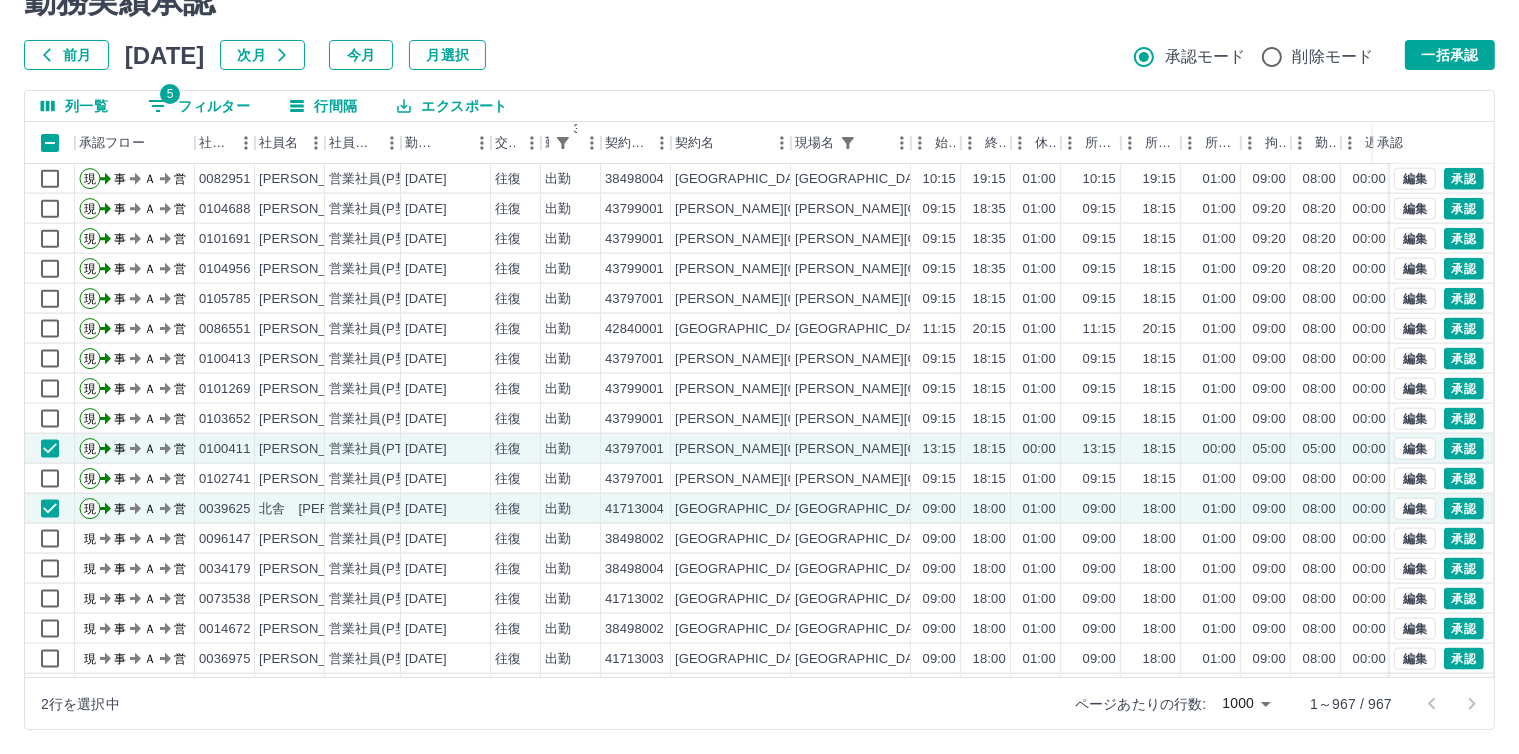 select on "**********" 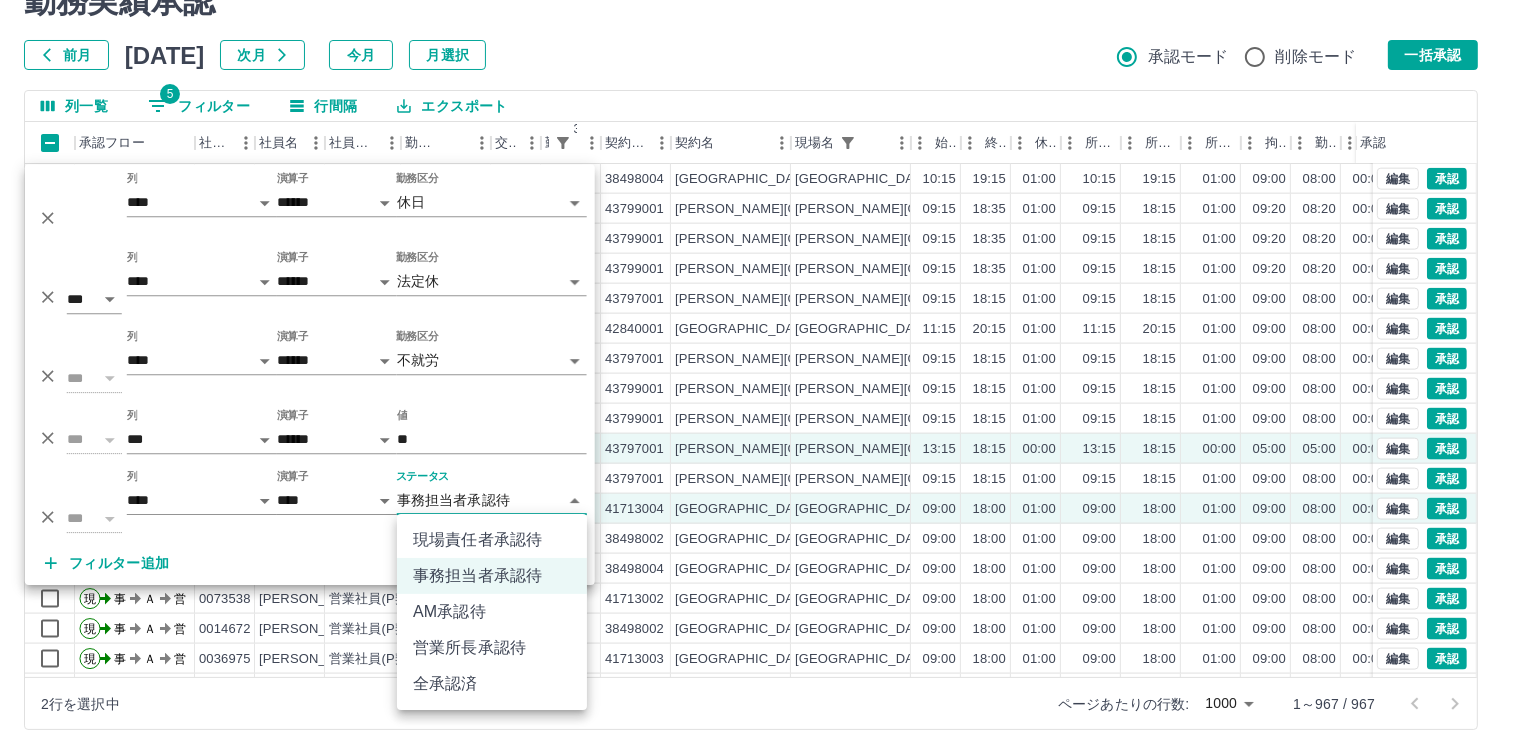 click on "SDH勤怠 [PERSON_NAME] 勤務実績承認 前月 [DATE] 次月 今月 月選択 承認モード 削除モード 一括承認 列一覧 5 フィルター 行間隔 エクスポート 承認フロー 社員番号 社員名 社員区分 勤務日 交通費 勤務区分 3 契約コード 契約名 現場名 始業 終業 休憩 所定開始 所定終業 所定休憩 拘束 勤務 遅刻等 コメント ステータス 承認 現 事 Ａ 営 0042364 [PERSON_NAME] 営業社員(P契約) [DATE] 往復 出勤 38498002 [GEOGRAPHIC_DATA] [GEOGRAPHIC_DATA] 10:15 19:15 01:00 10:15 19:15 01:00 09:00 08:00 00:00 事務担当者承認待 現 事 Ａ 営 0091736 [PERSON_NAME] 営業社員(PT契約) [DATE] 往復 出勤 41713002 [GEOGRAPHIC_DATA] [GEOGRAPHIC_DATA]立[GEOGRAPHIC_DATA] 14:15 19:15 00:00 14:15 19:15 00:00 05:00 05:00 00:00 事務担当者承認待 現 事 Ａ 営 0089441 [PERSON_NAME] 営業社員(P契約) [DATE] 往復 出勤 41713002 [GEOGRAPHIC_DATA] [GEOGRAPHIC_DATA]立[GEOGRAPHIC_DATA] 10:15 19:15 01:00 10:15 19:15 01:00" at bounding box center (759, 331) 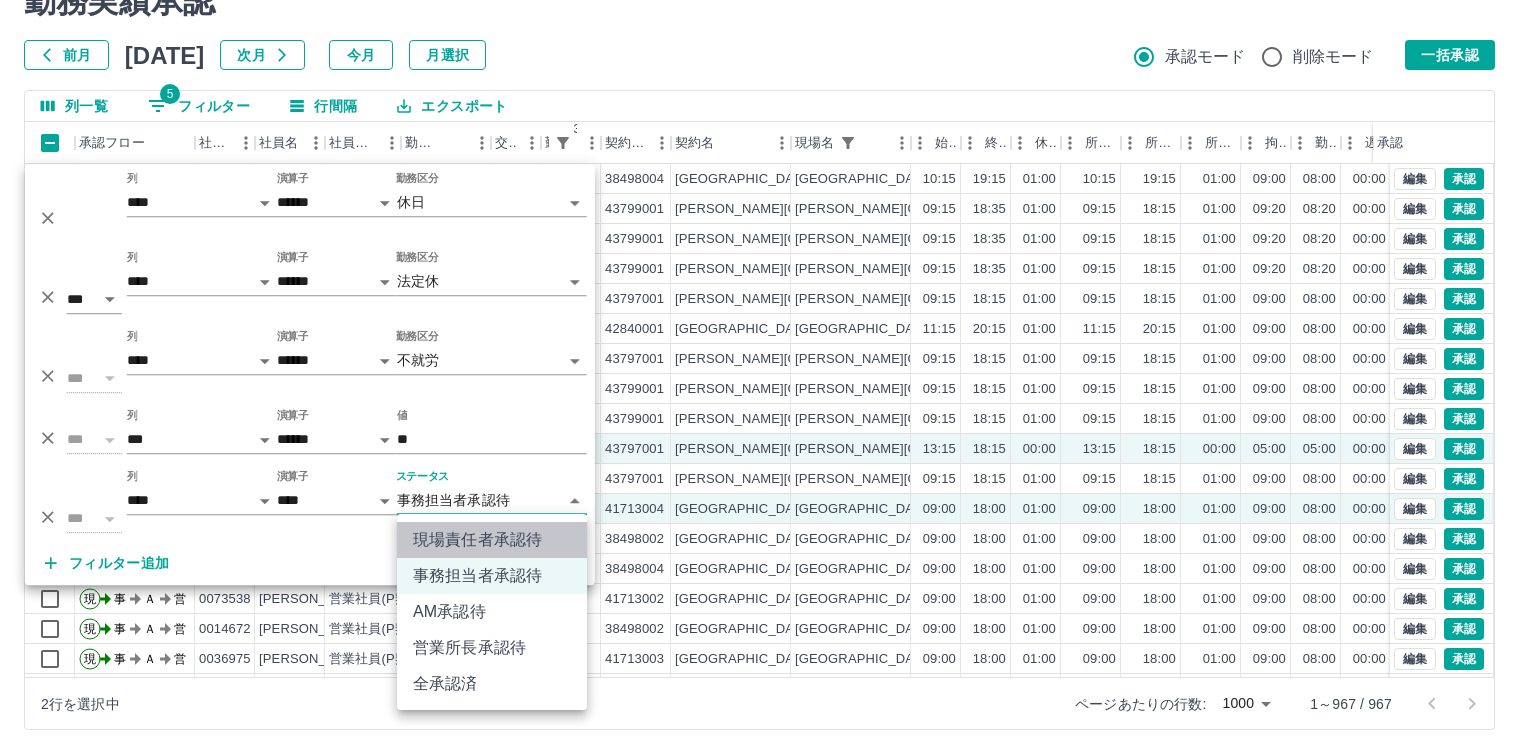click on "現場責任者承認待" at bounding box center (492, 540) 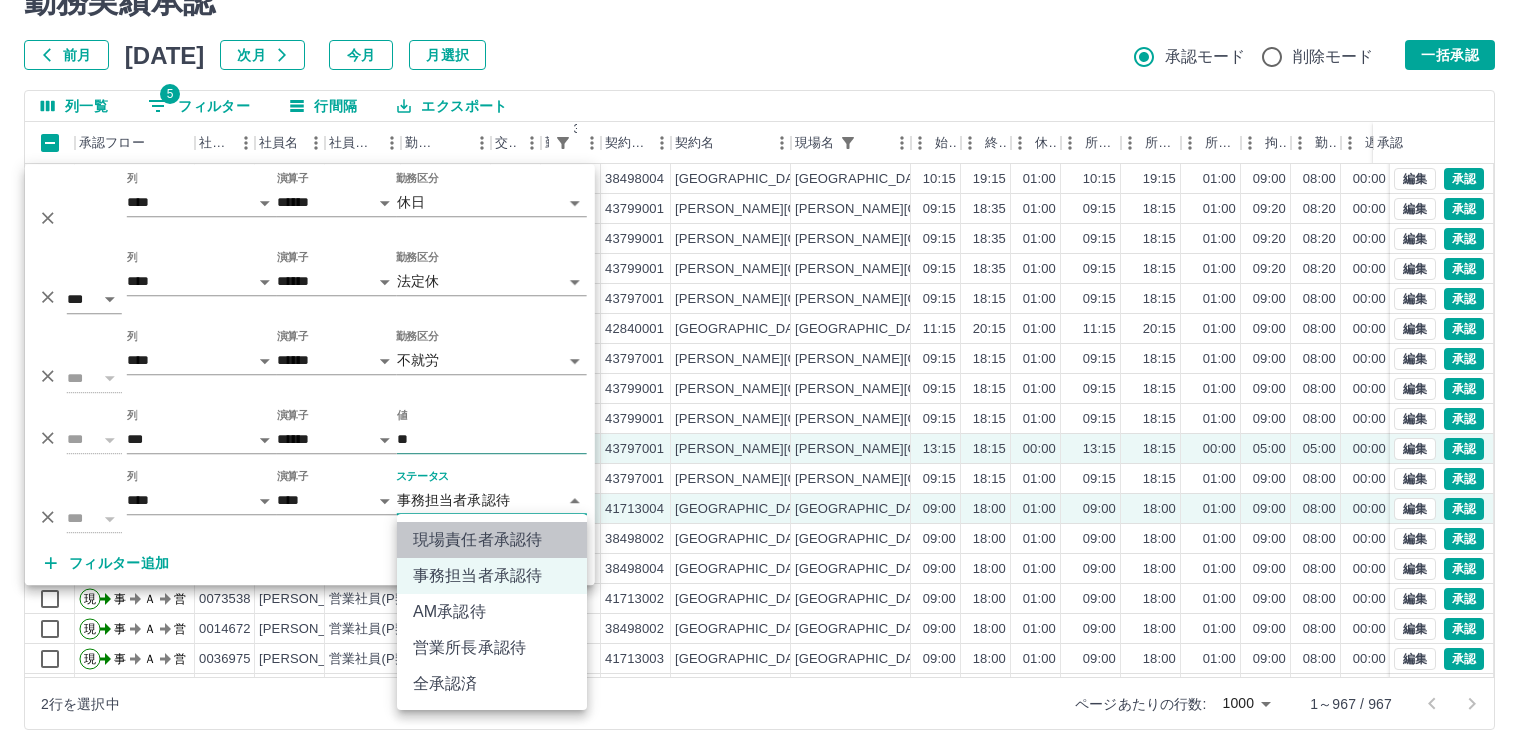 click on "**" at bounding box center [492, 439] 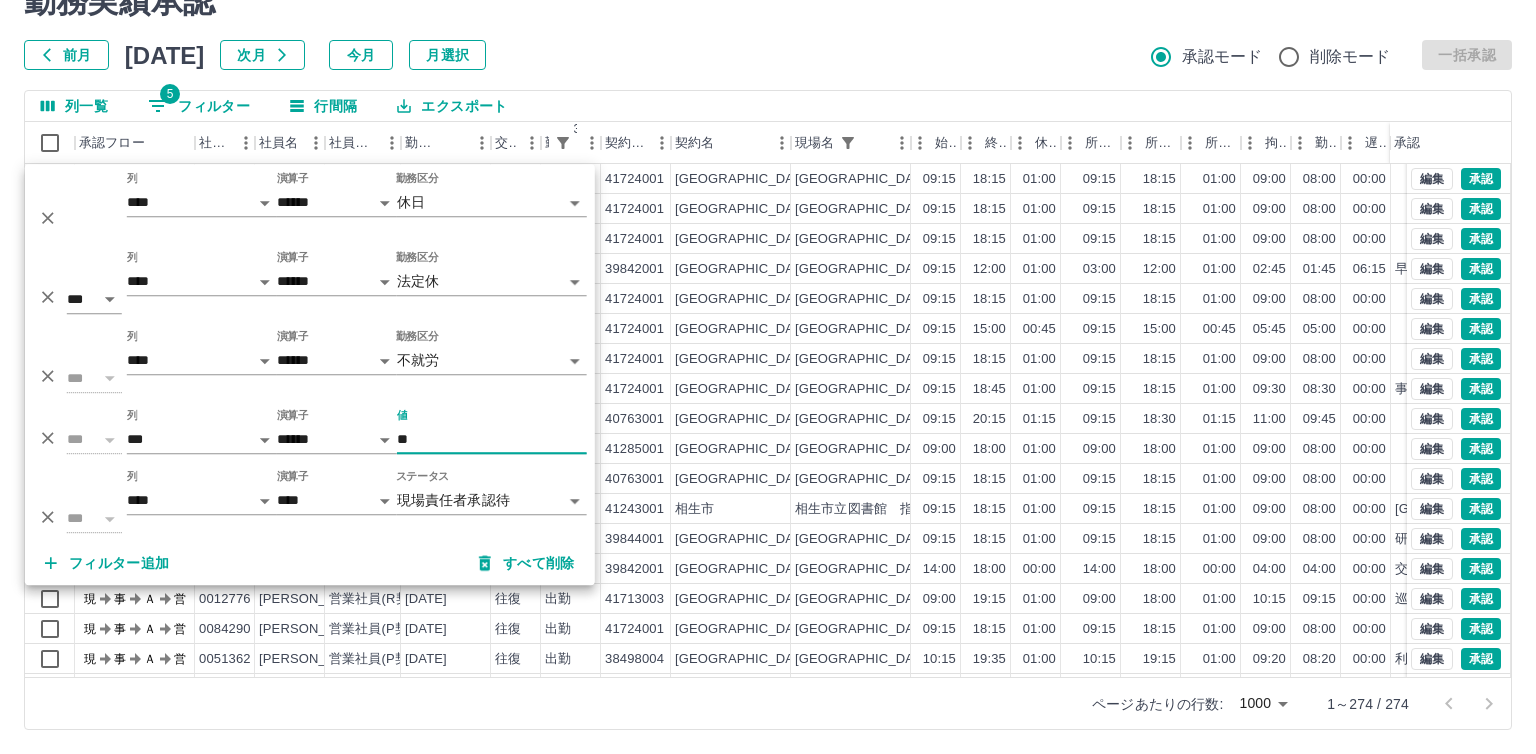 type on "*" 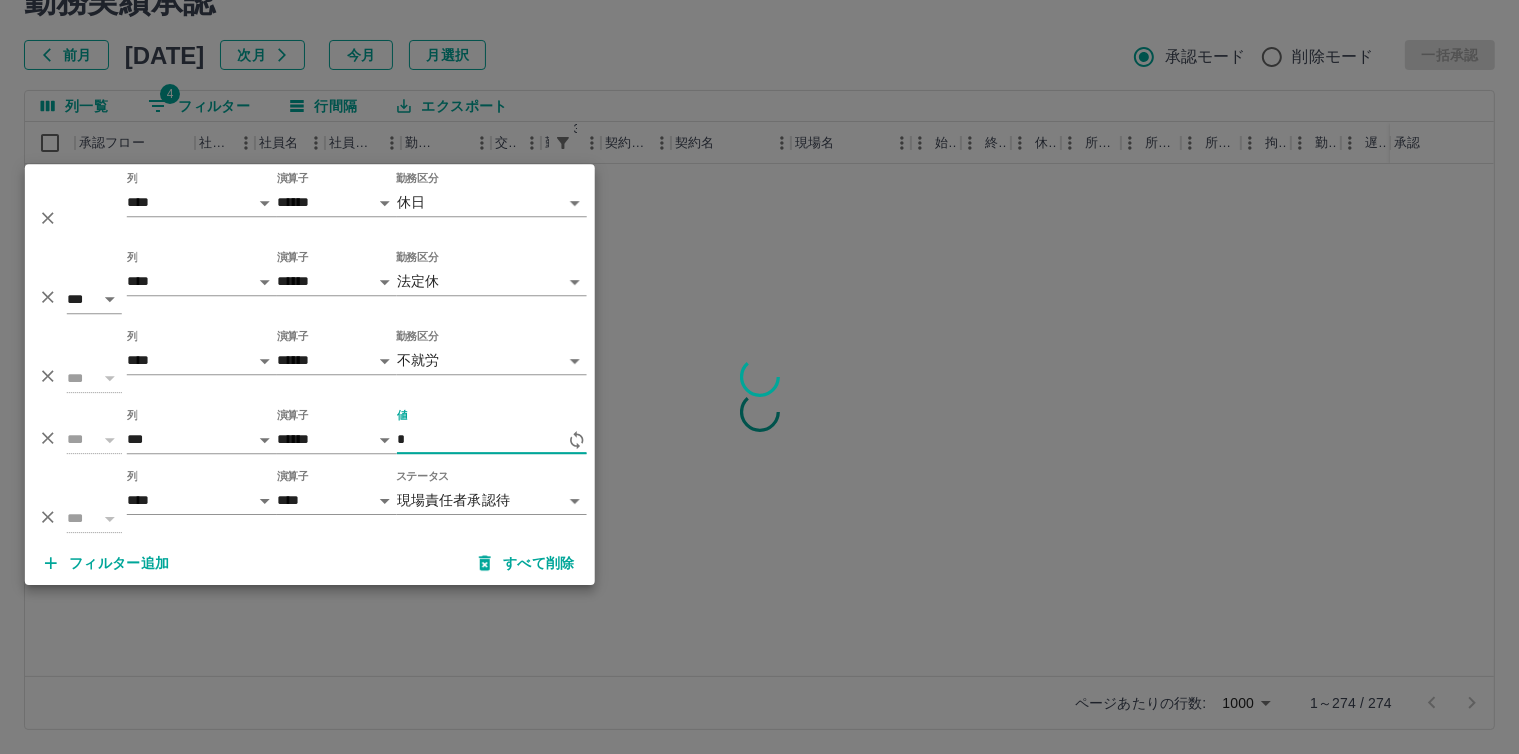 scroll, scrollTop: 0, scrollLeft: 0, axis: both 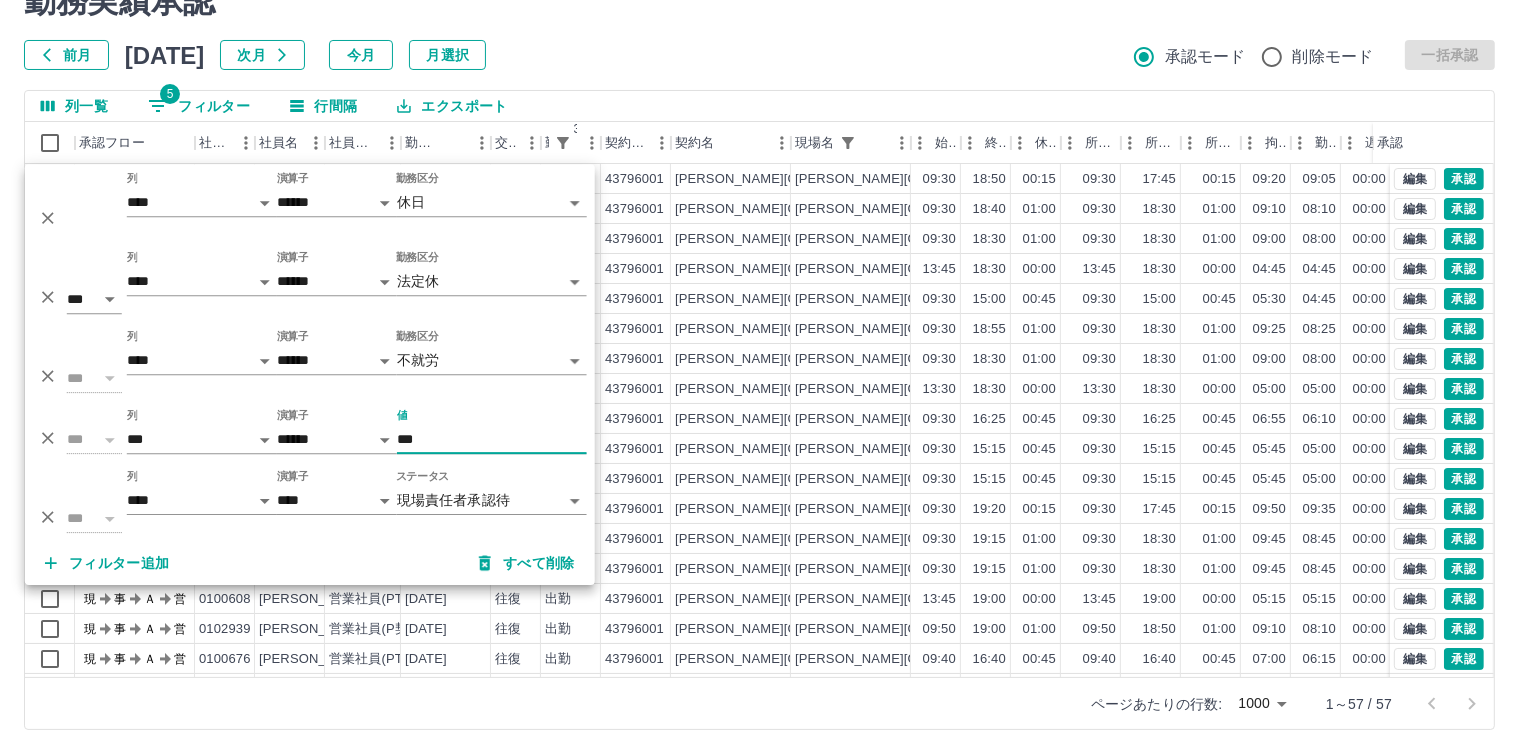 type on "***" 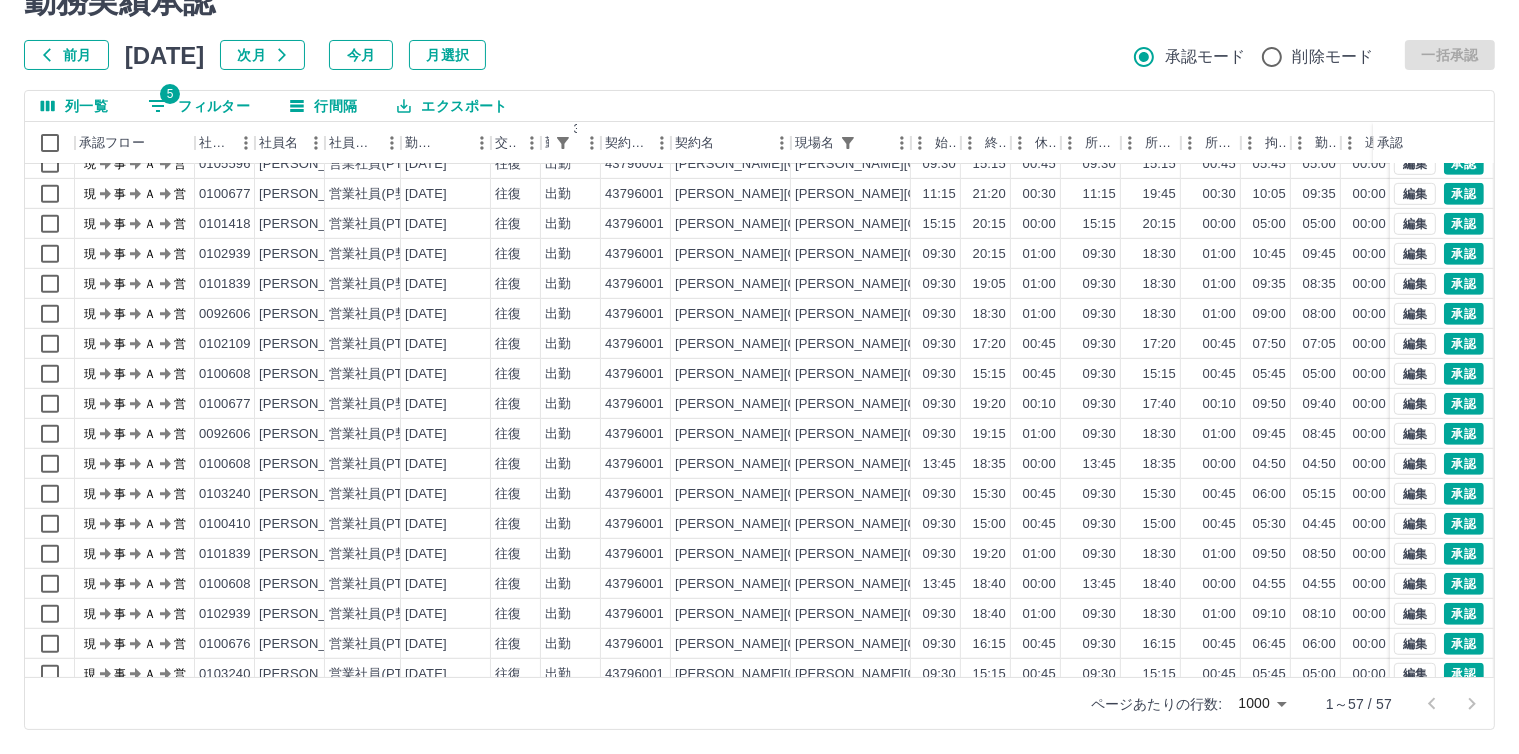 scroll, scrollTop: 1113, scrollLeft: 0, axis: vertical 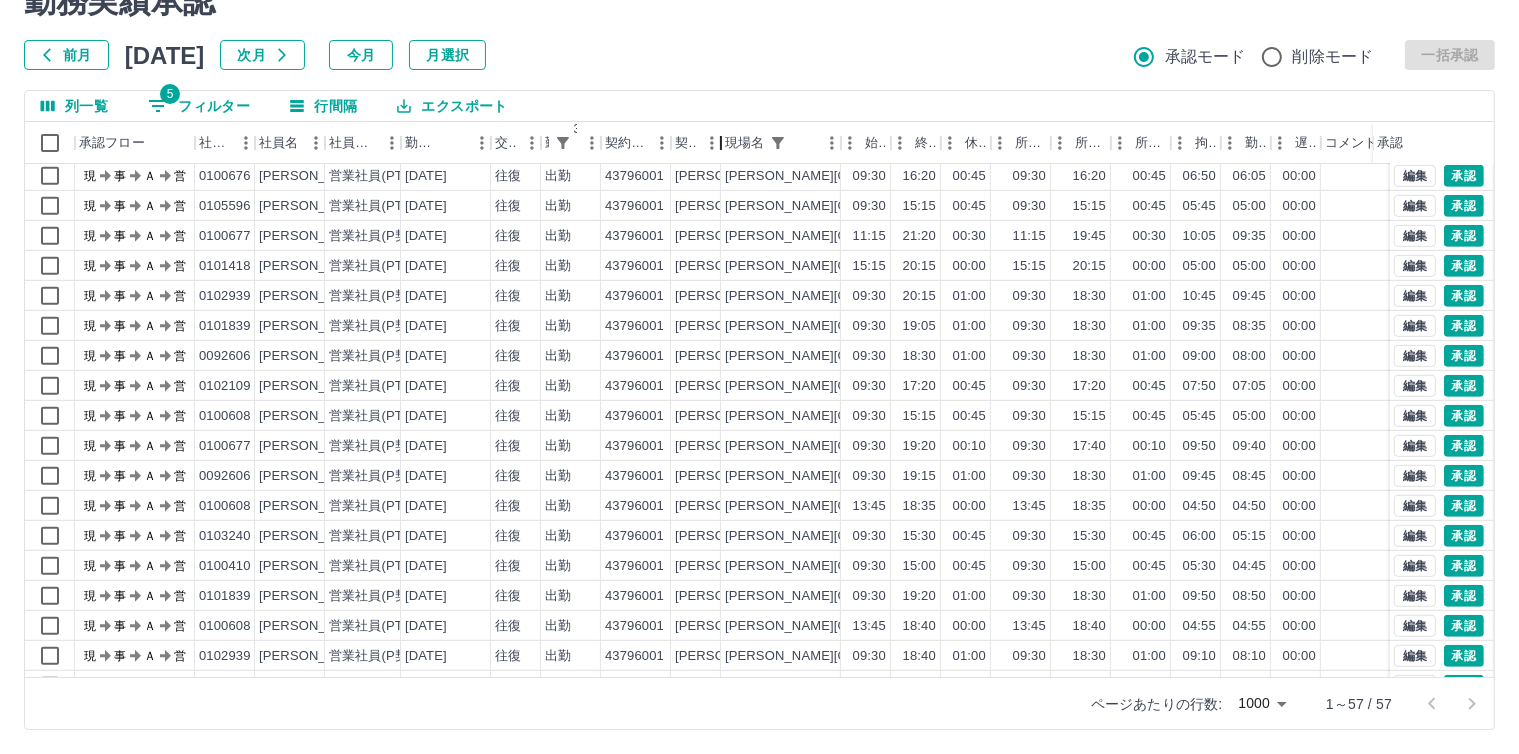 drag, startPoint x: 797, startPoint y: 141, endPoint x: 702, endPoint y: 152, distance: 95.63472 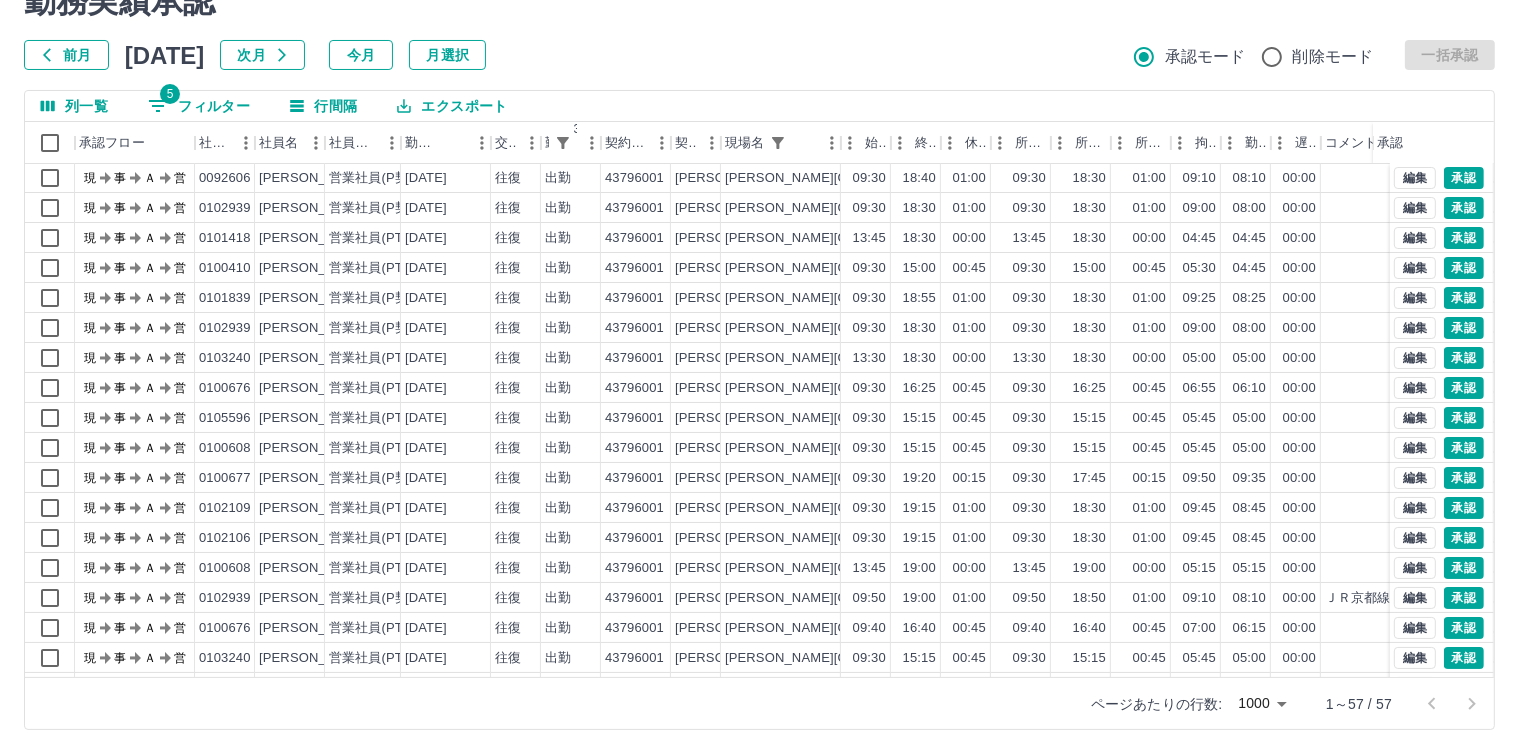 scroll, scrollTop: 0, scrollLeft: 0, axis: both 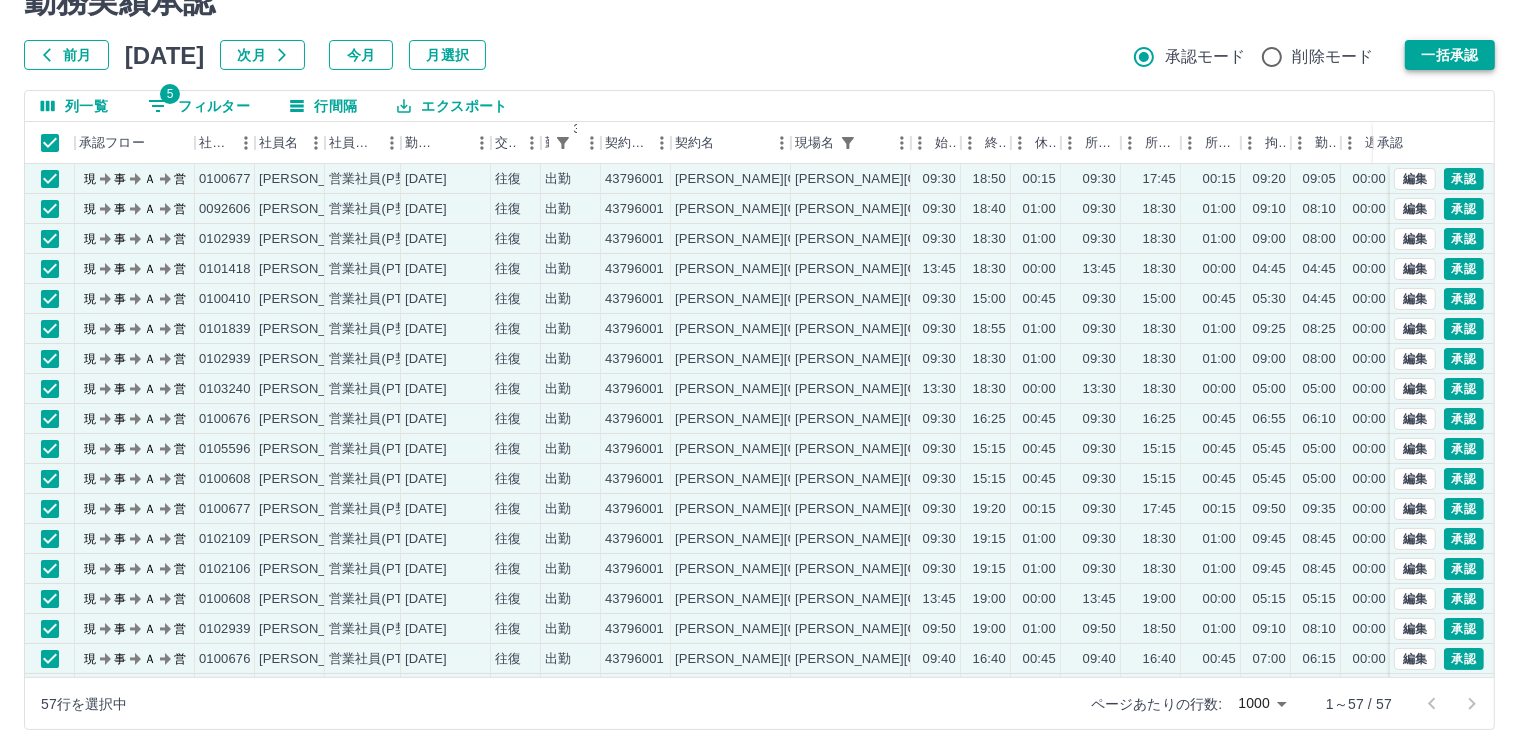 click on "一括承認" at bounding box center (1450, 55) 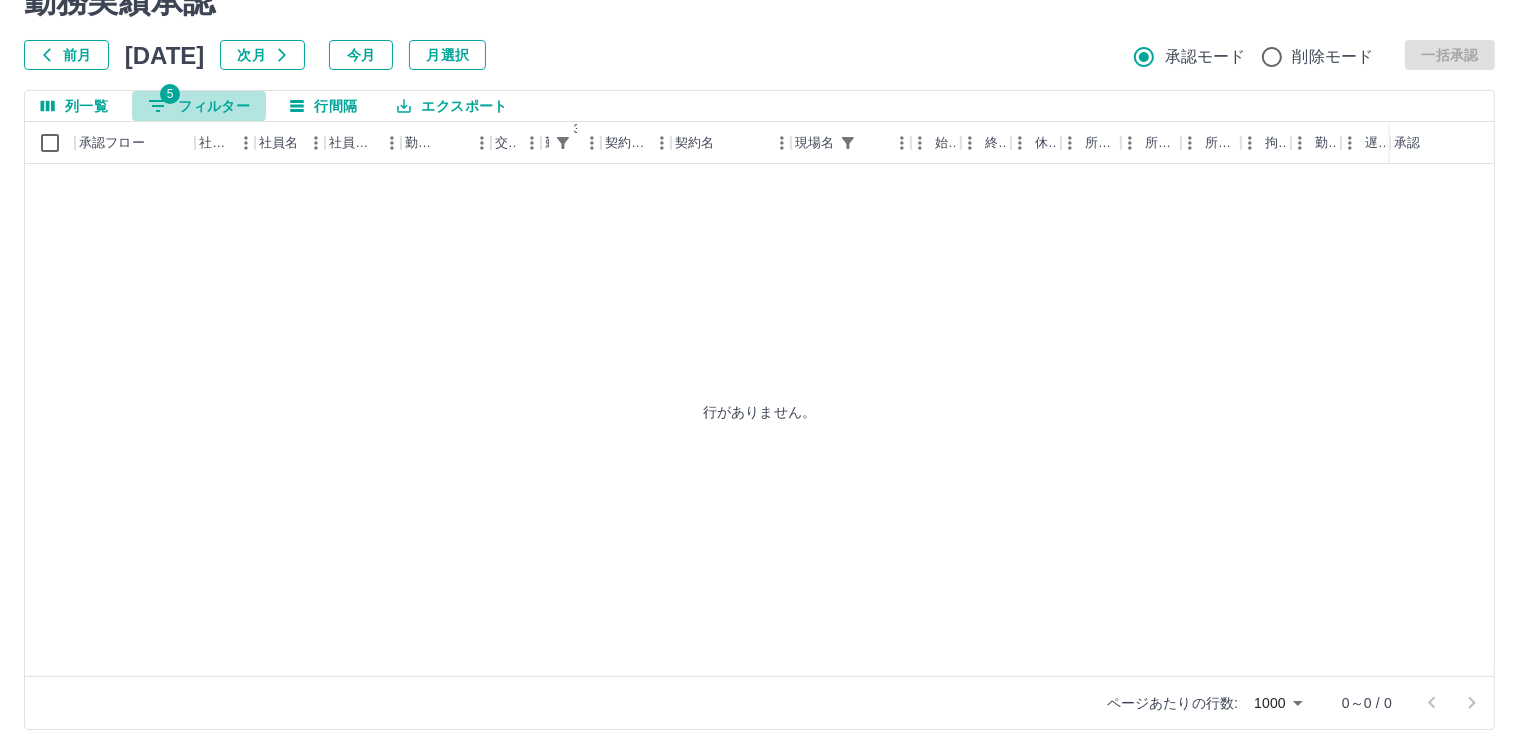 click on "5 フィルター" at bounding box center [199, 106] 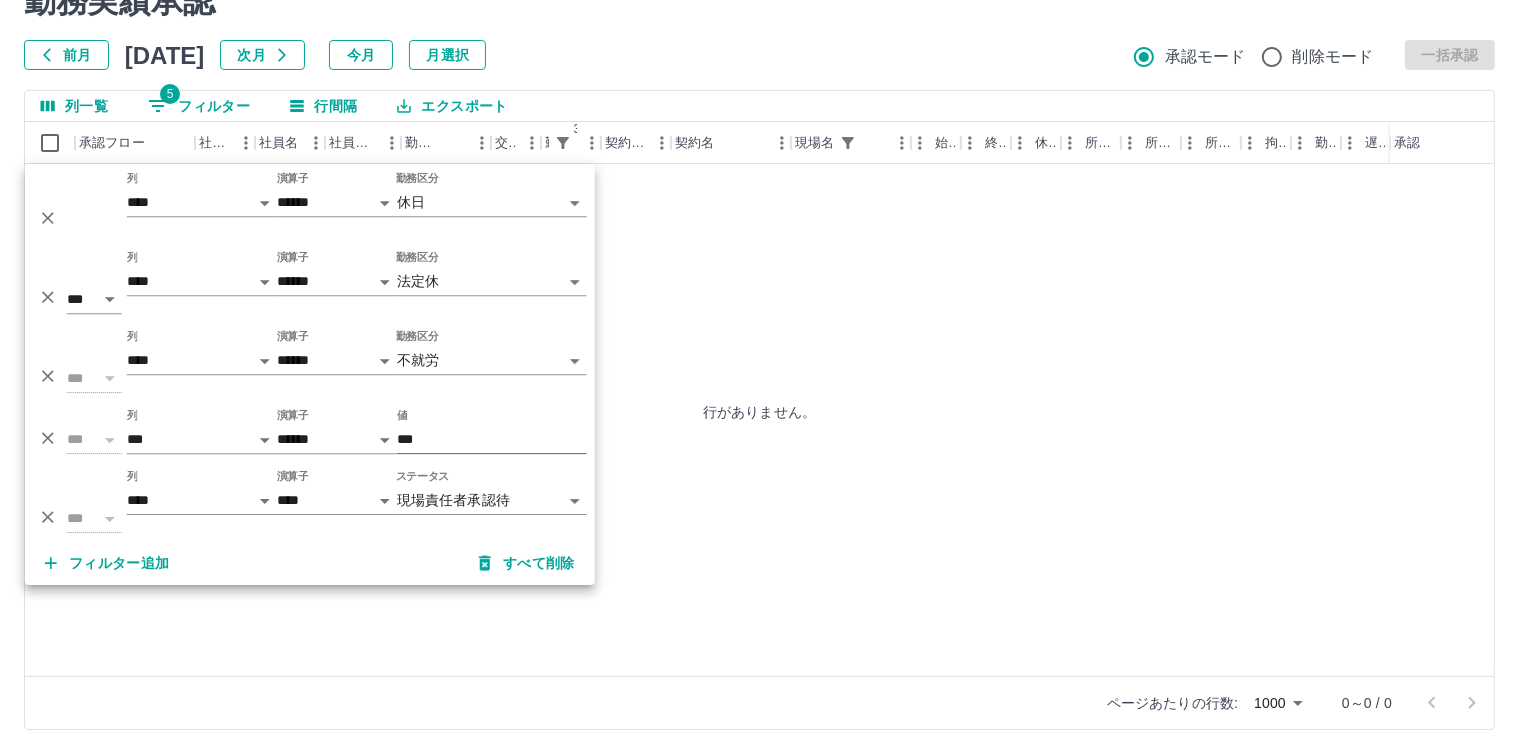 click on "***" at bounding box center (492, 439) 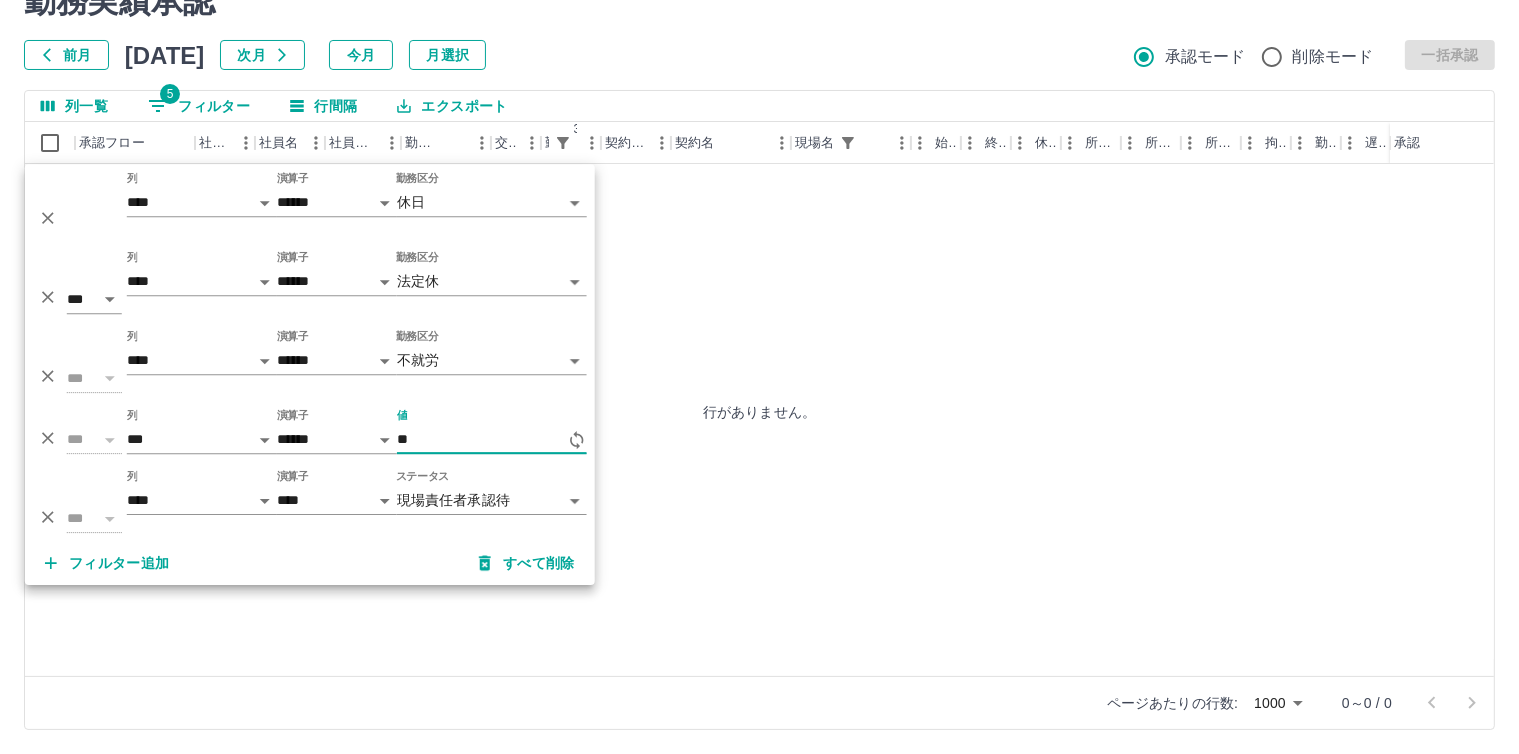 type on "*" 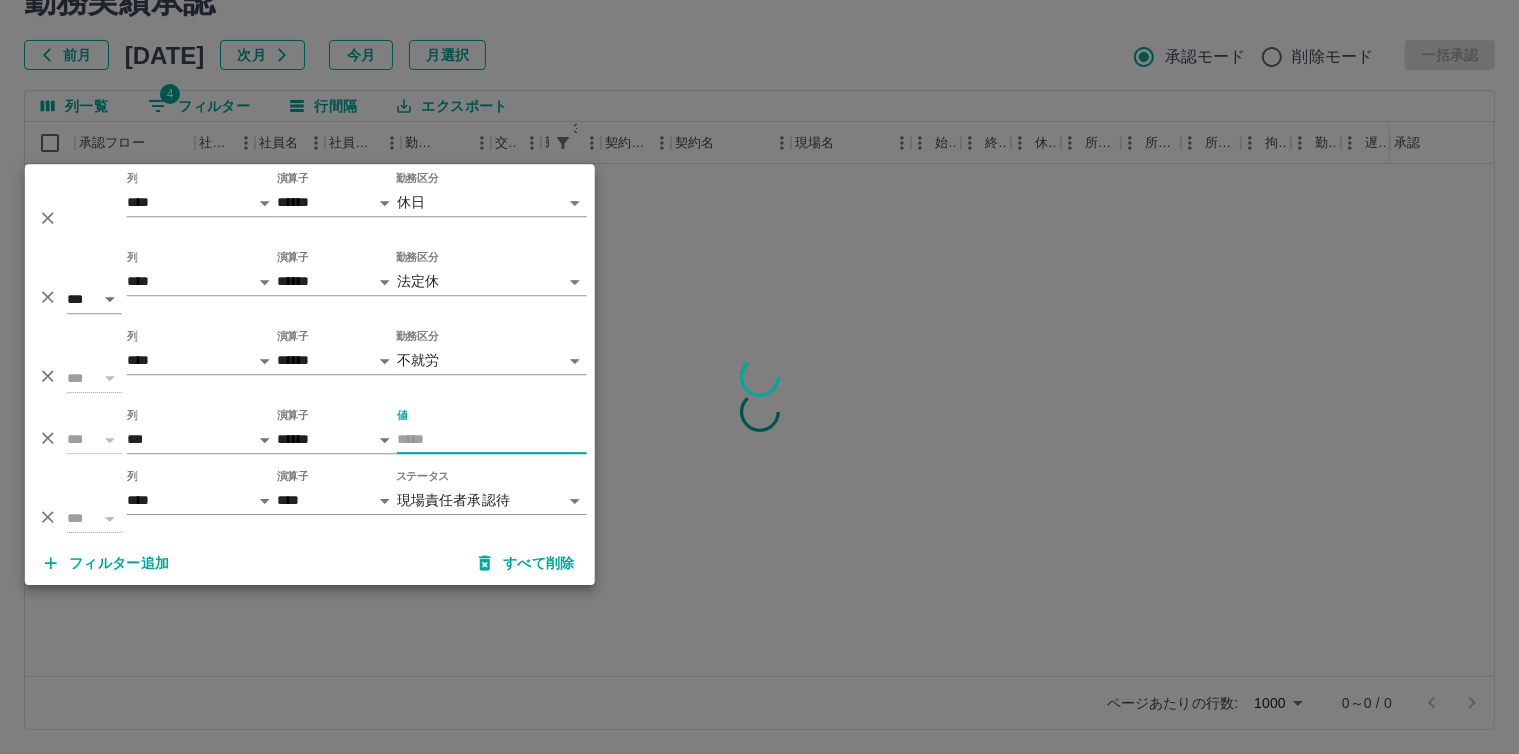 type on "*" 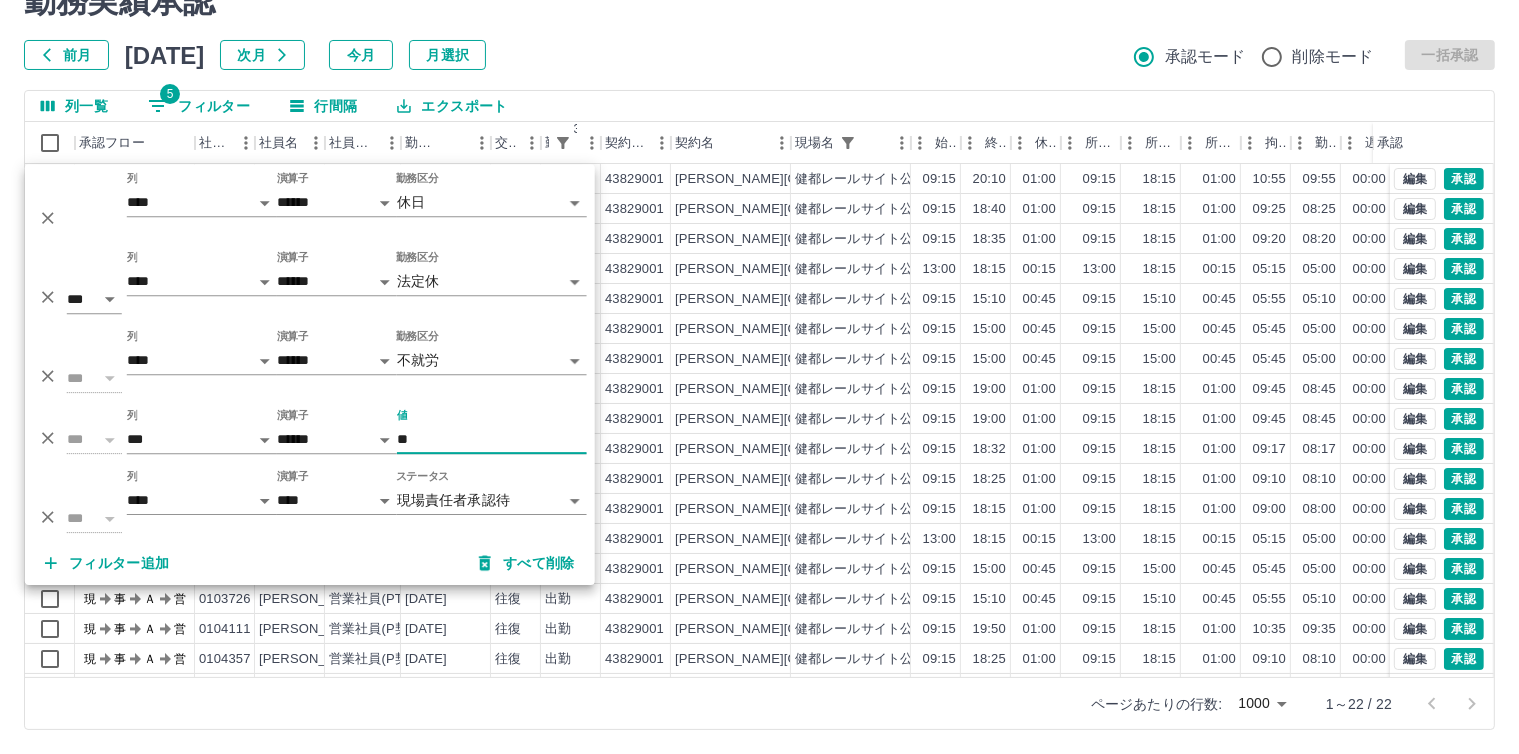 type on "**" 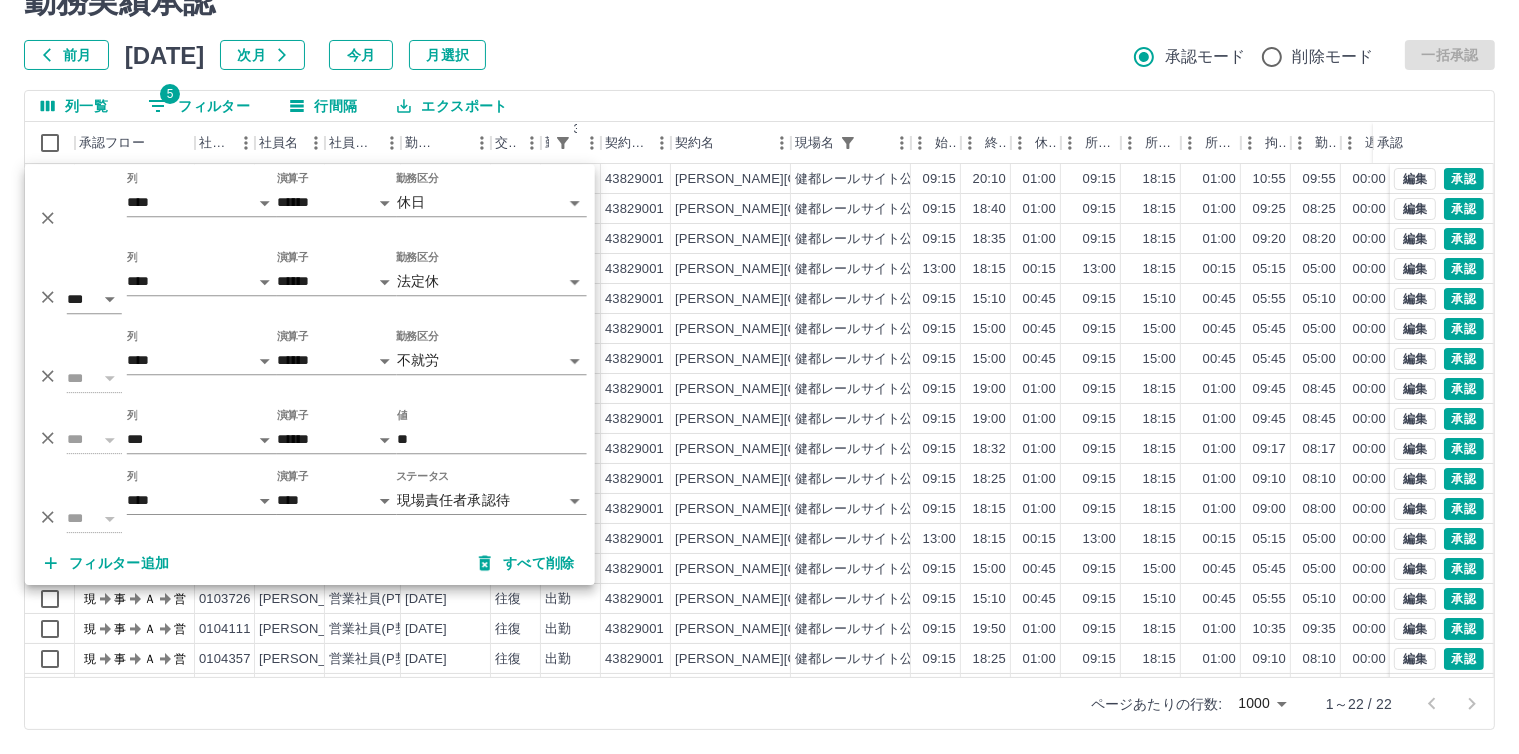 click on "勤務実績承認 前月 [DATE] 次月 今月 月選択 承認モード 削除モード 一括承認" at bounding box center (759, 26) 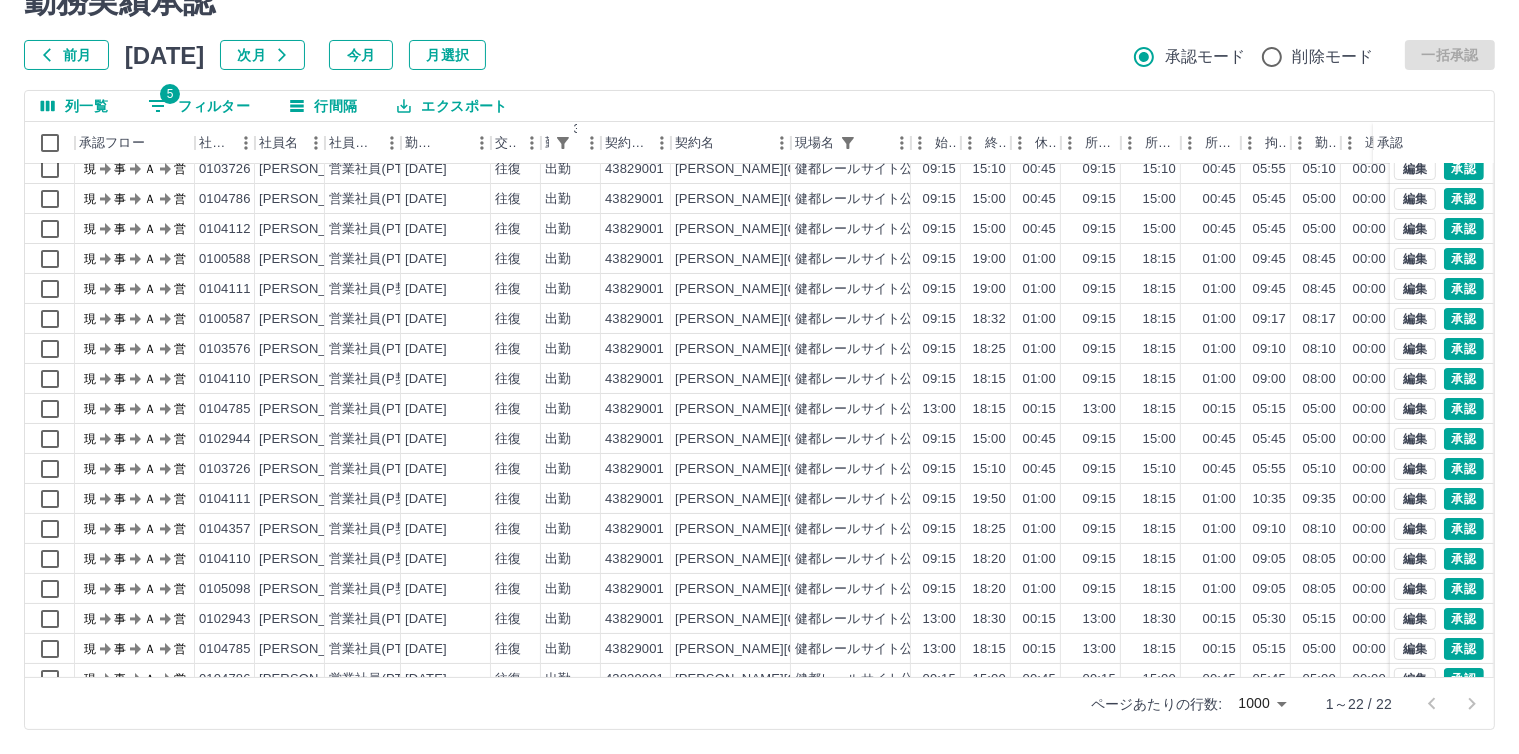 scroll, scrollTop: 164, scrollLeft: 0, axis: vertical 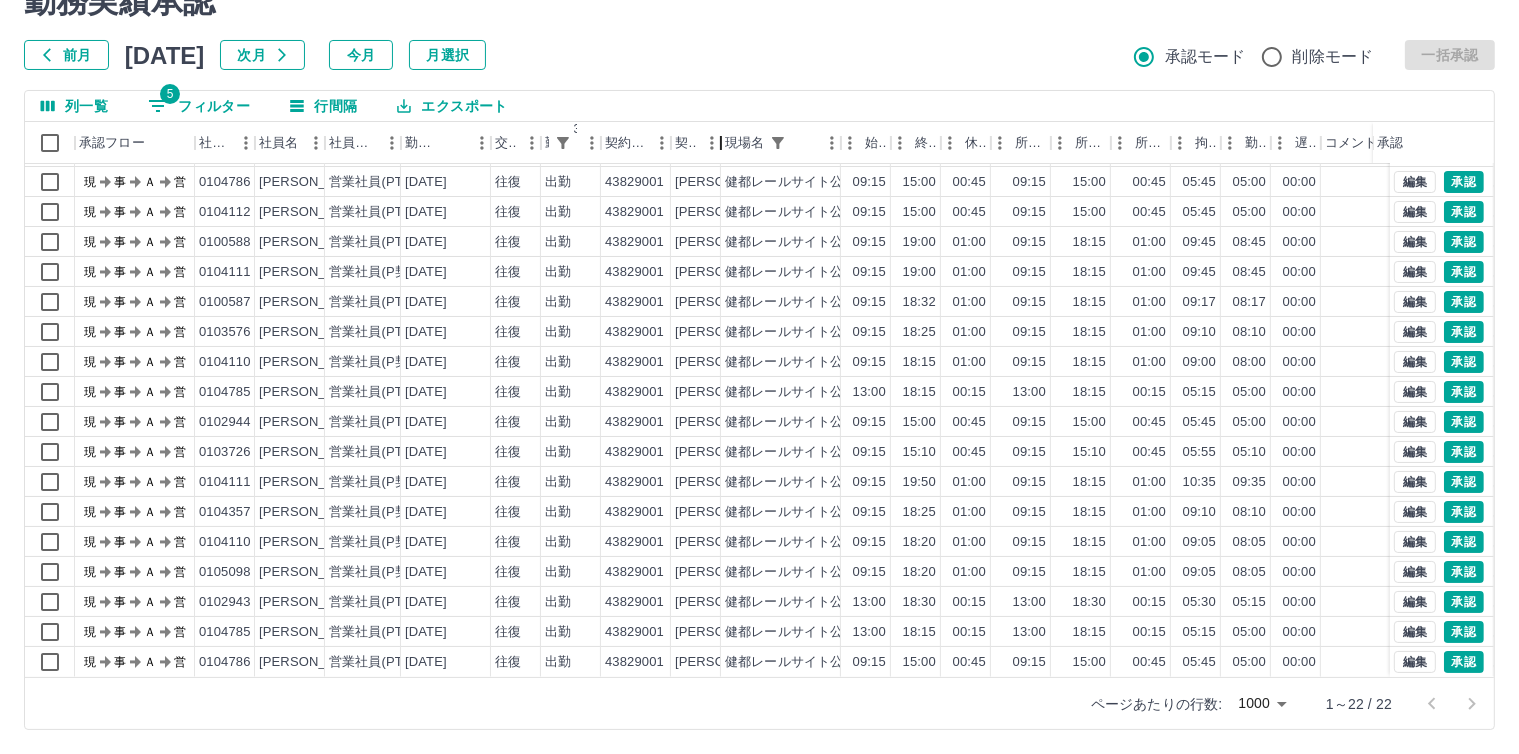 drag, startPoint x: 796, startPoint y: 135, endPoint x: 667, endPoint y: 245, distance: 169.53171 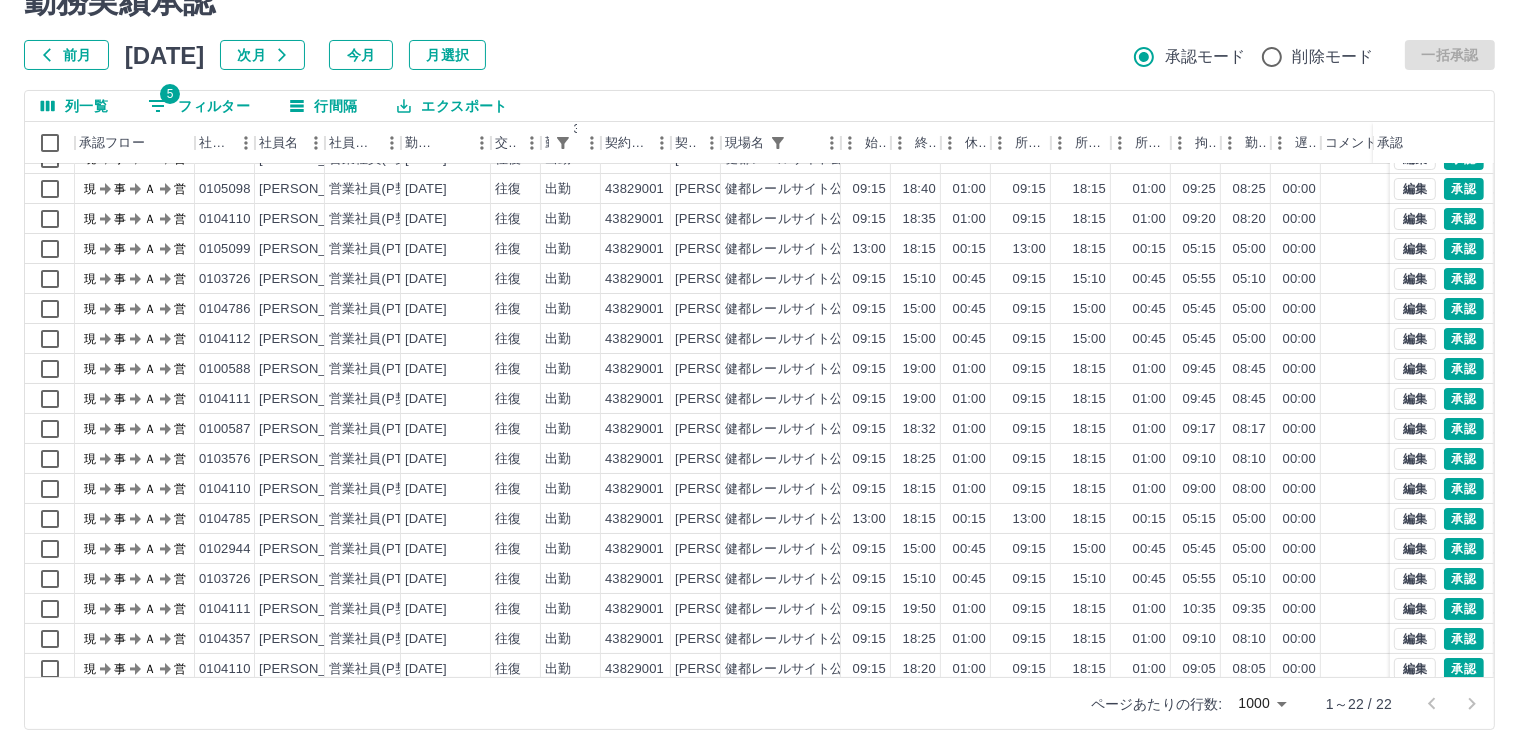 scroll, scrollTop: 0, scrollLeft: 0, axis: both 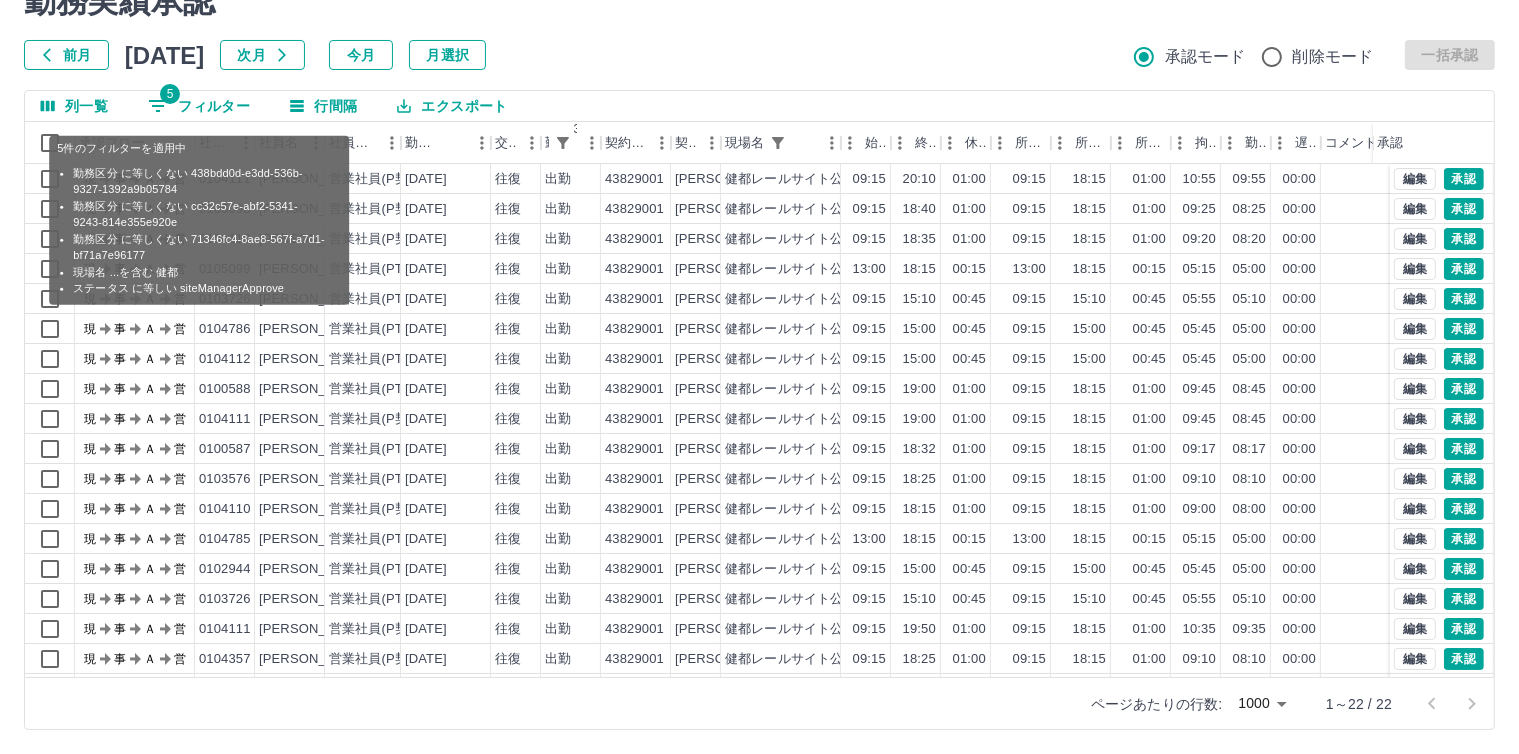 click on "5 フィルター" at bounding box center (199, 106) 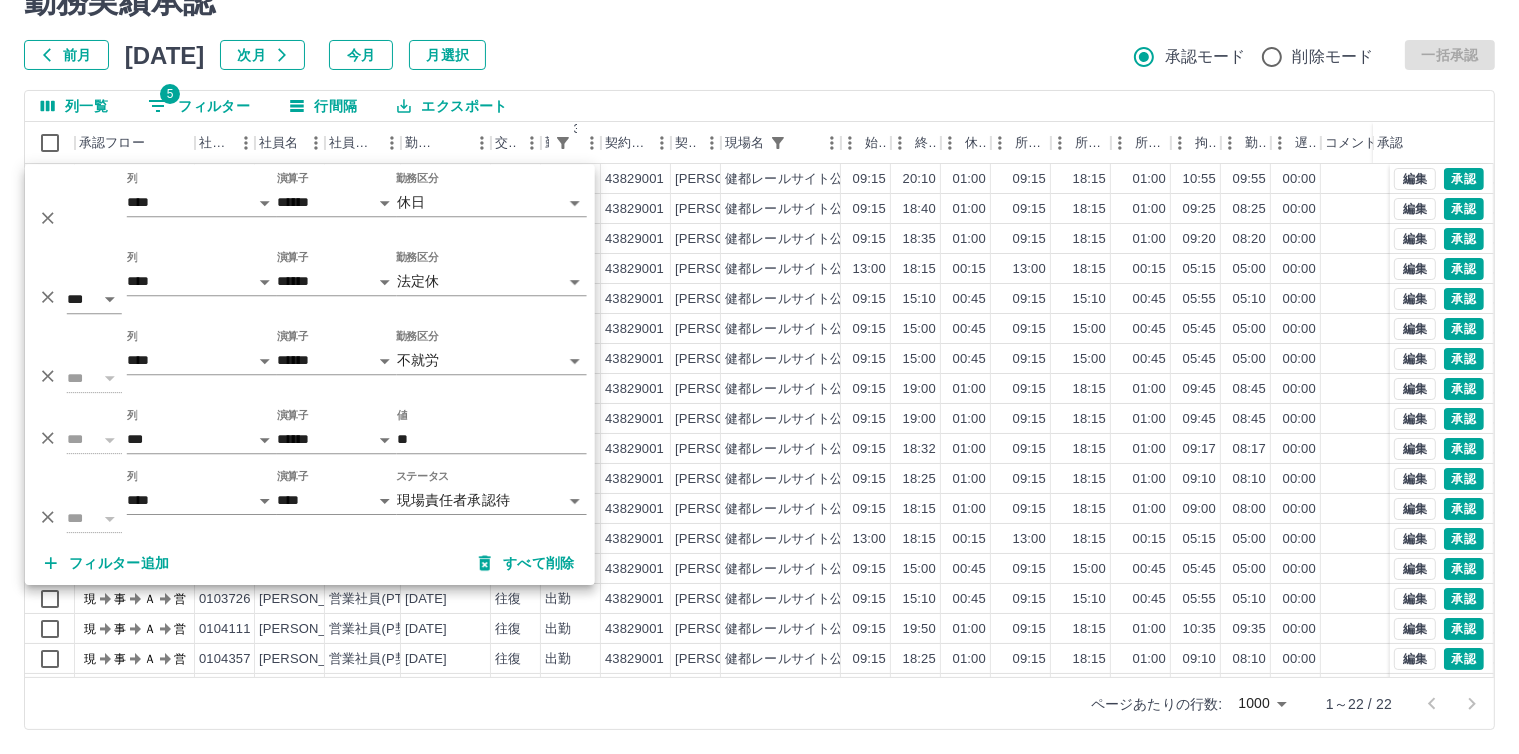 click on "SDH勤怠 [PERSON_NAME] 勤務実績承認 前月 [DATE] 次月 今月 月選択 承認モード 削除モード 一括承認 列一覧 5 フィルター 行間隔 エクスポート 承認フロー 社員番号 社員名 社員区分 勤務日 交通費 勤務区分 3 契約コード 契約名 現場名 始業 終業 休憩 所定開始 所定終業 所定休憩 拘束 勤務 遅刻等 コメント ステータス 承認 現 事 Ａ 営 0104111 [PERSON_NAME] 営業社員(P契約) [DATE] 往復 出勤 43829001 [PERSON_NAME][GEOGRAPHIC_DATA] 健都レールサイト公園及び健都ライブラリー 09:15 20:10 01:00 09:15 18:15 01:00 10:55 09:55 00:00 現場責任者承認待 現 事 Ａ 営 0105098 [PERSON_NAME] 営業社員(P契約) [DATE] 往復 出勤 43829001 [PERSON_NAME][GEOGRAPHIC_DATA] 健都レールサイト公園及び健都ライブラリー 09:15 18:40 01:00 09:15 18:15 01:00 09:25 08:25 00:00 現場責任者承認待 現 事 Ａ 営 0104110 [PERSON_NAME] 営業社員(P契約) [DATE] 往復 出勤 43829001 09:15" at bounding box center (759, 331) 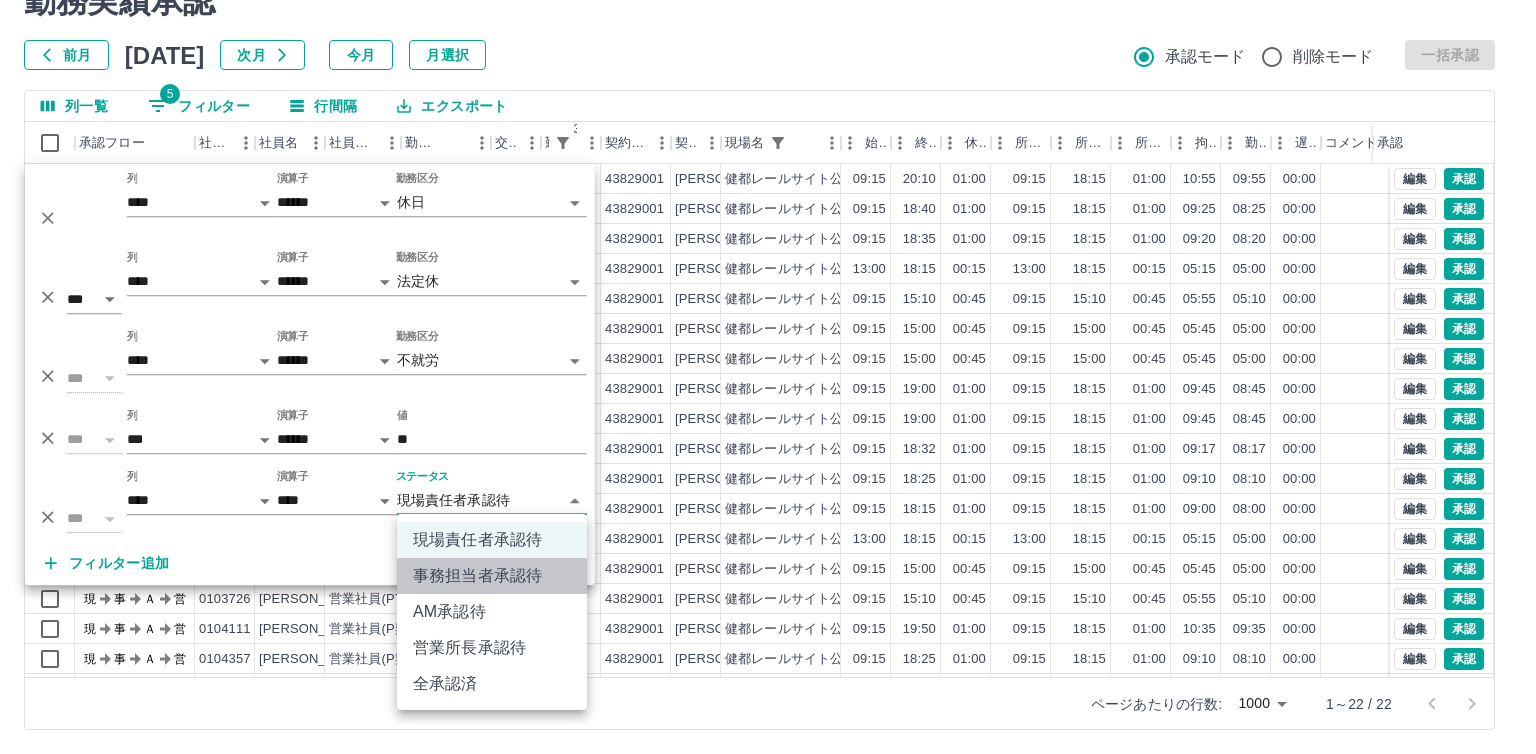 click on "事務担当者承認待" at bounding box center (492, 576) 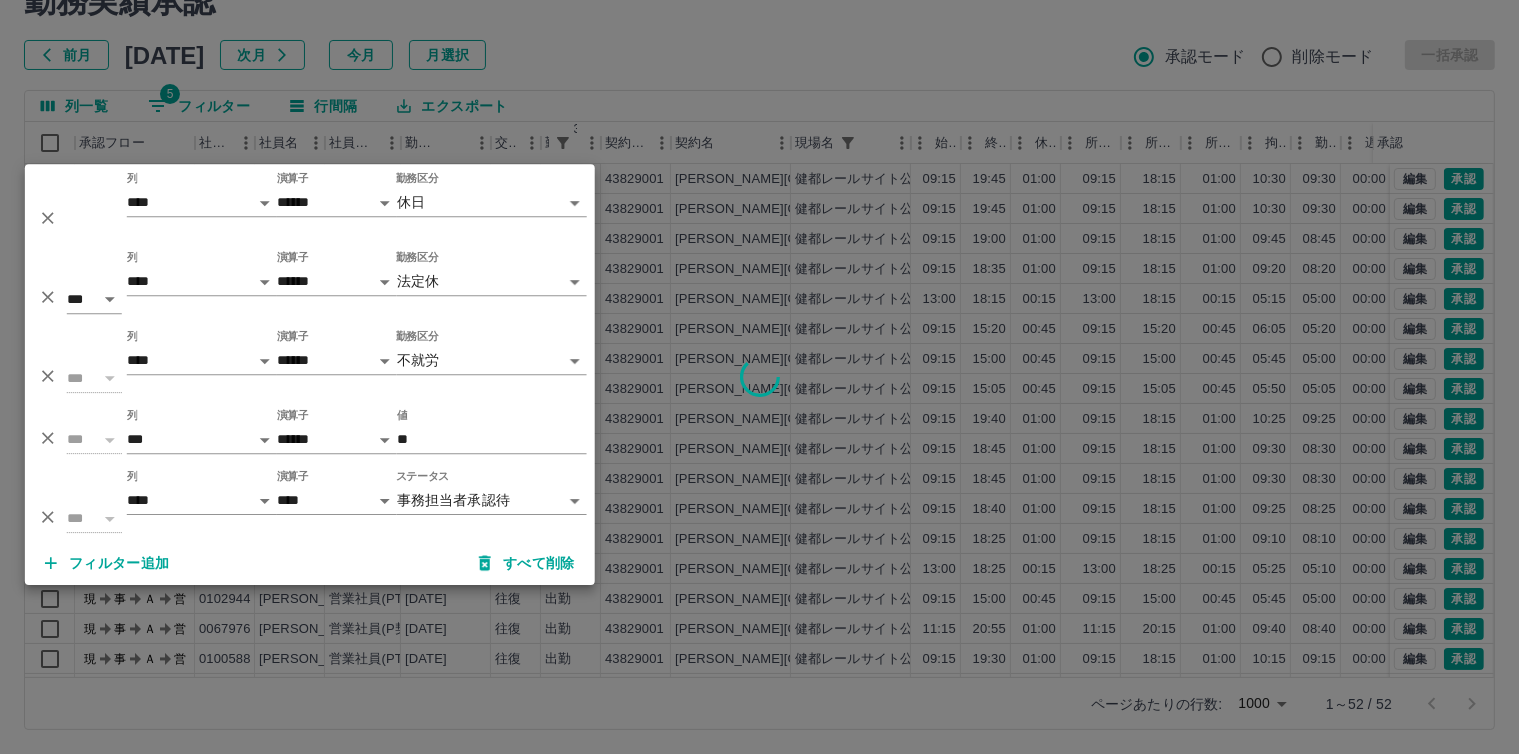 click at bounding box center [759, 377] 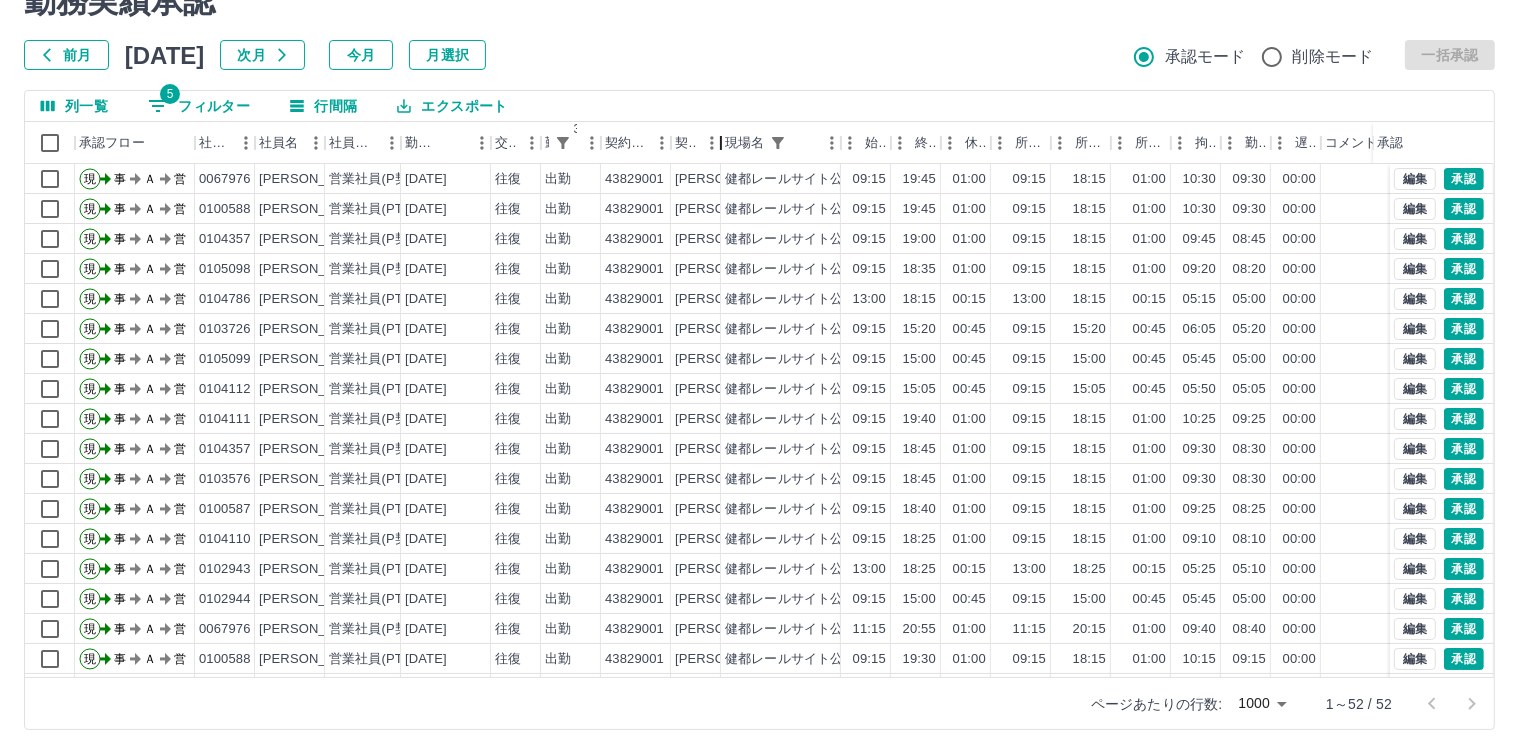 drag, startPoint x: 800, startPoint y: 141, endPoint x: 685, endPoint y: 213, distance: 135.67976 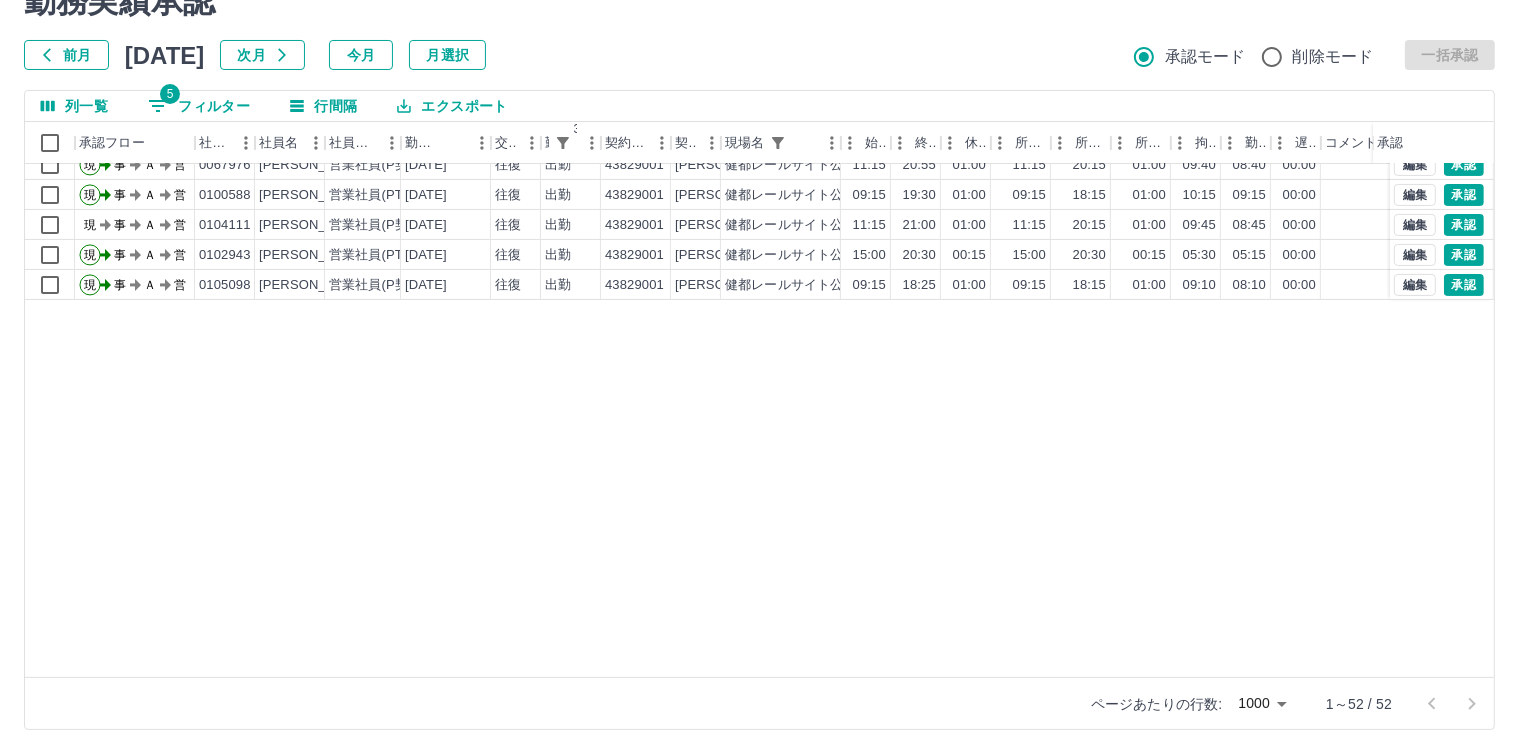 scroll, scrollTop: 0, scrollLeft: 0, axis: both 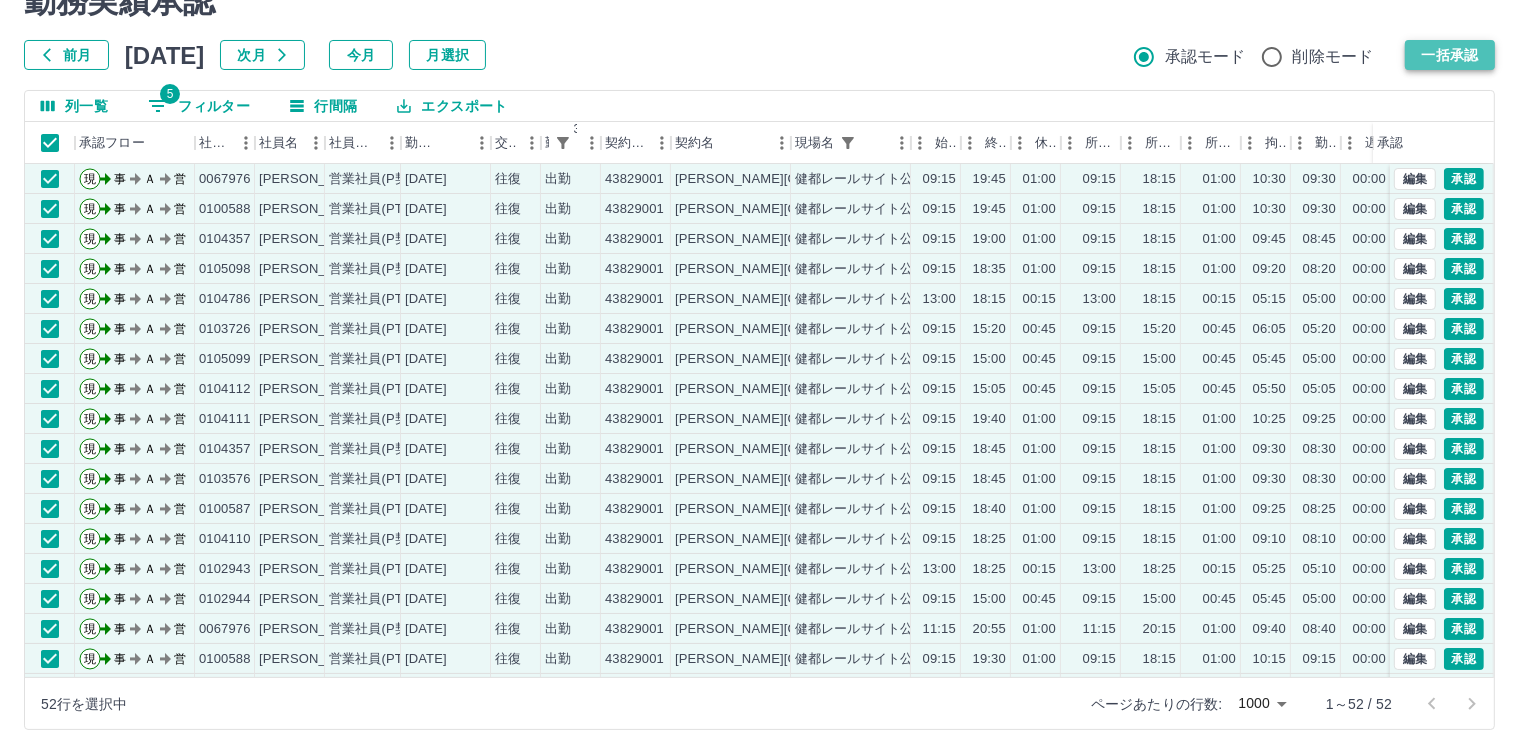 click on "一括承認" at bounding box center [1450, 55] 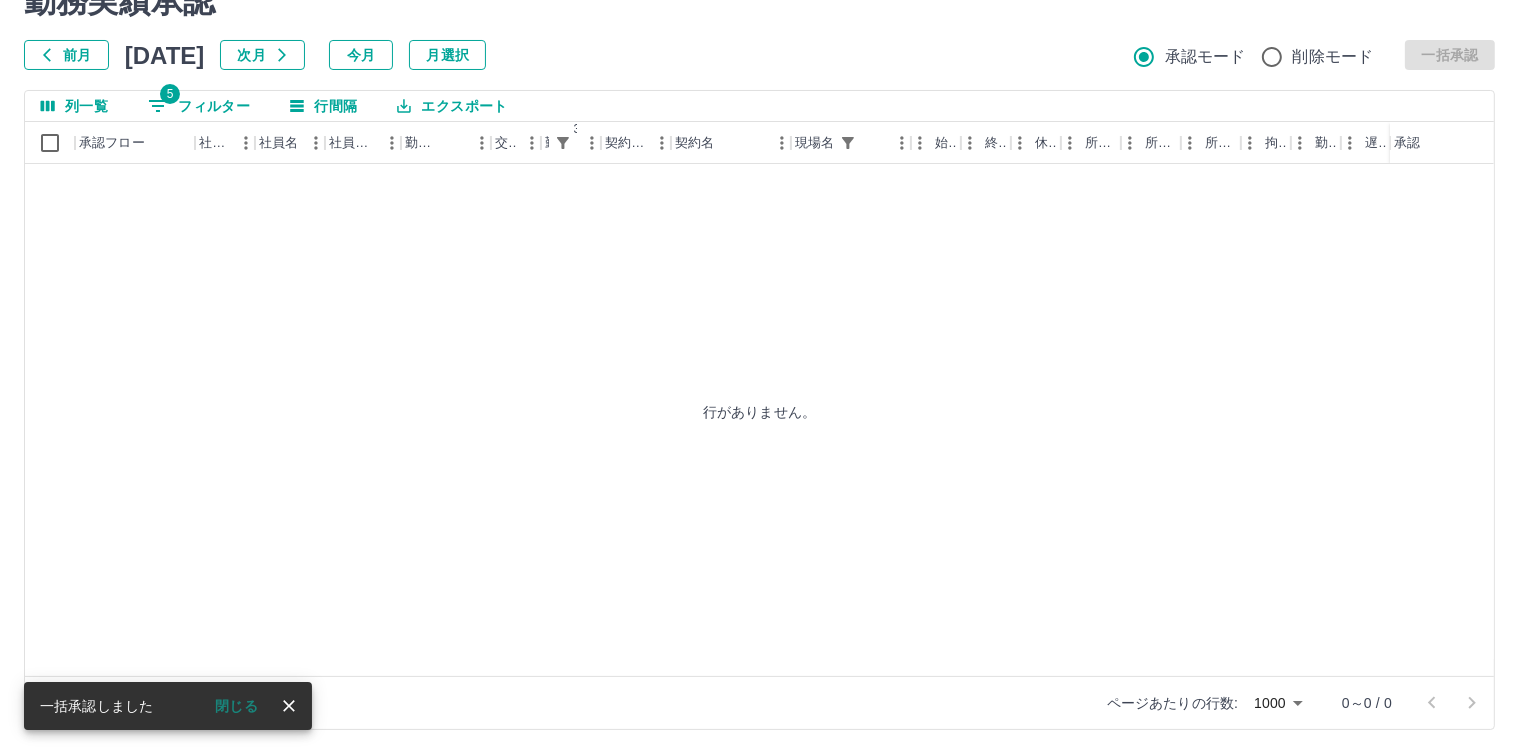 click on "5 フィルター" at bounding box center (199, 106) 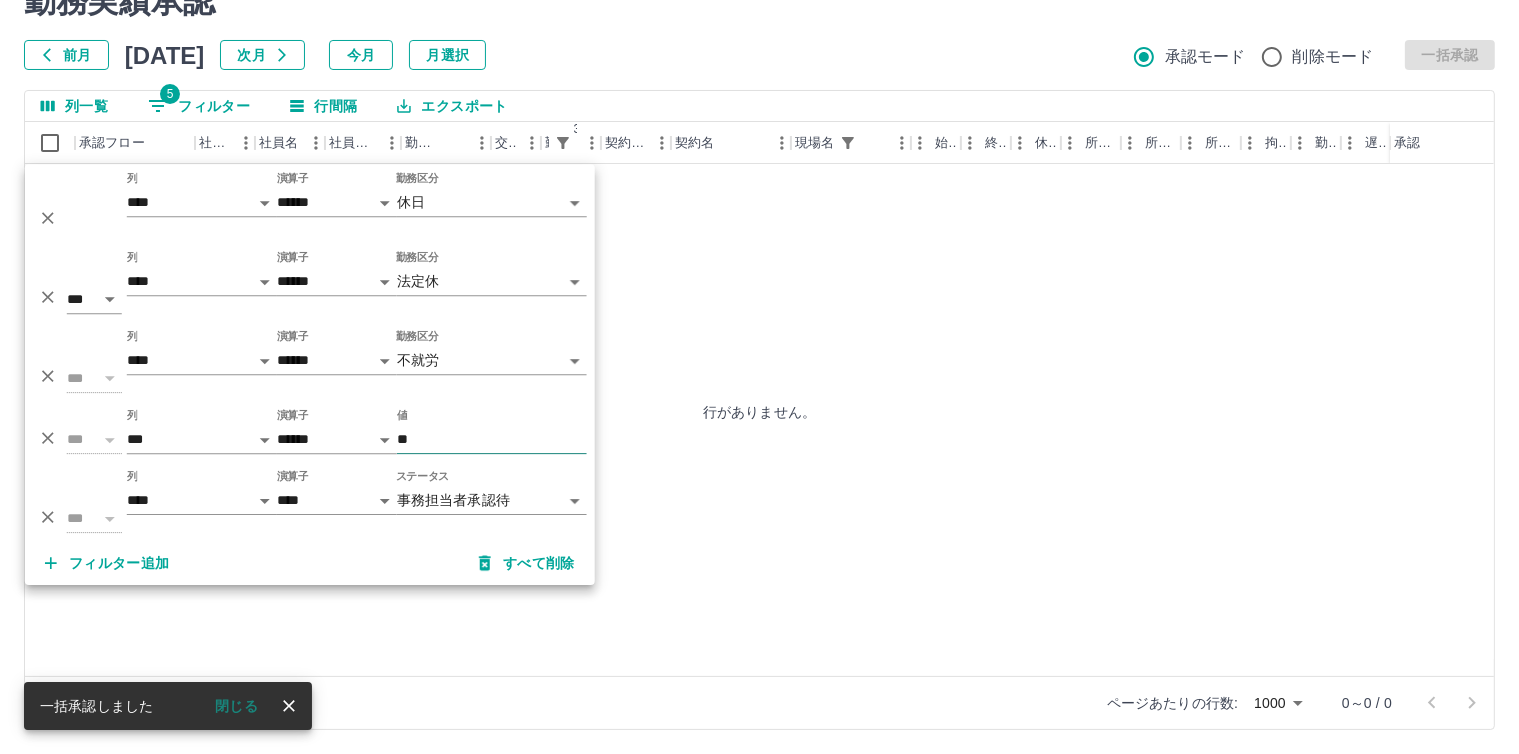 click on "**" at bounding box center [492, 439] 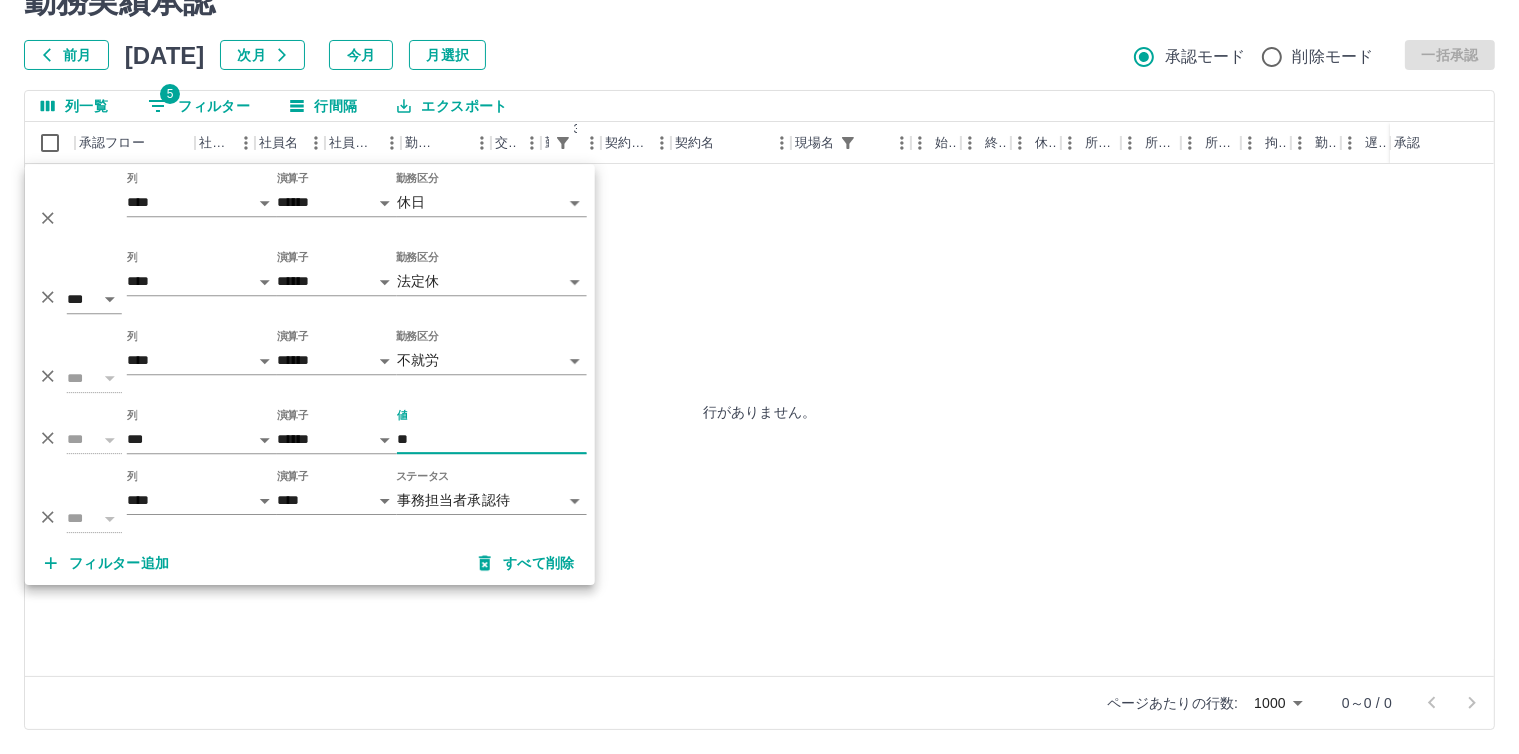 type on "*" 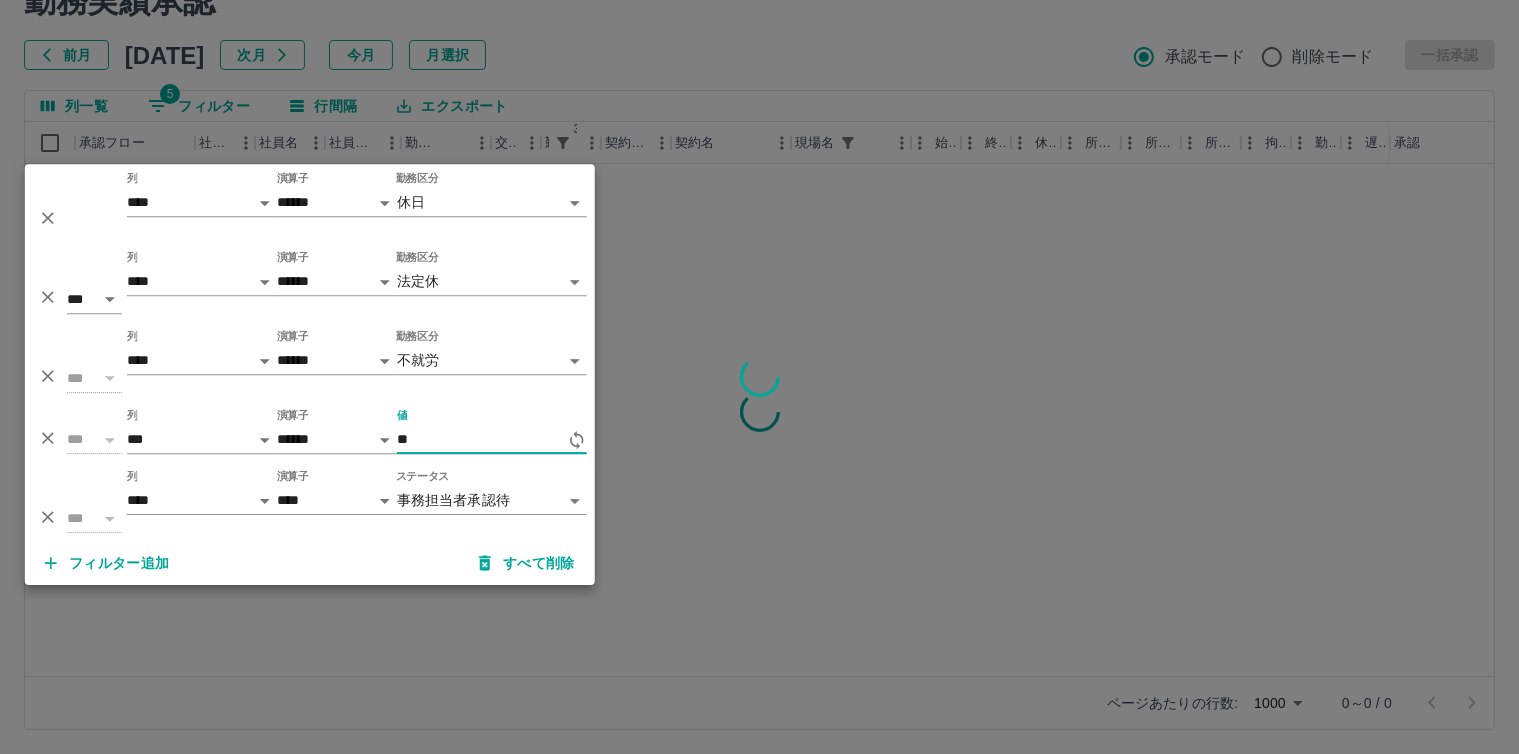 type on "**" 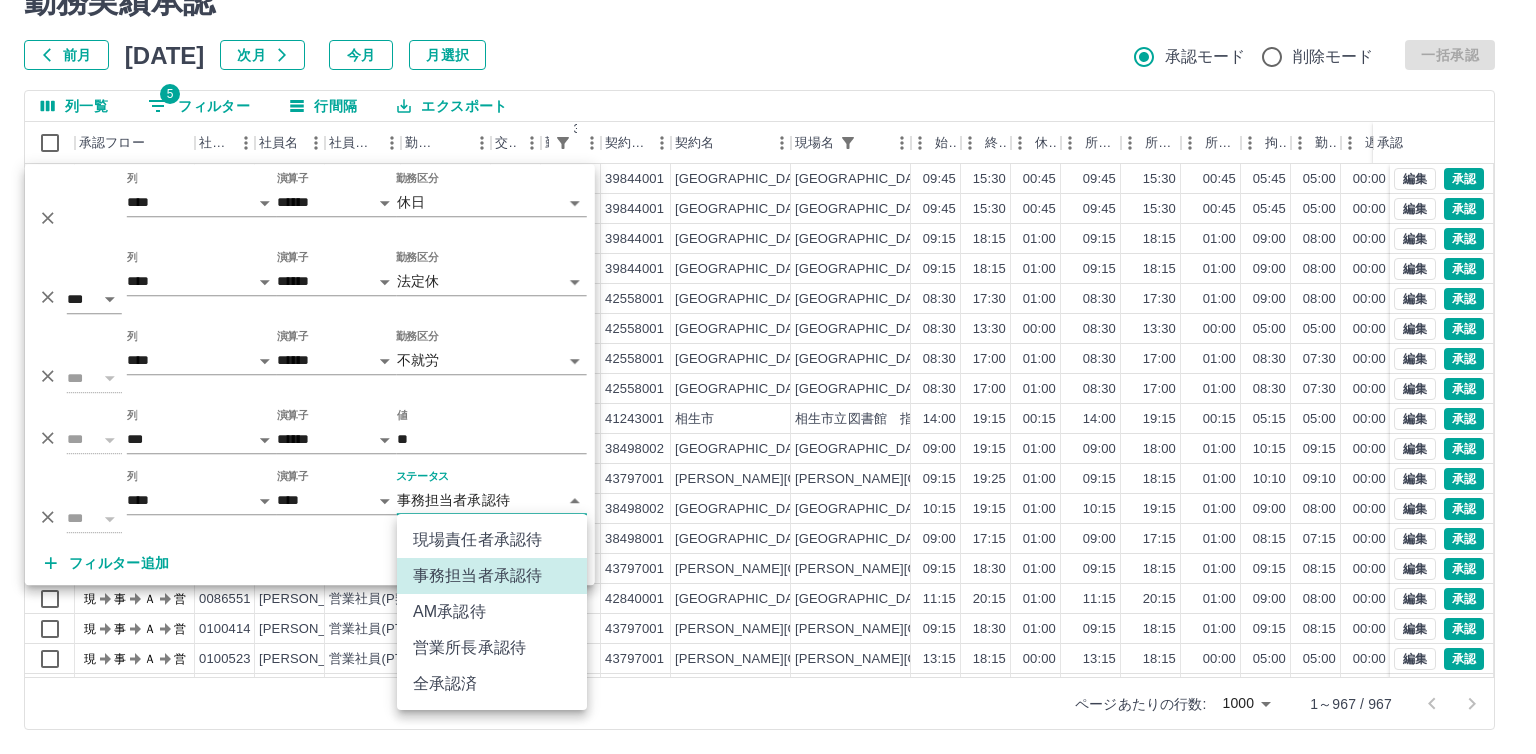 click at bounding box center (768, 377) 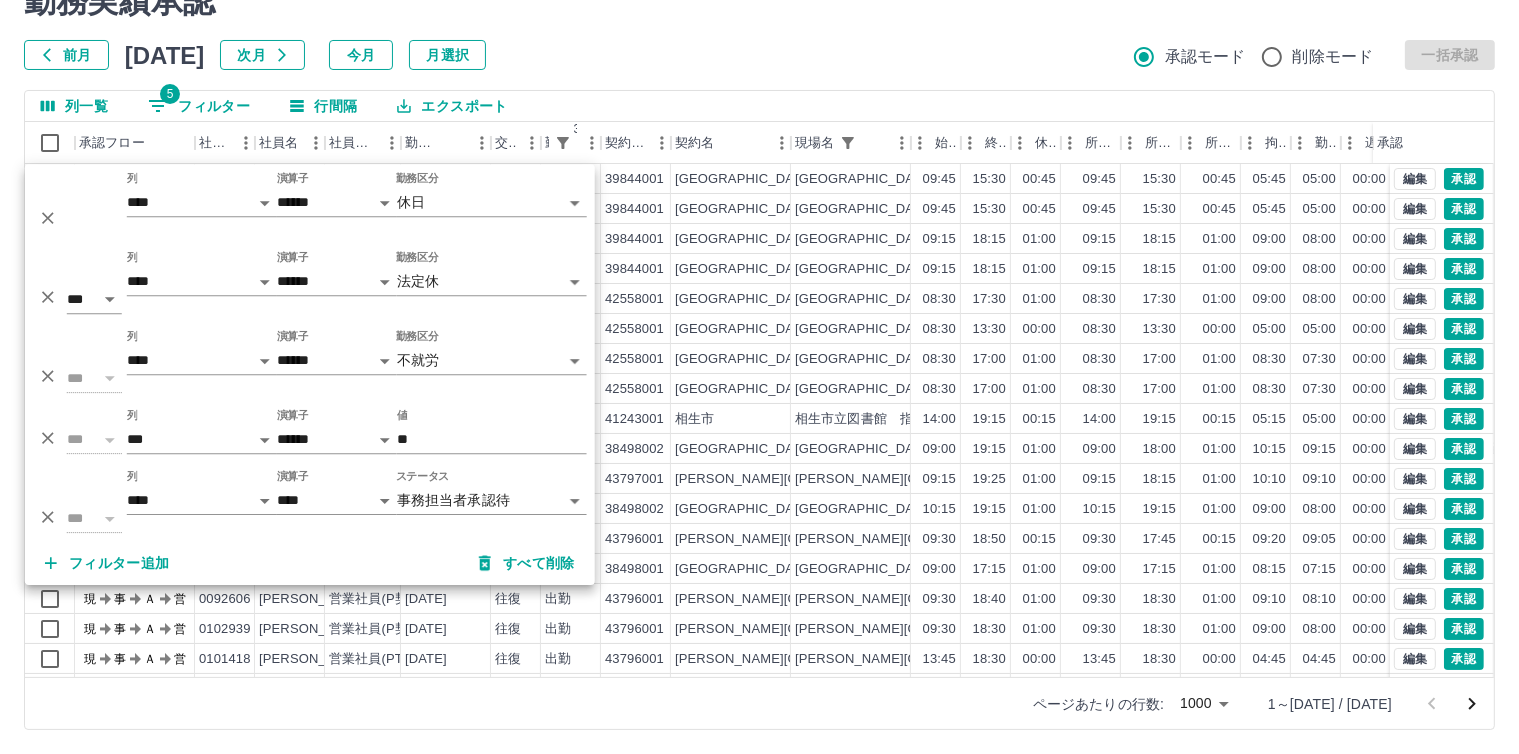 click on "前月 [DATE] 次月 今月 月選択 承認モード 削除モード 一括承認" at bounding box center (759, 55) 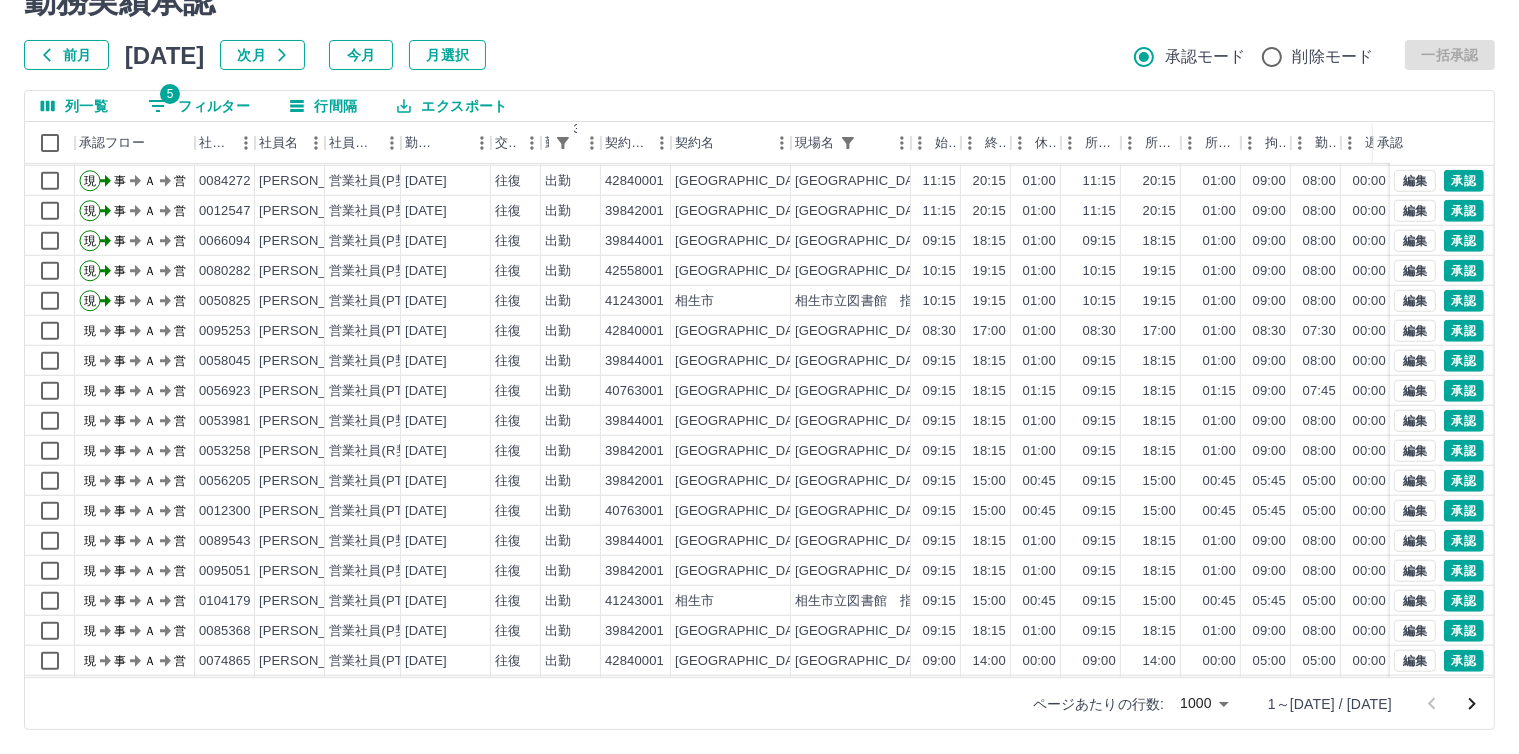 scroll, scrollTop: 1700, scrollLeft: 0, axis: vertical 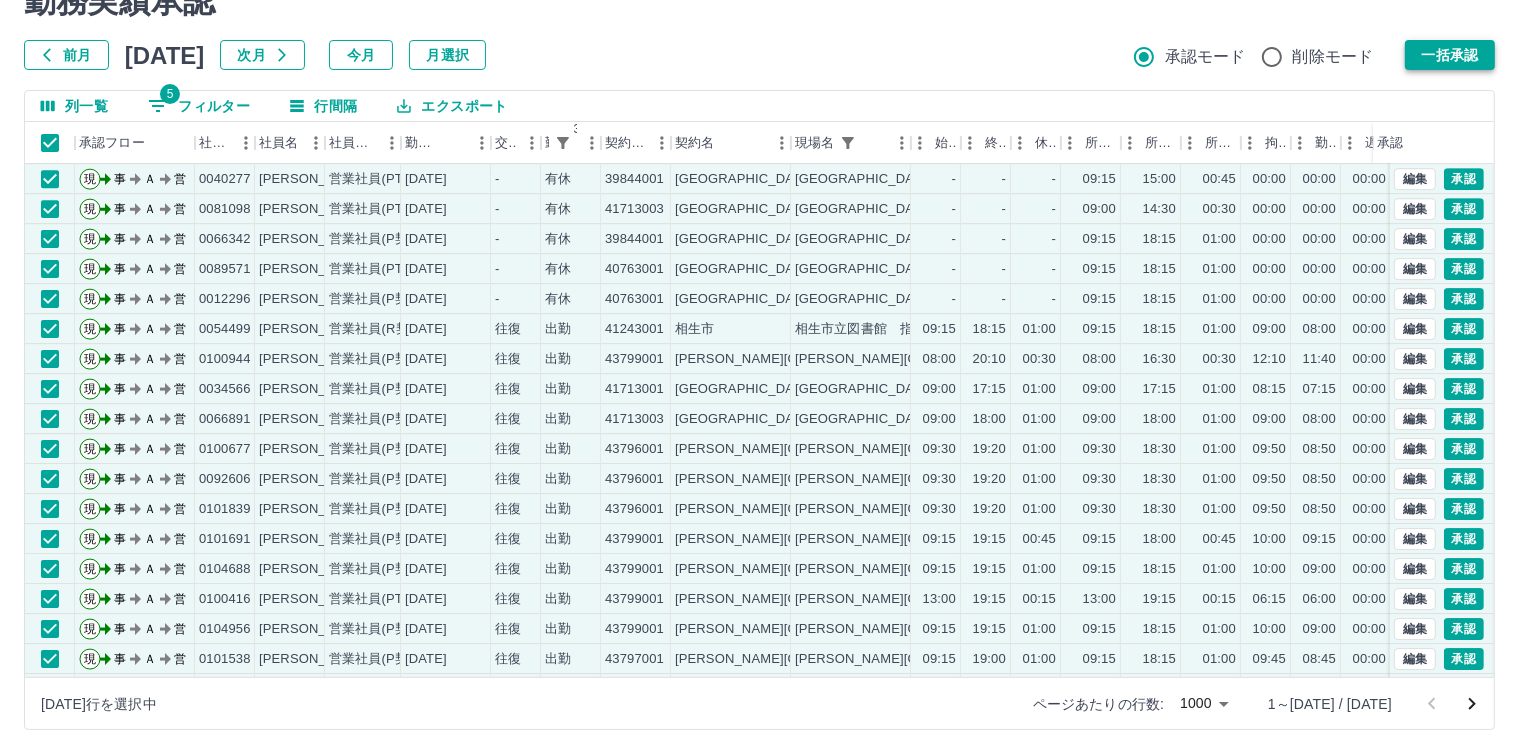 click on "一括承認" at bounding box center [1450, 55] 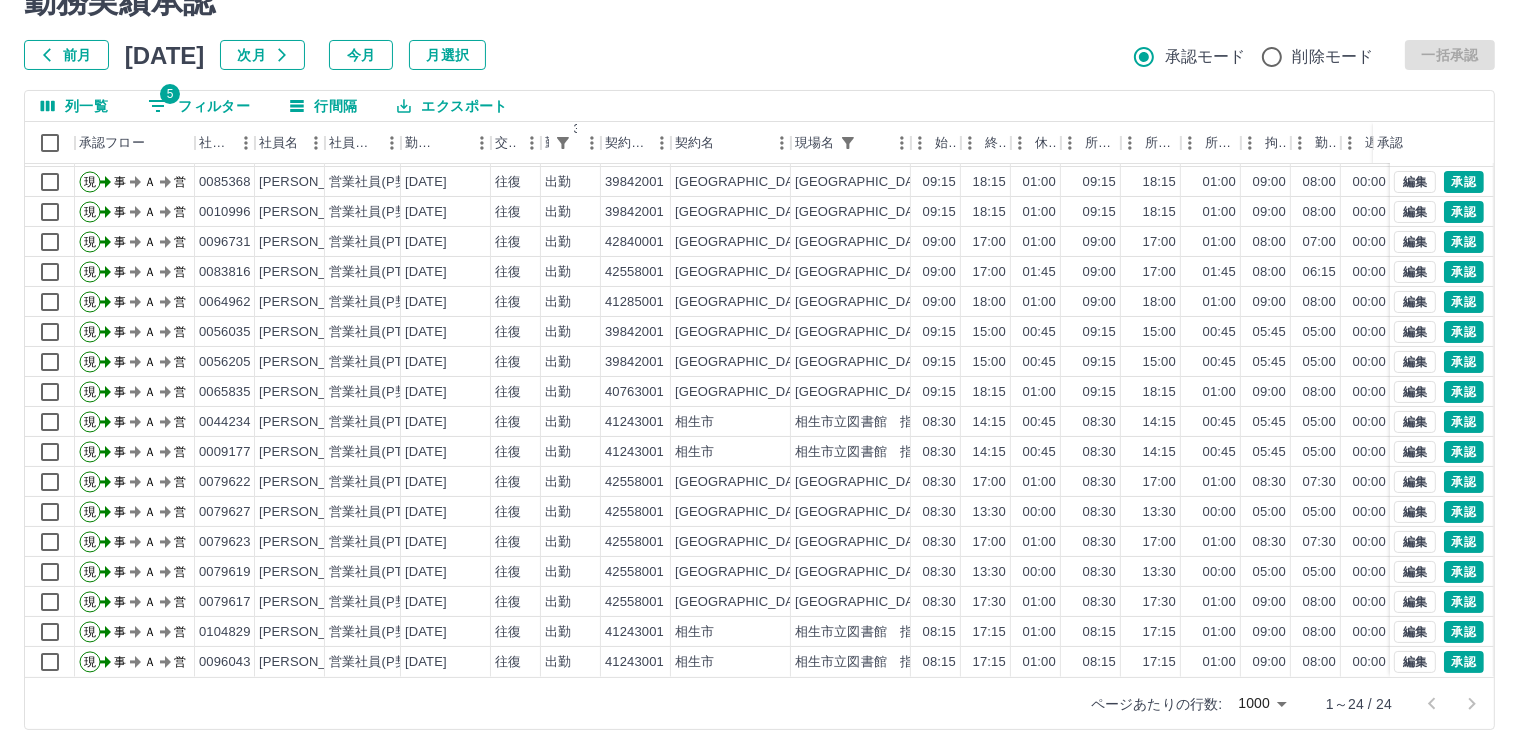 scroll, scrollTop: 0, scrollLeft: 0, axis: both 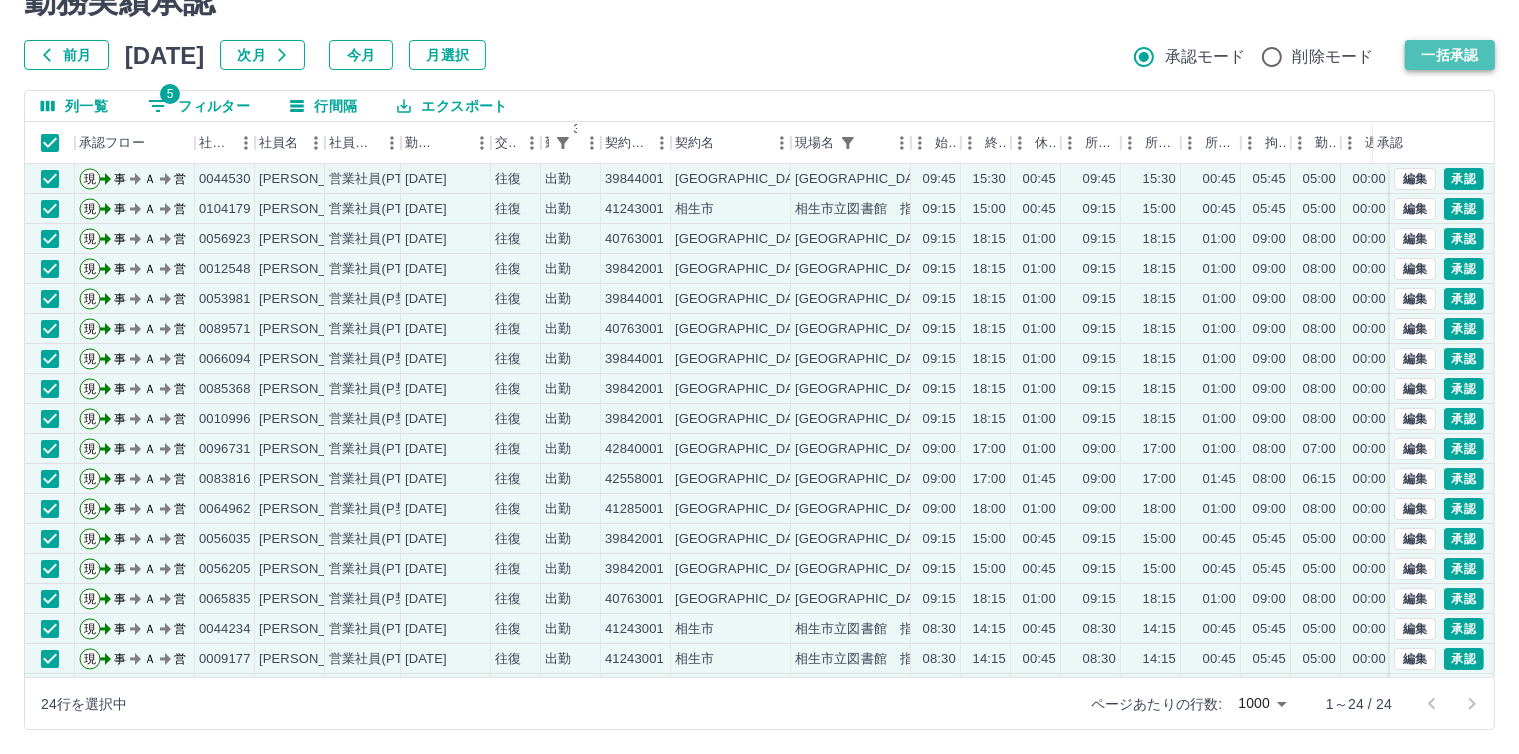 click on "一括承認" at bounding box center [1450, 55] 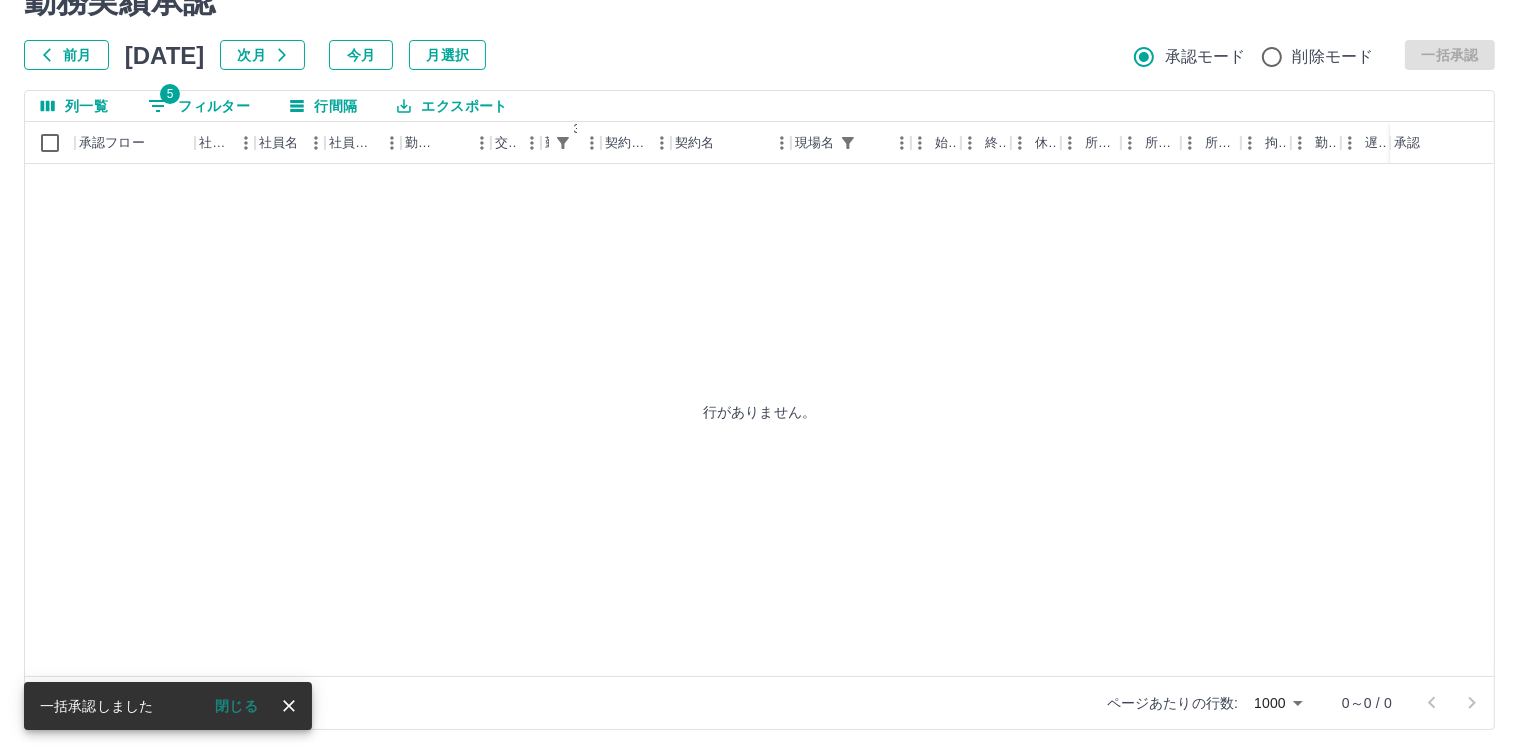 click on "5 フィルター" at bounding box center [199, 106] 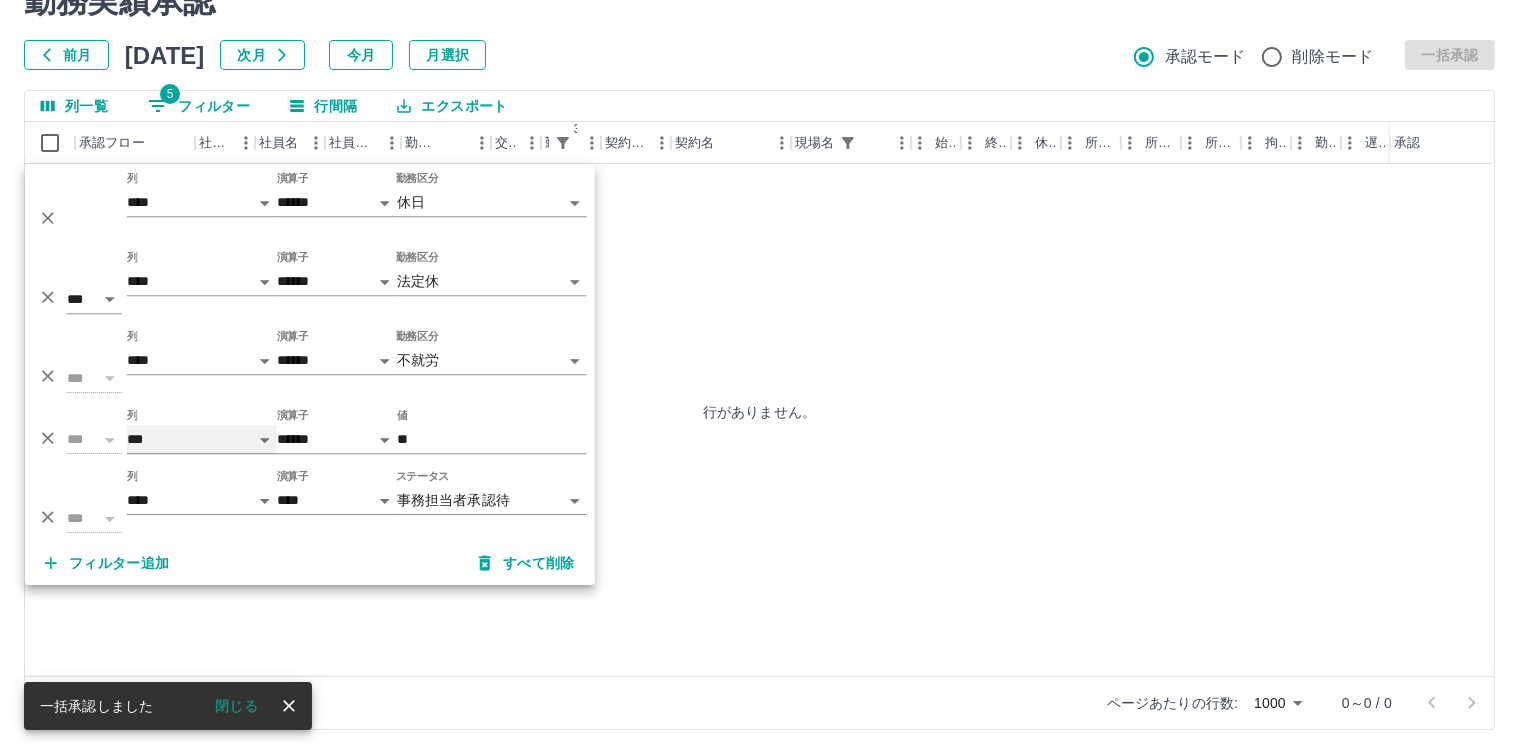 click on "**** *** **** *** *** **** ***** *** *** ** ** ** **** **** **** ** ** *** **** *****" at bounding box center [202, 439] 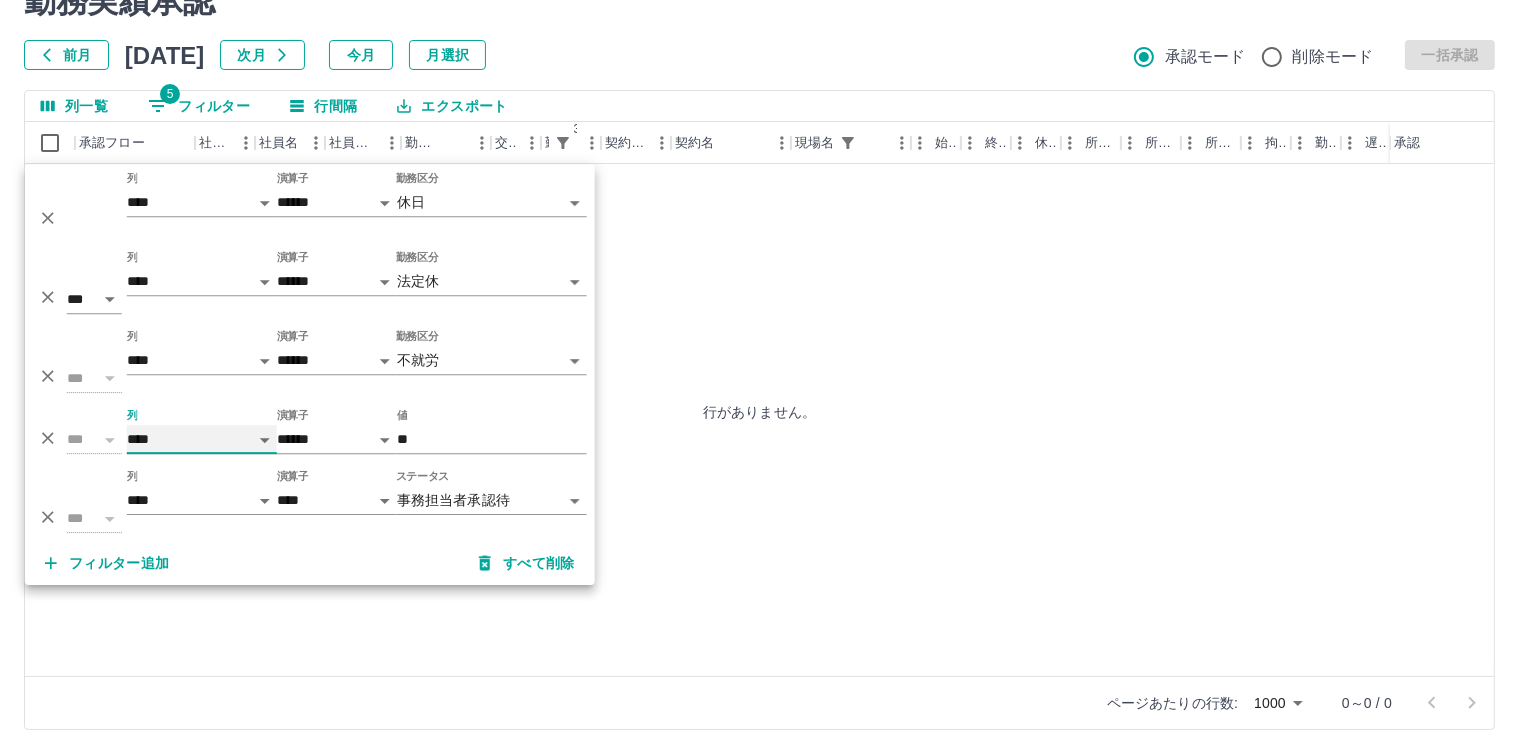 click on "**** *** **** *** *** **** ***** *** *** ** ** ** **** **** **** ** ** *** **** *****" at bounding box center (202, 439) 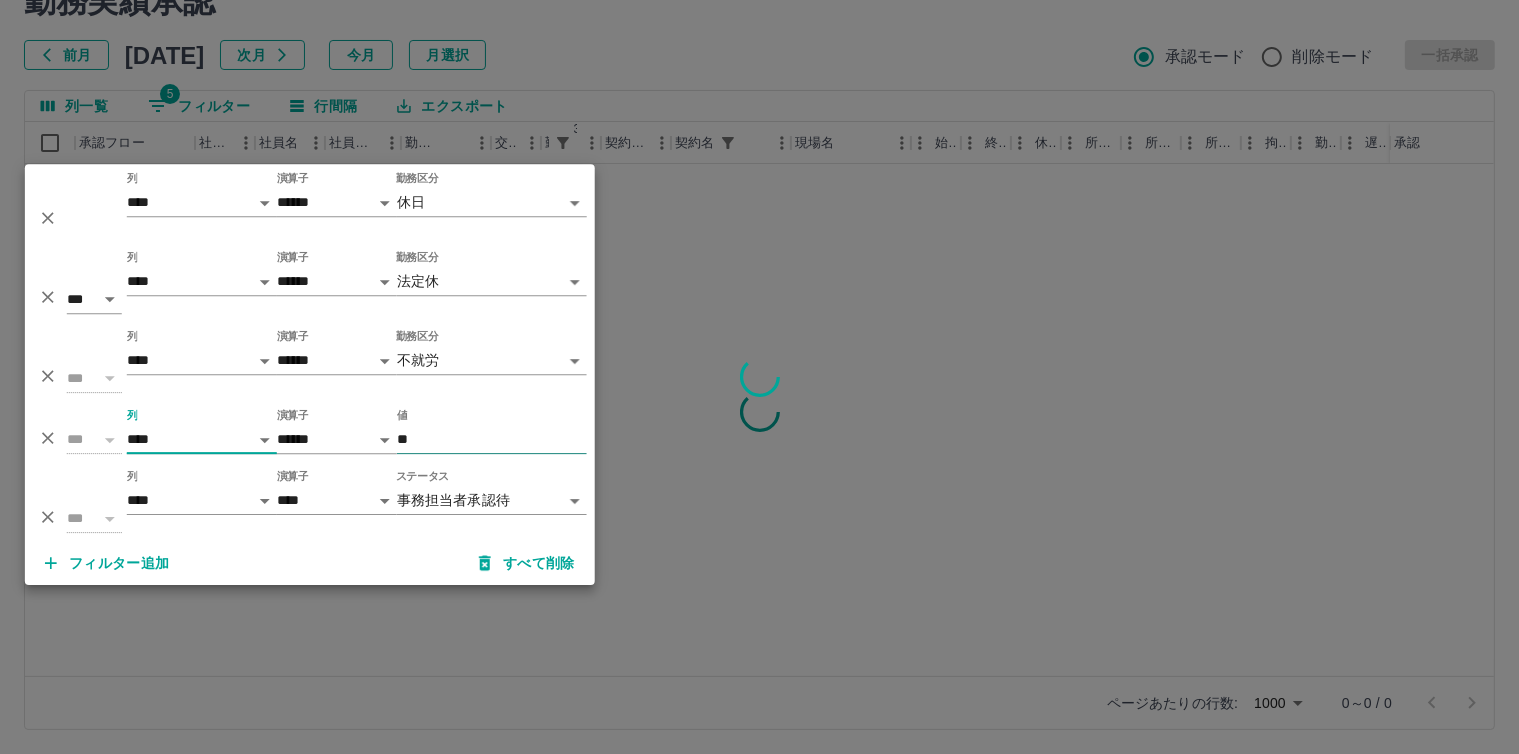 click on "**" at bounding box center (492, 439) 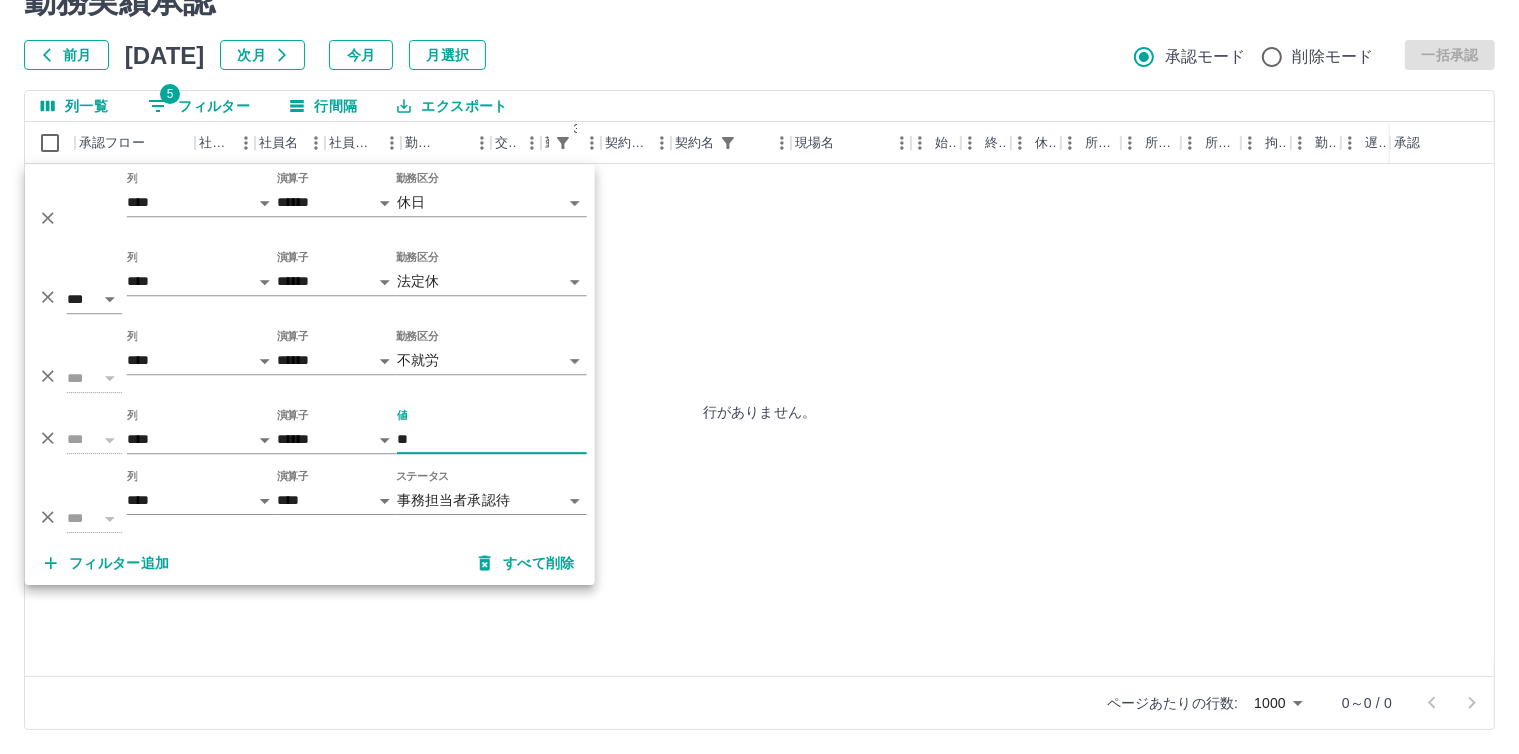type on "*" 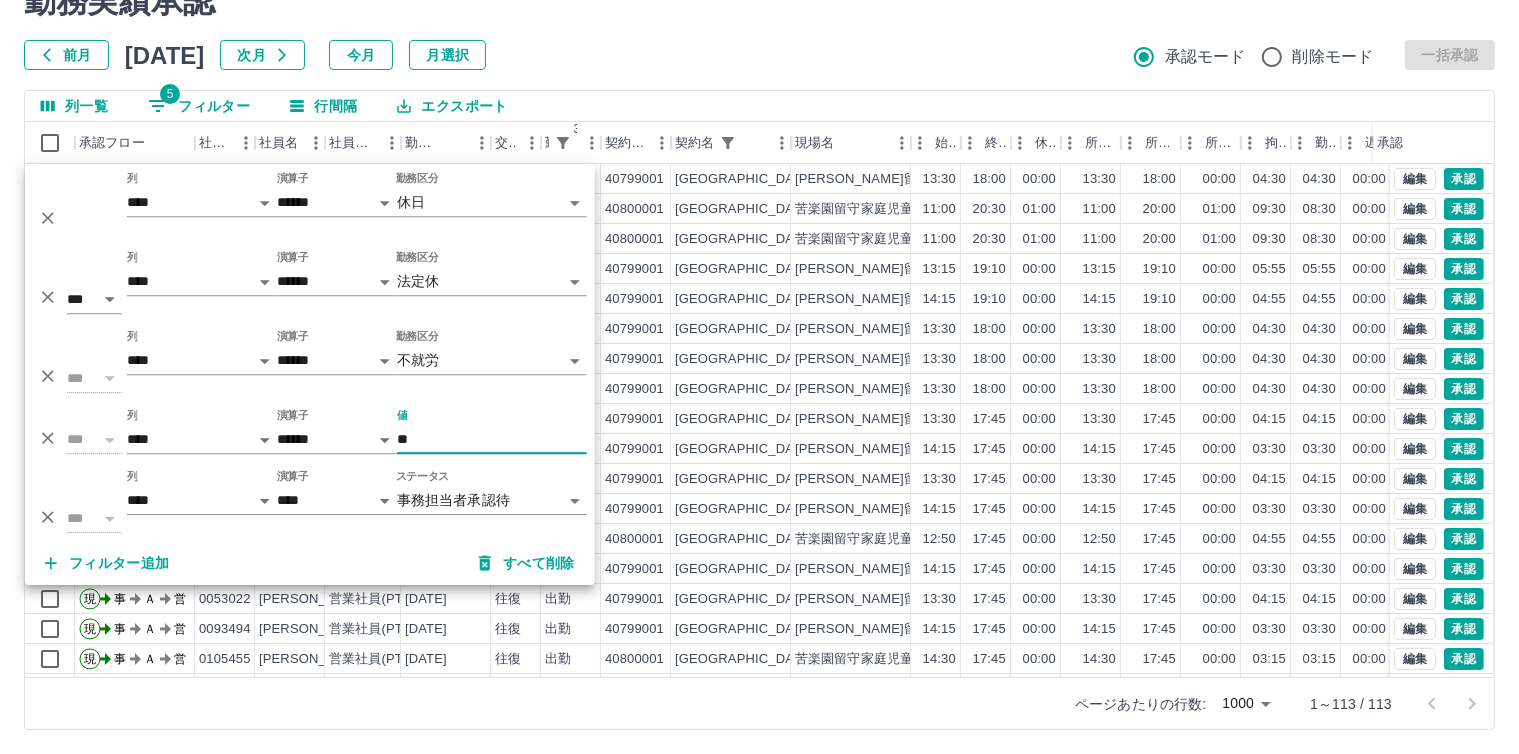 type on "**" 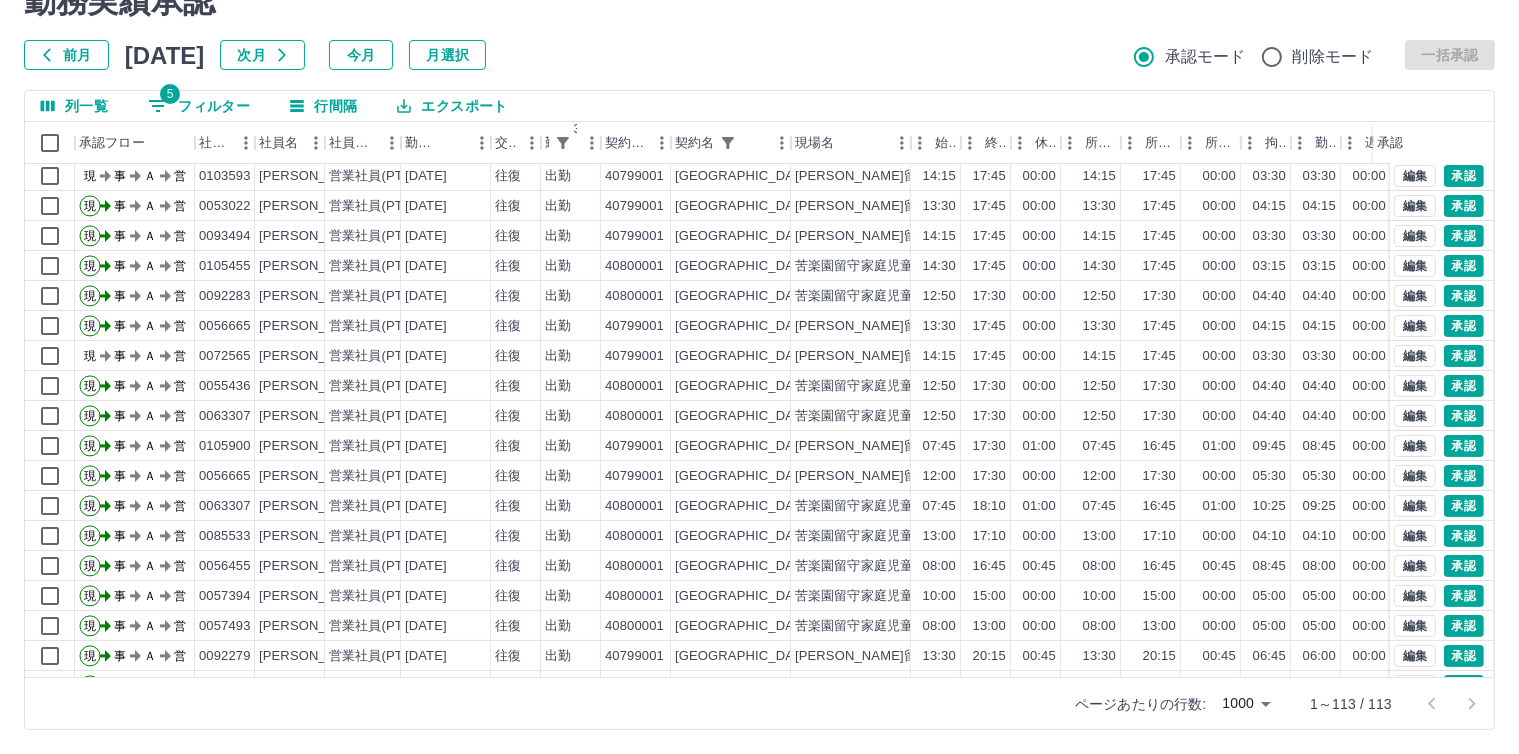 scroll, scrollTop: 0, scrollLeft: 0, axis: both 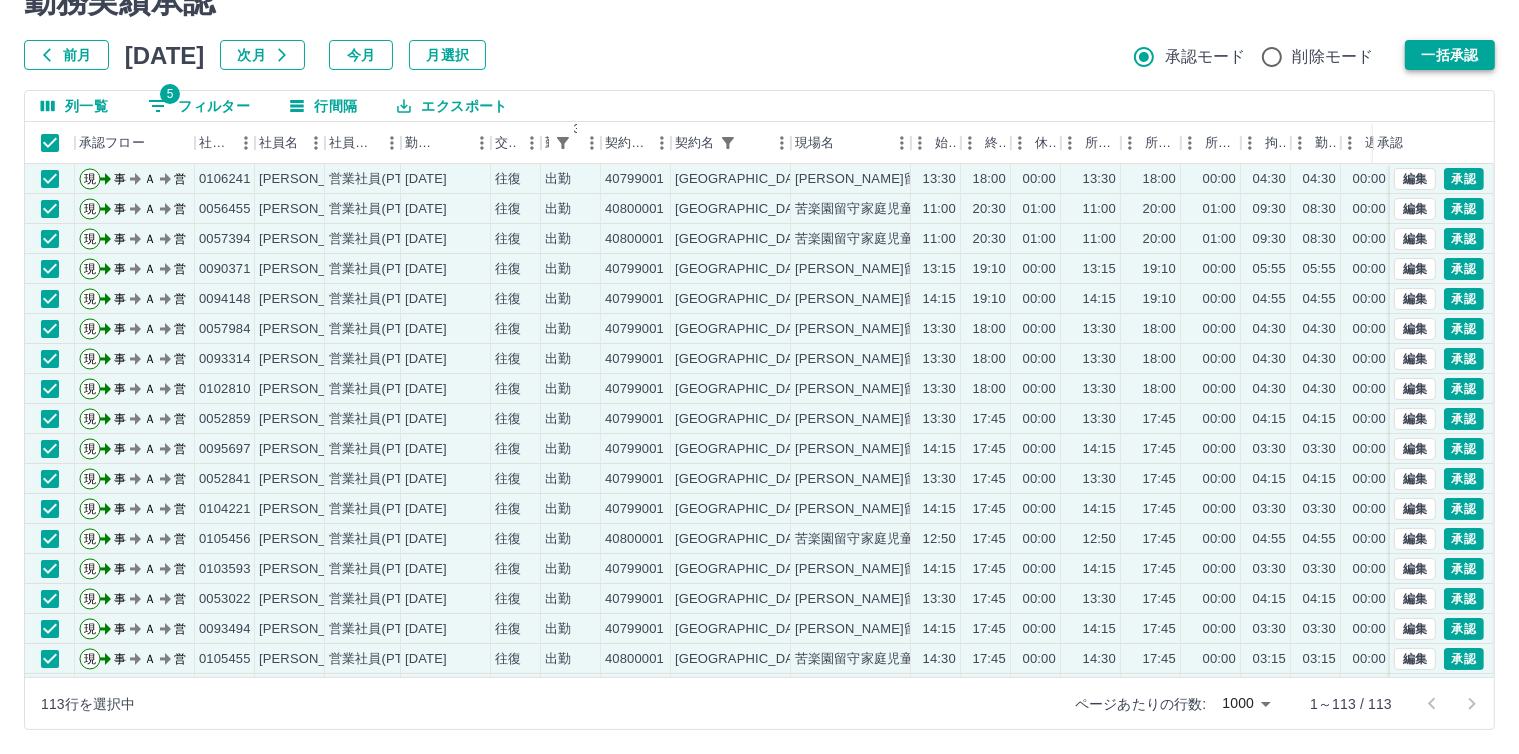 click on "一括承認" at bounding box center (1450, 55) 